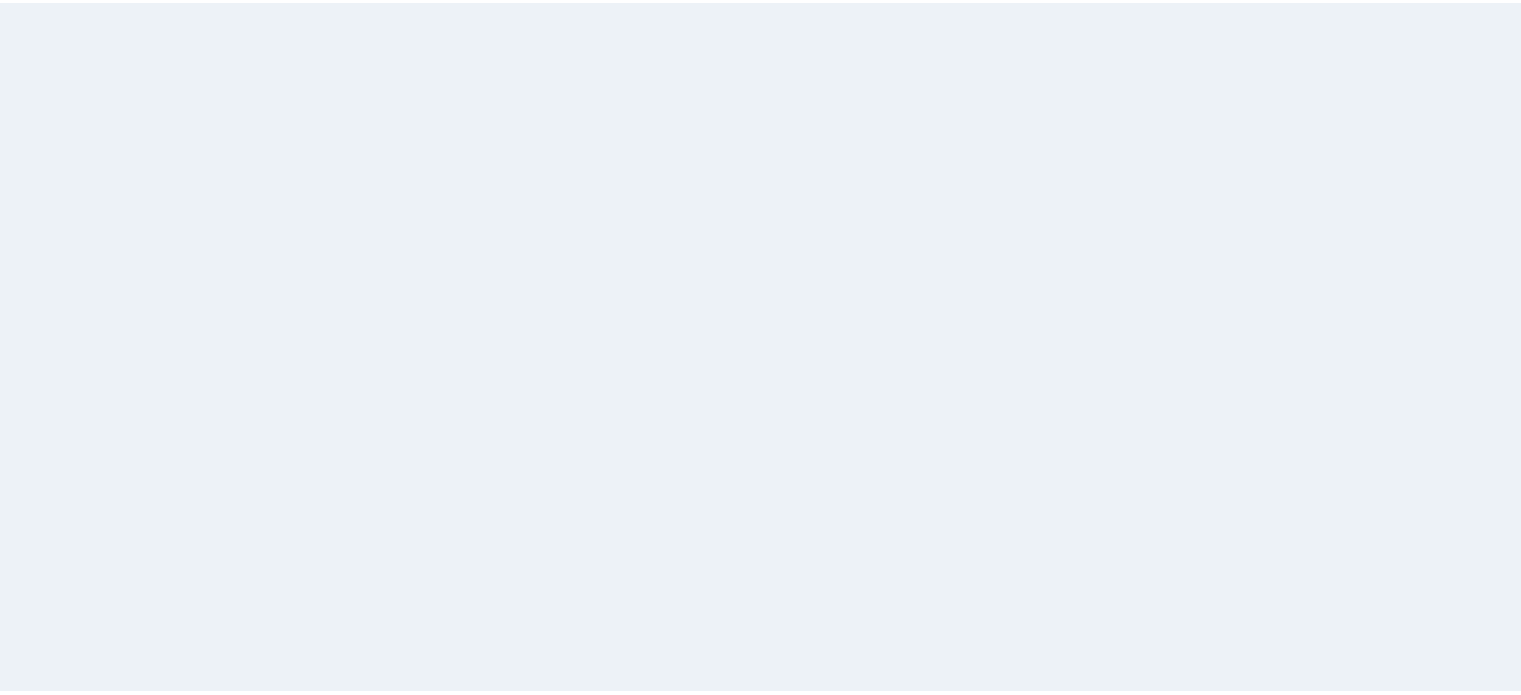 scroll, scrollTop: 0, scrollLeft: 0, axis: both 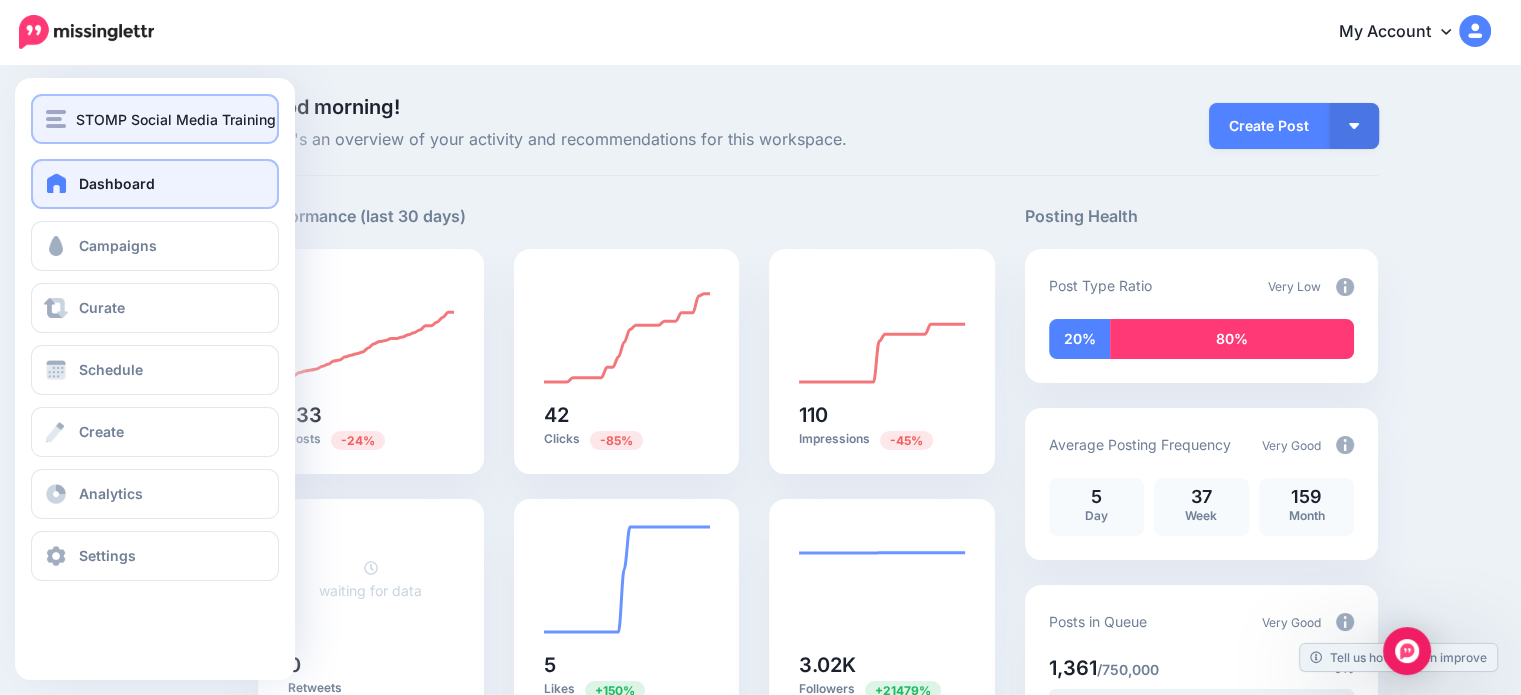 click on "STOMP Social Media Training" at bounding box center [176, 119] 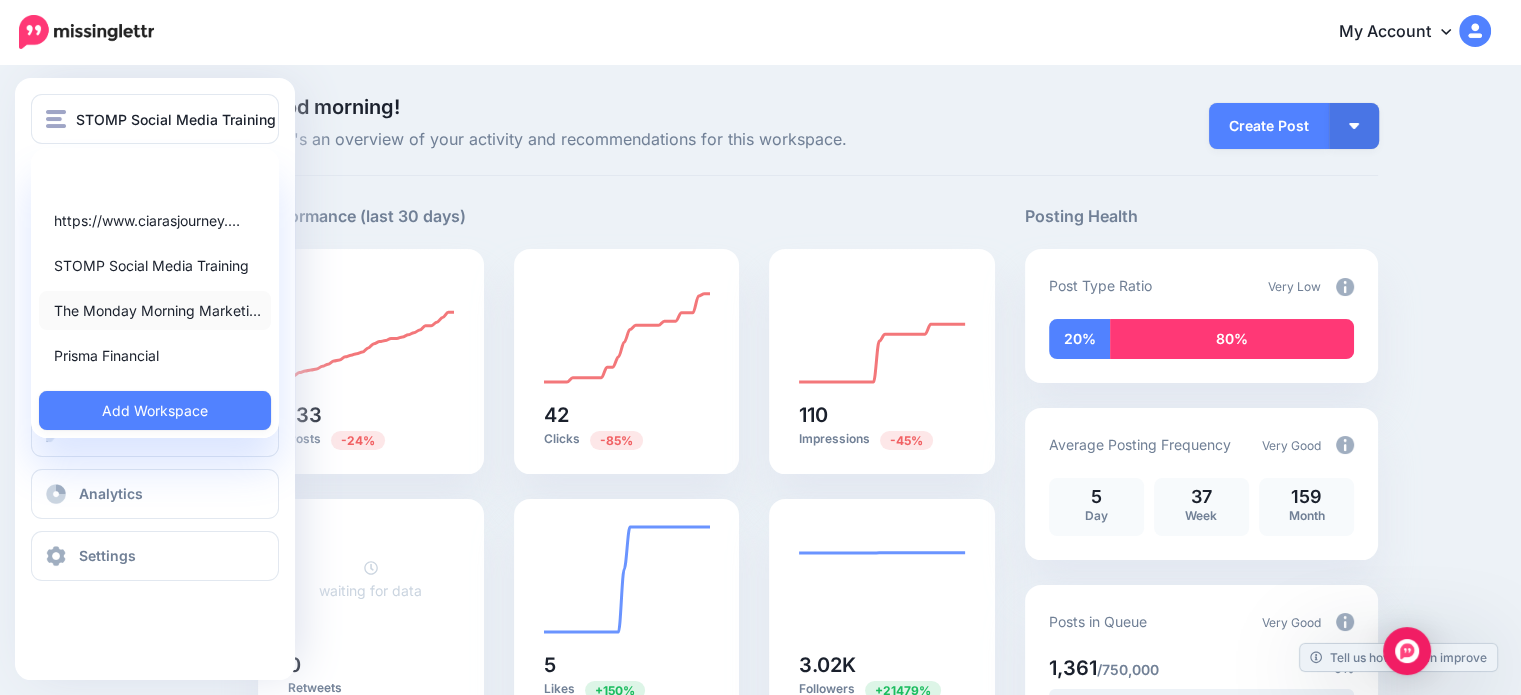 click on "The Monday Morning Marketi…" at bounding box center [155, 310] 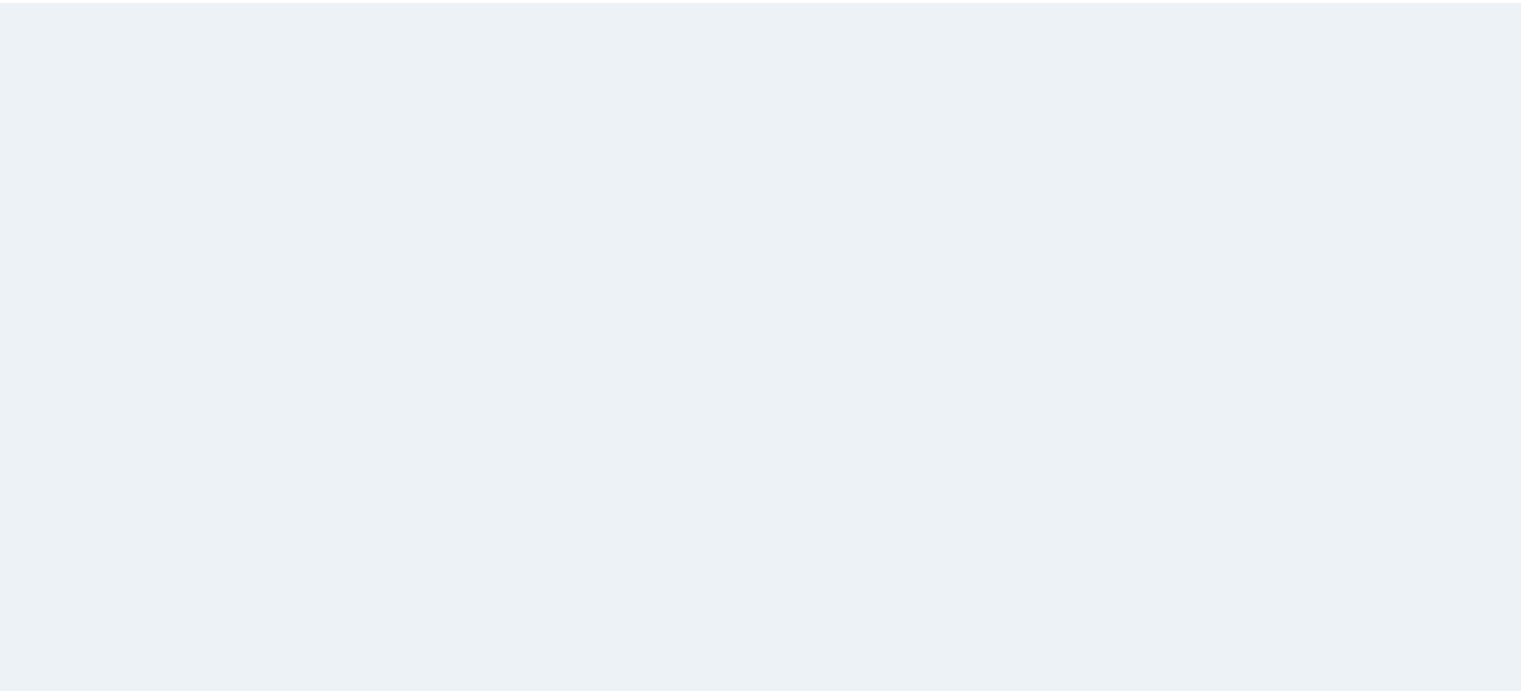scroll, scrollTop: 0, scrollLeft: 0, axis: both 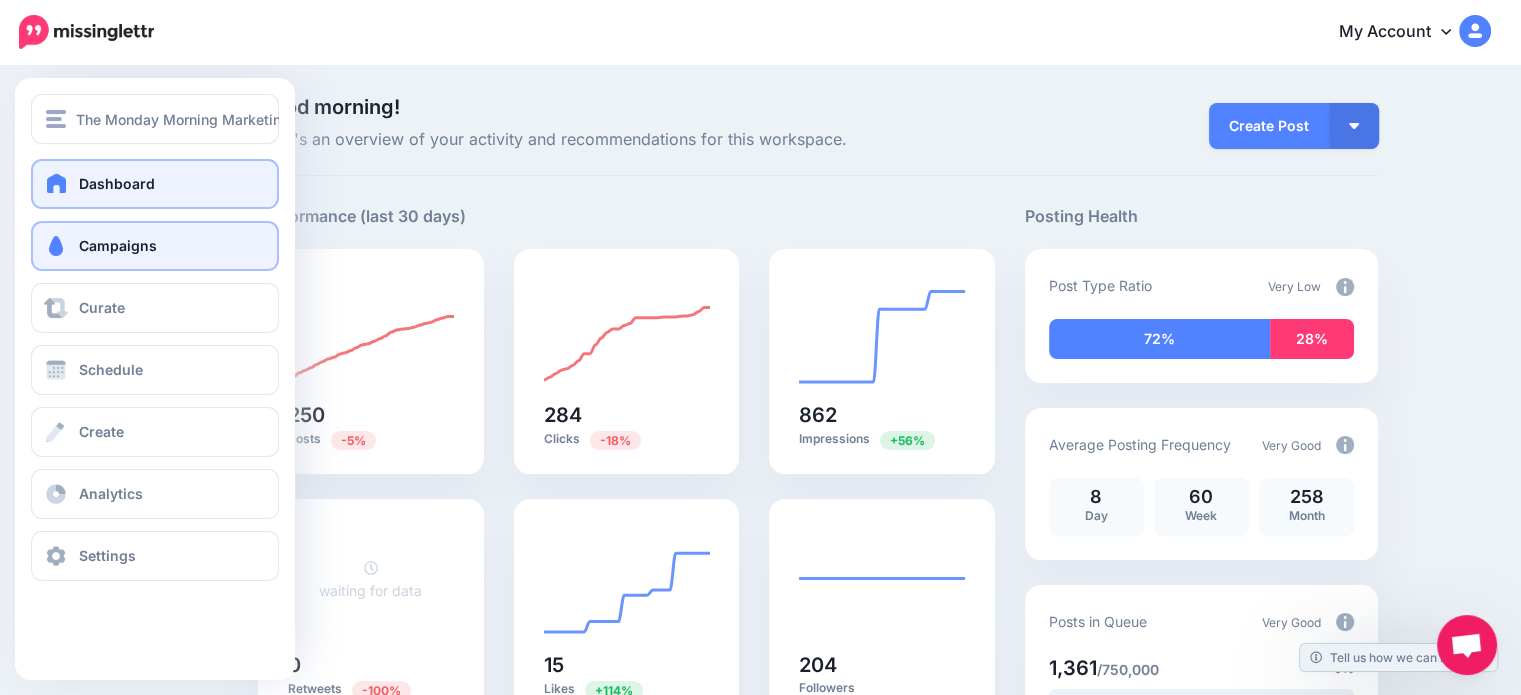 click on "Campaigns" at bounding box center [155, 246] 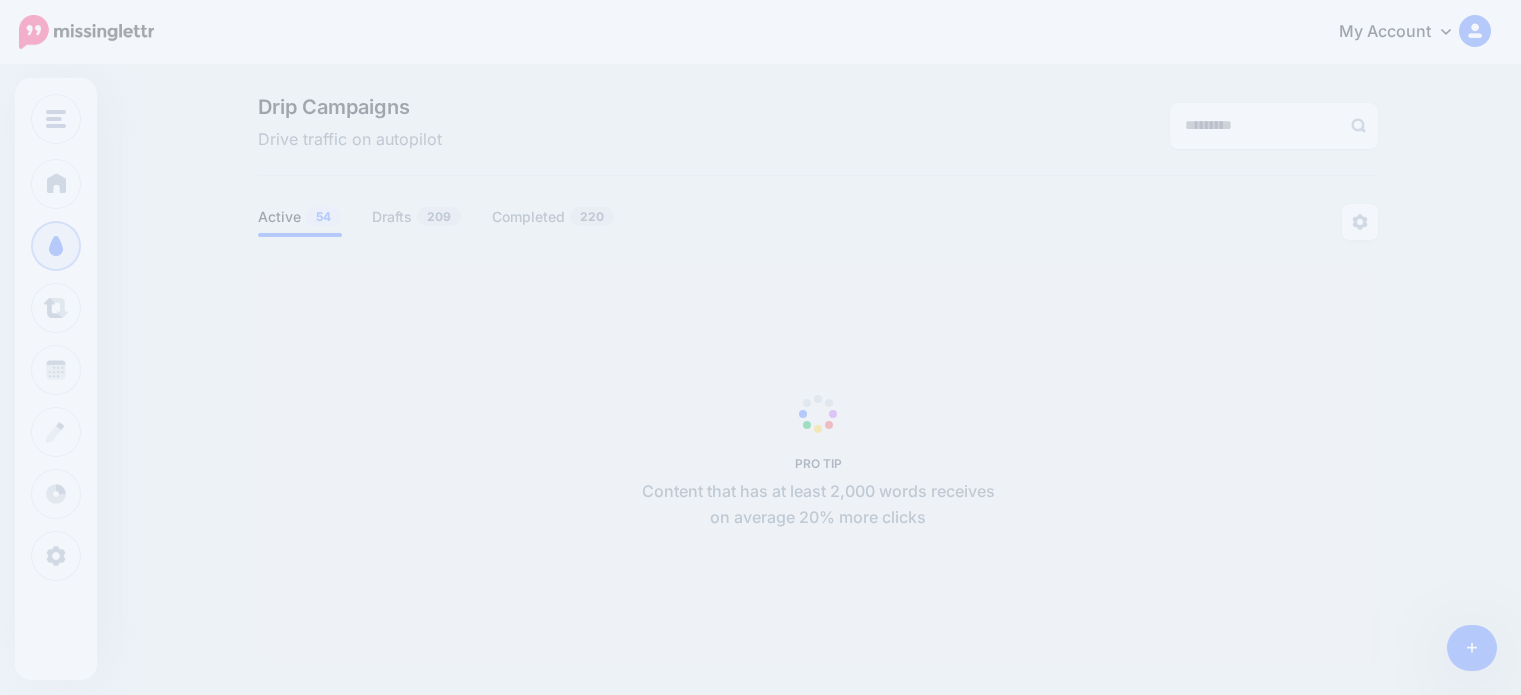 scroll, scrollTop: 0, scrollLeft: 0, axis: both 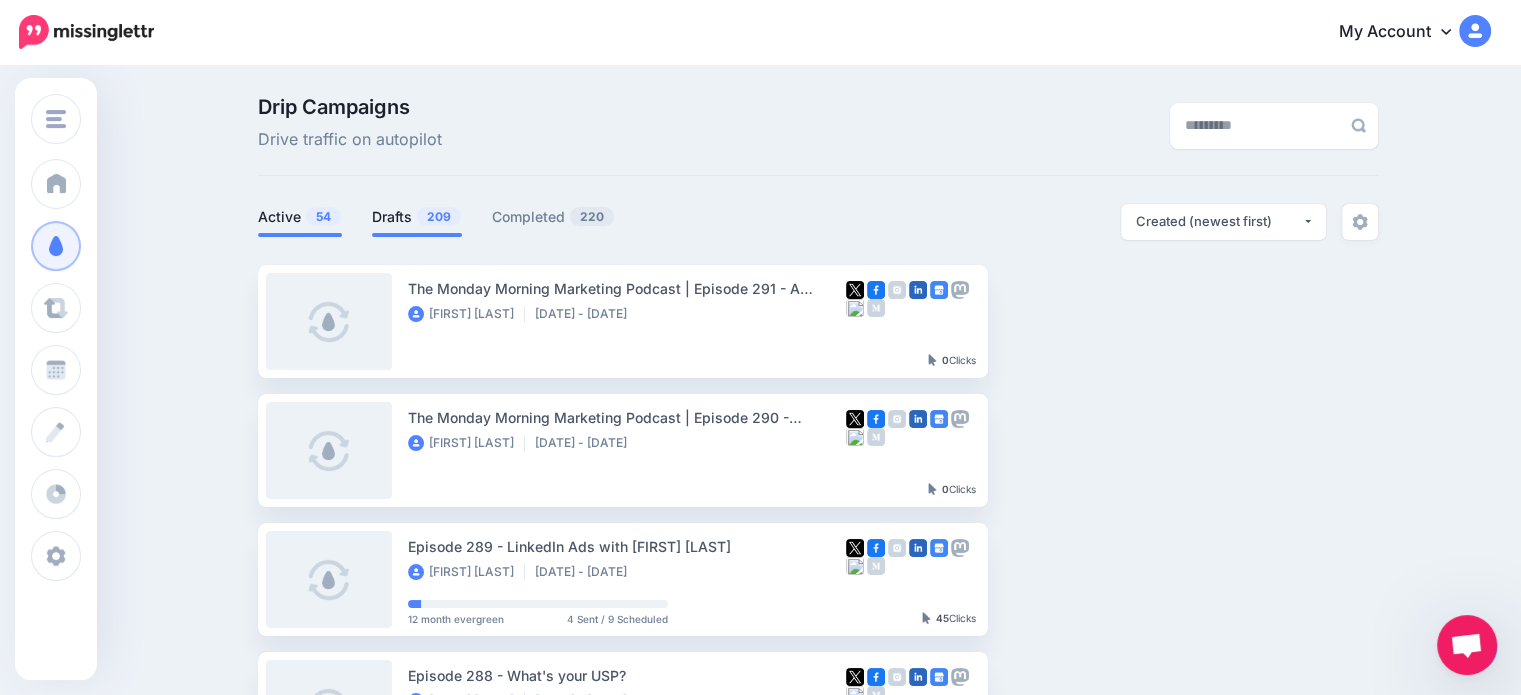 click on "Drafts  209" at bounding box center [417, 220] 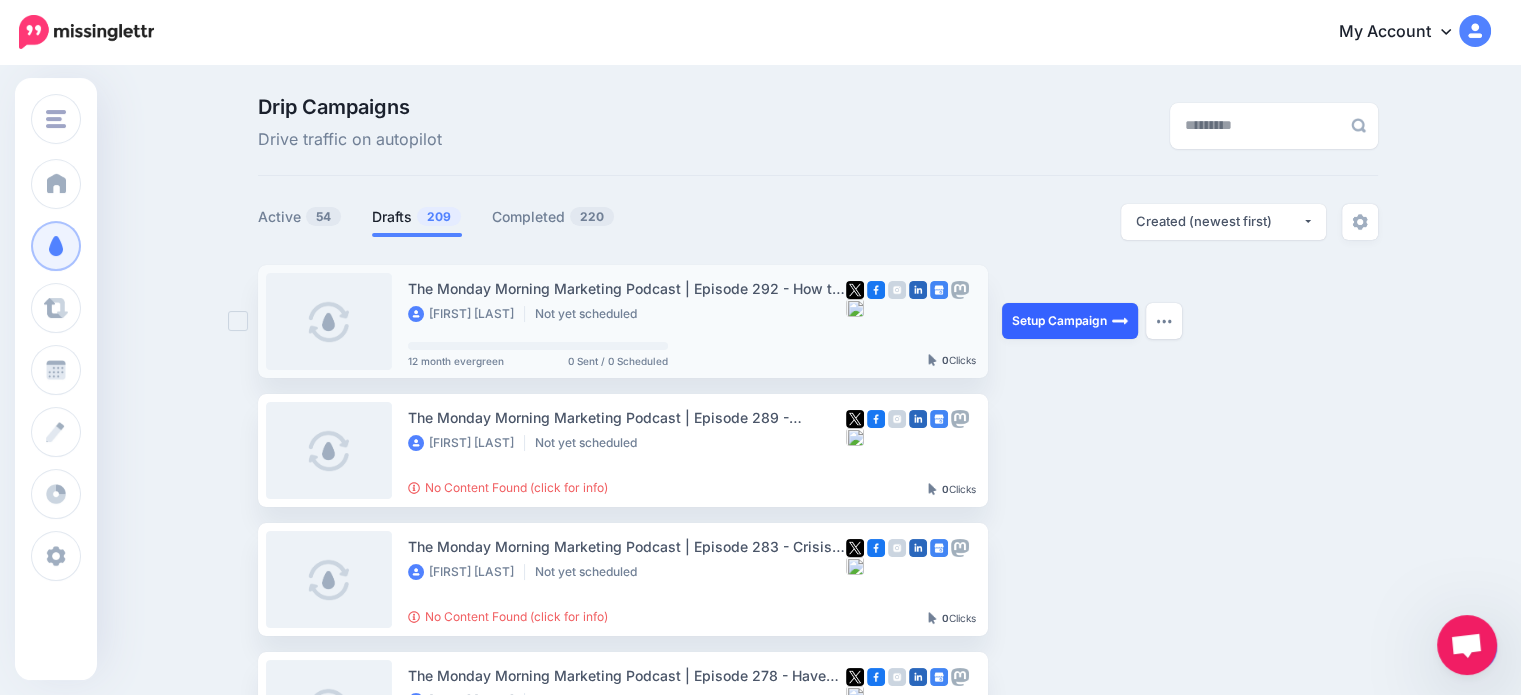 click on "Setup Campaign" at bounding box center (1070, 321) 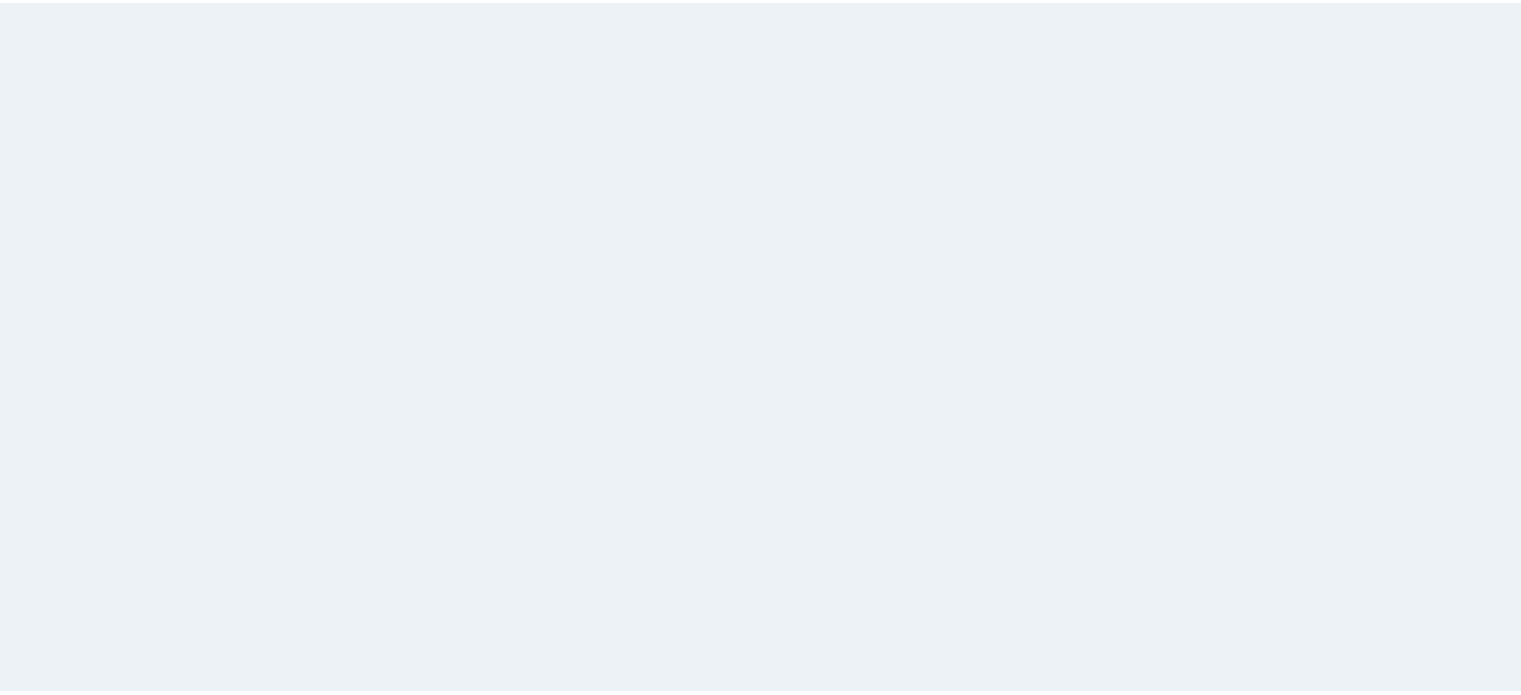 scroll, scrollTop: 0, scrollLeft: 0, axis: both 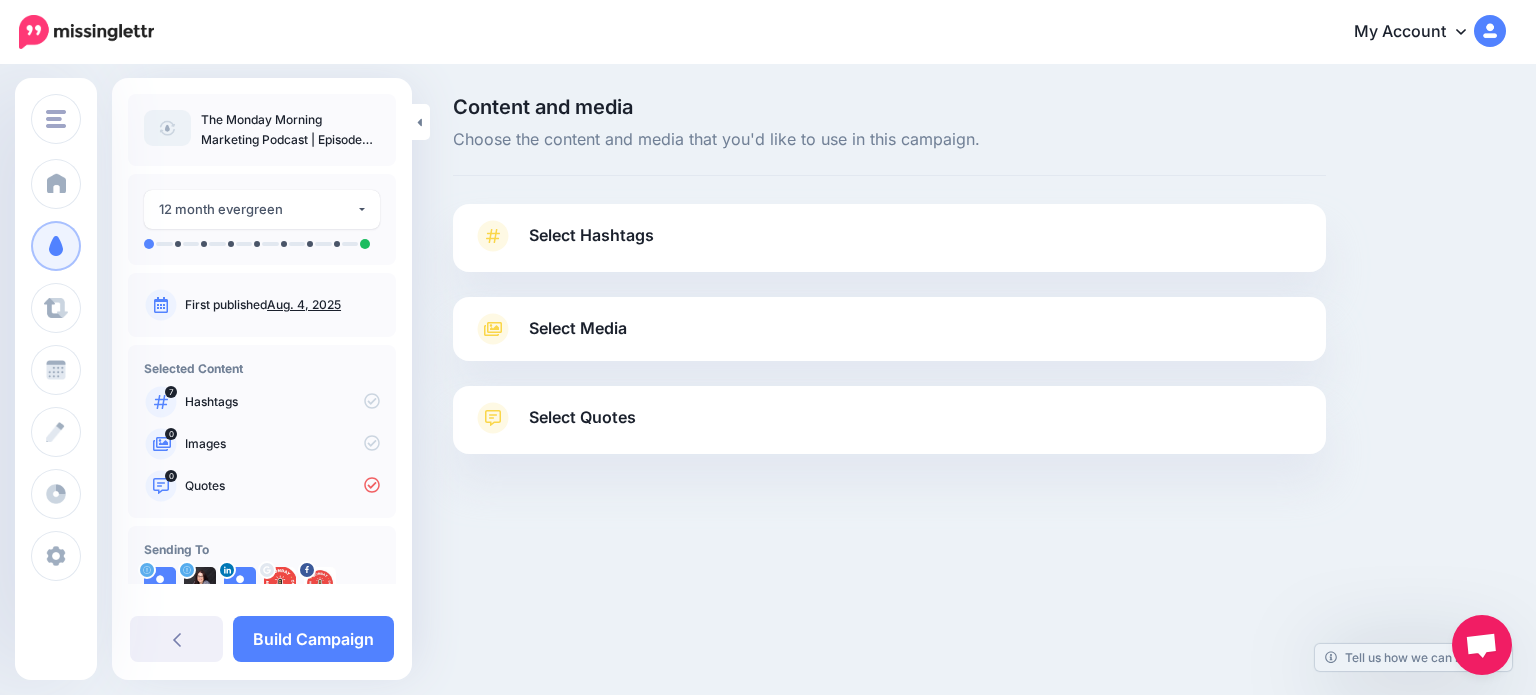 click on "Select Hashtags" at bounding box center [591, 235] 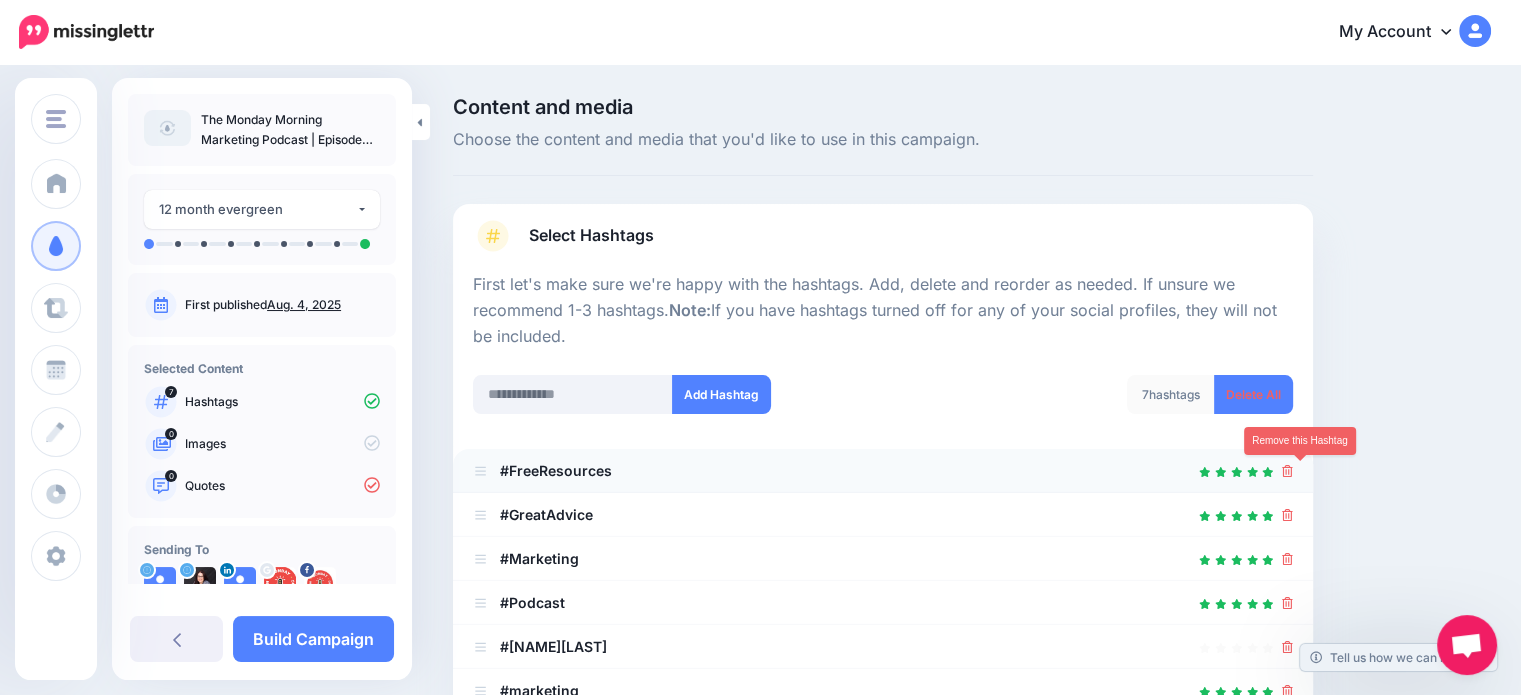 click 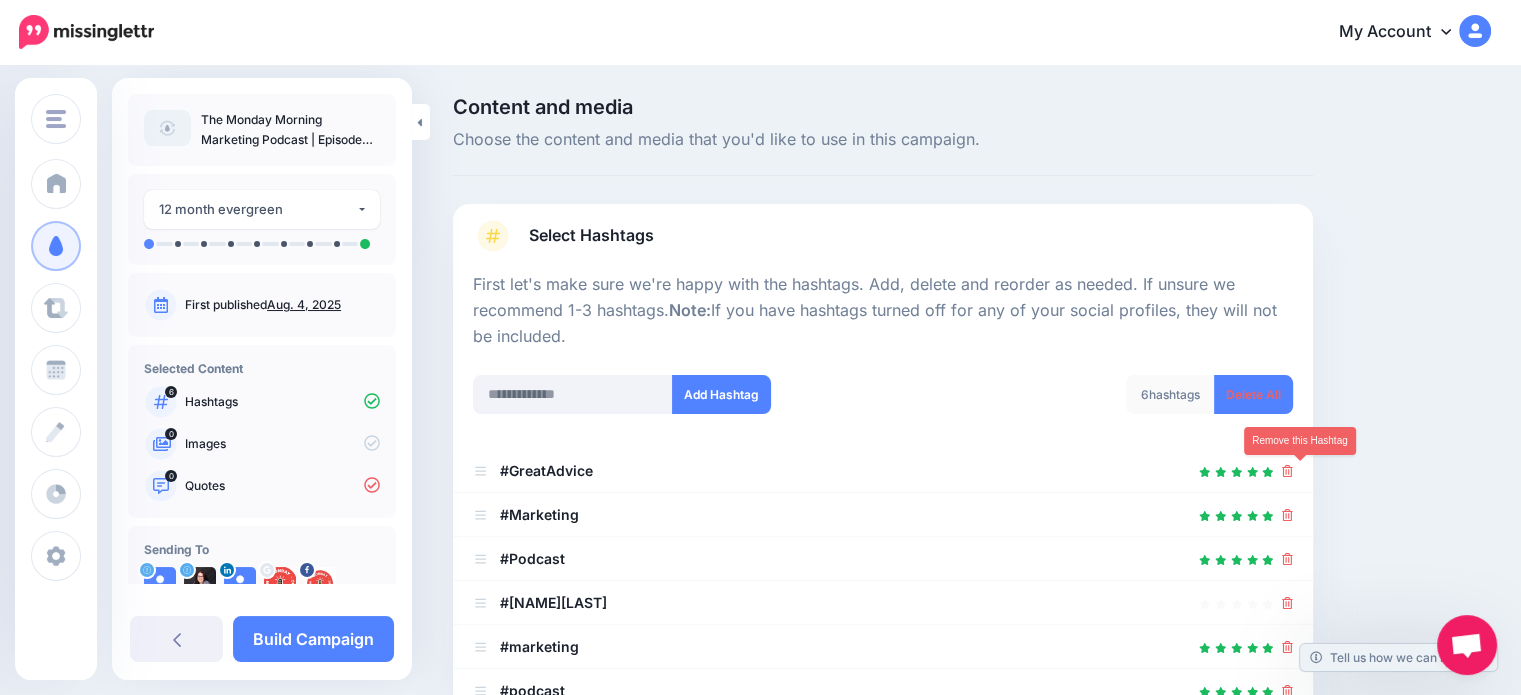 click 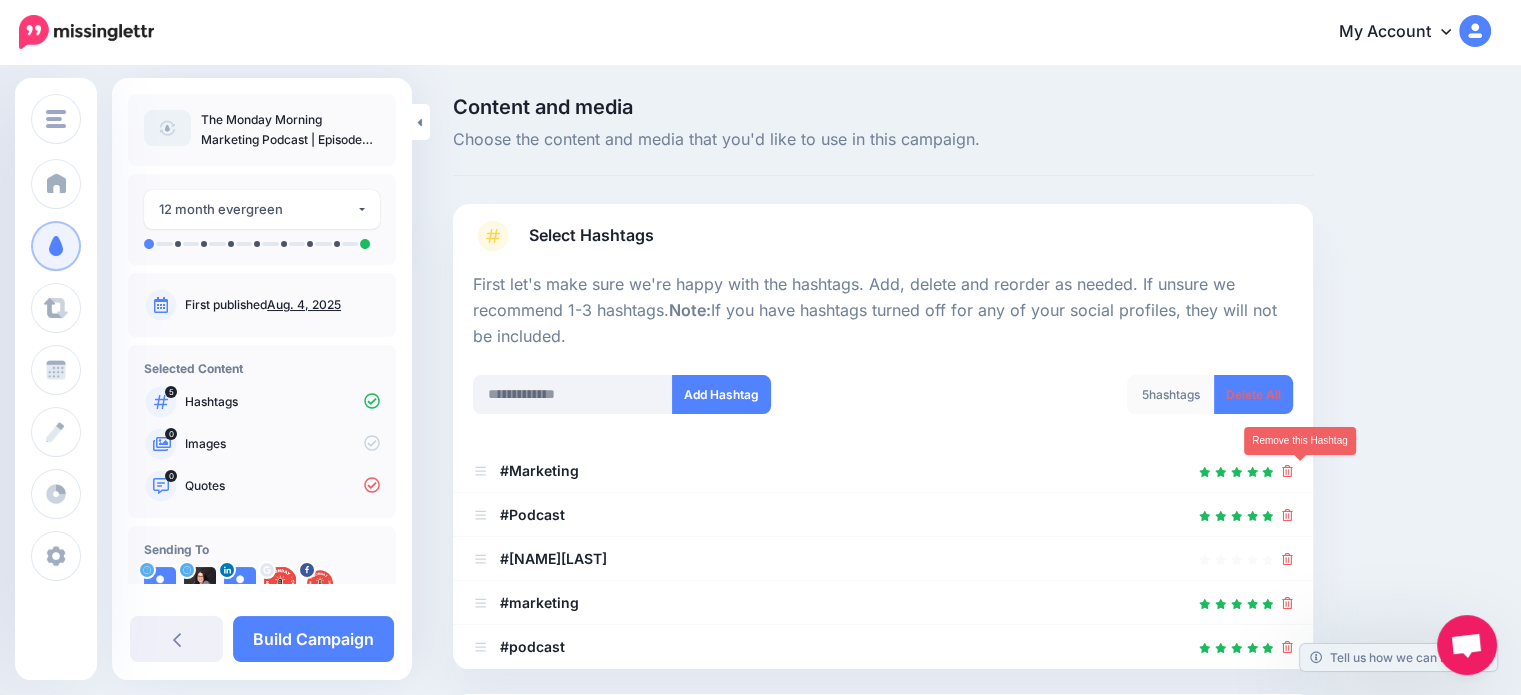 click 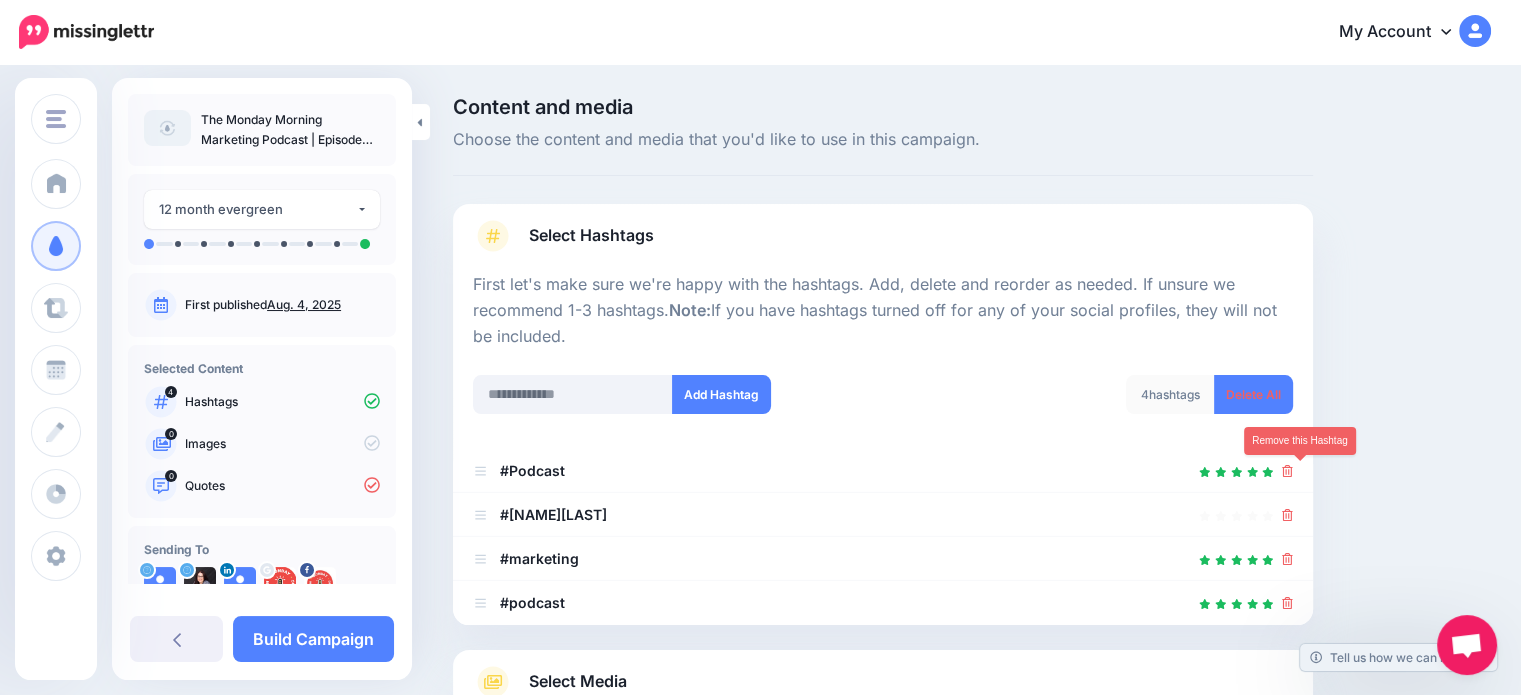 click 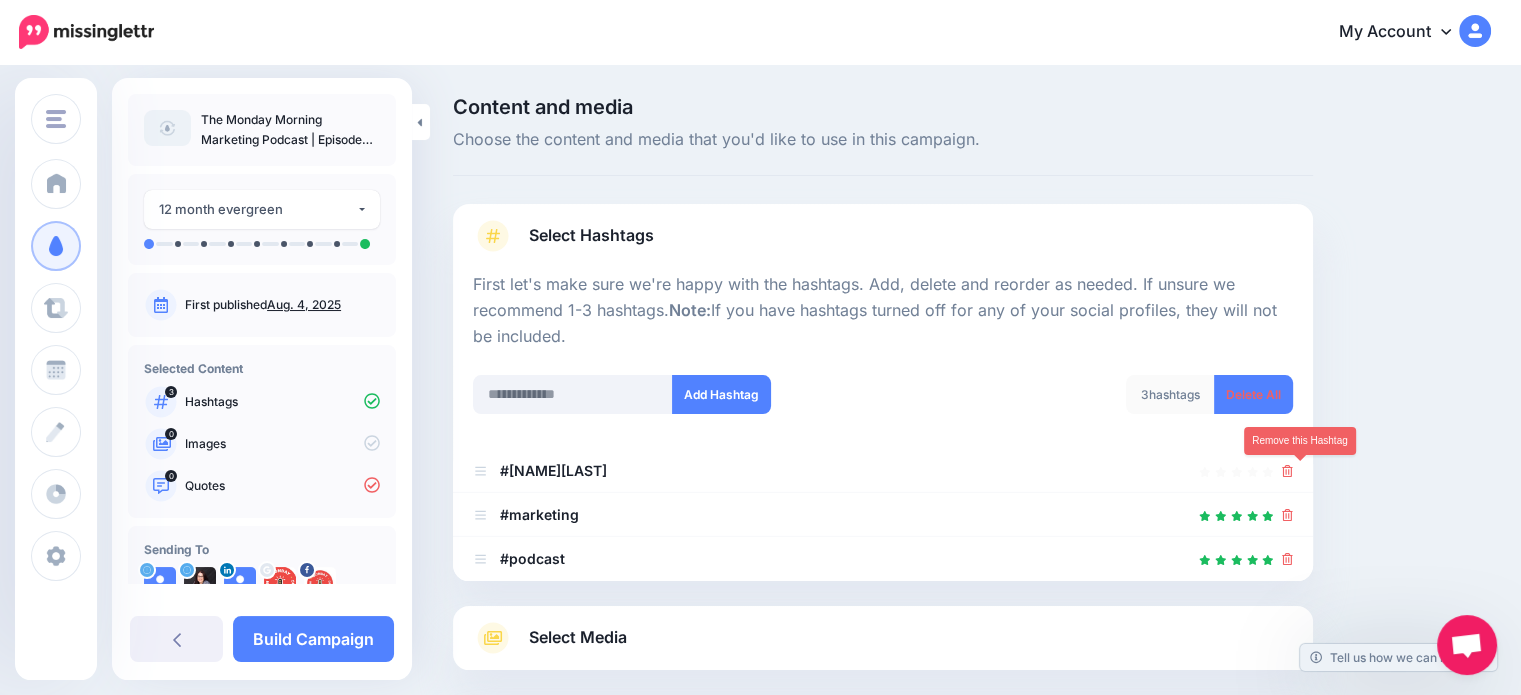 click 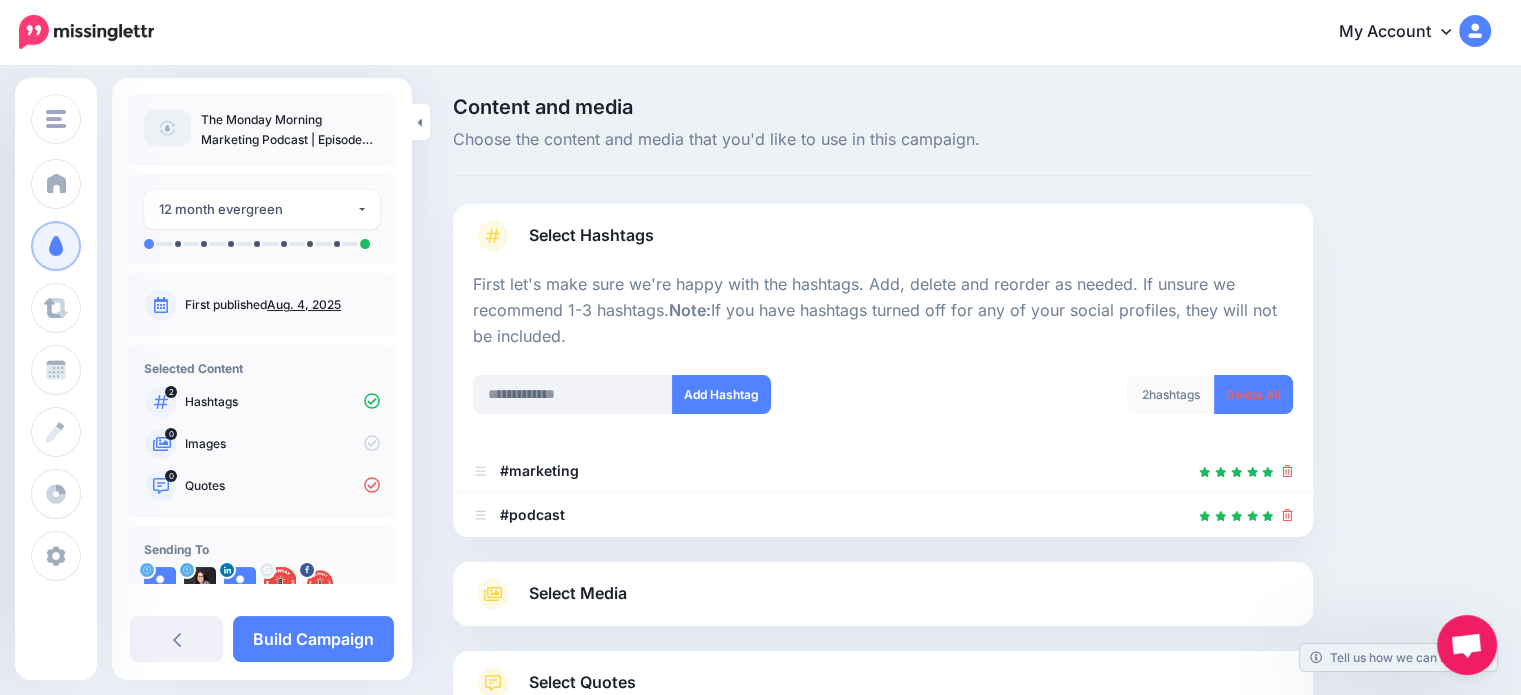 click on "Select Media" at bounding box center [883, 594] 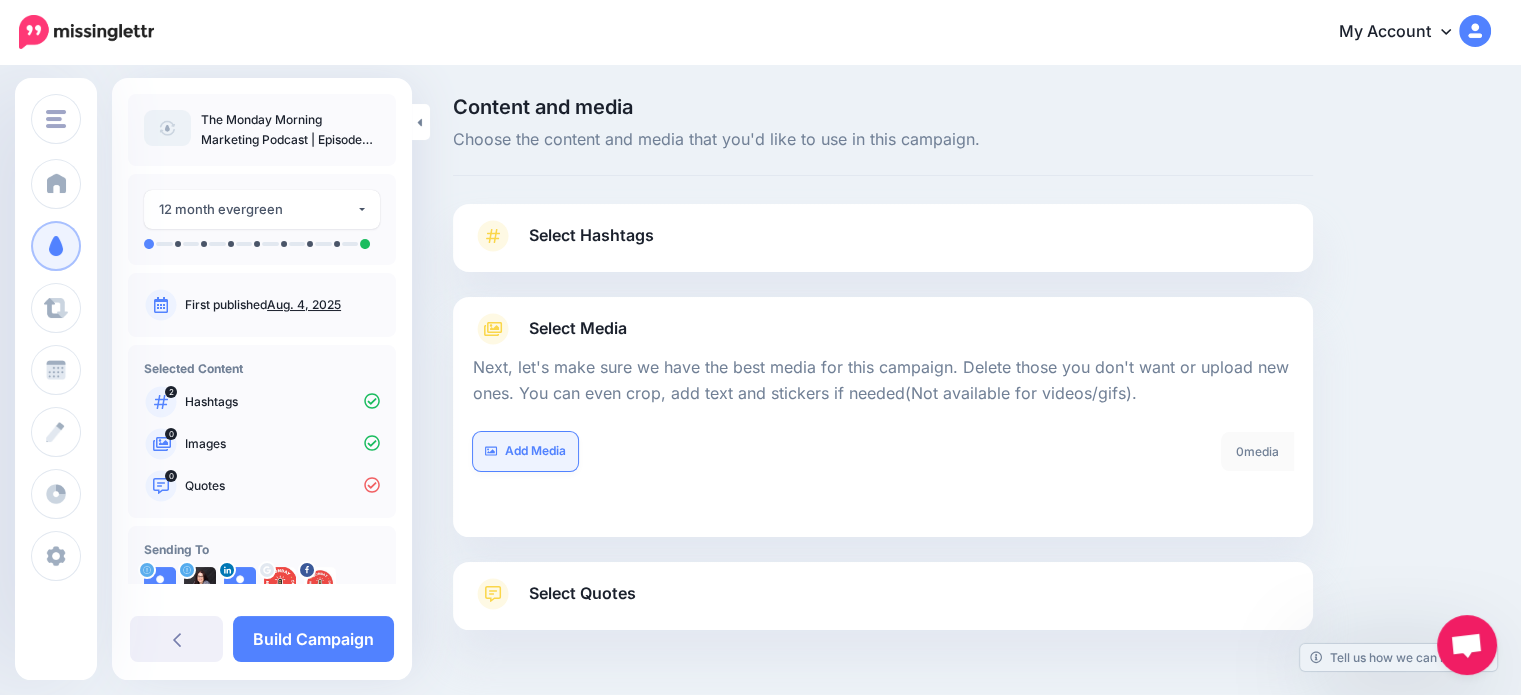 click on "Add Media" at bounding box center (525, 451) 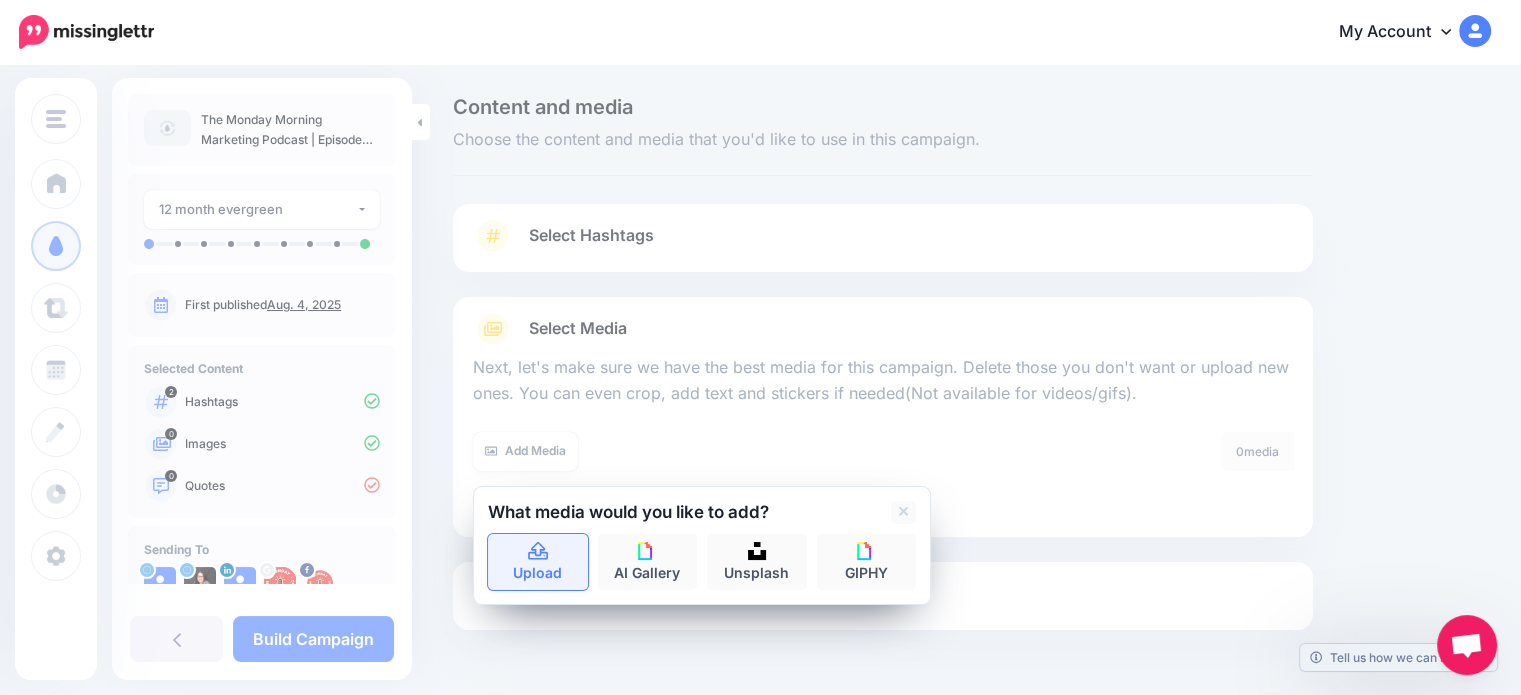 click on "Upload" at bounding box center (538, 562) 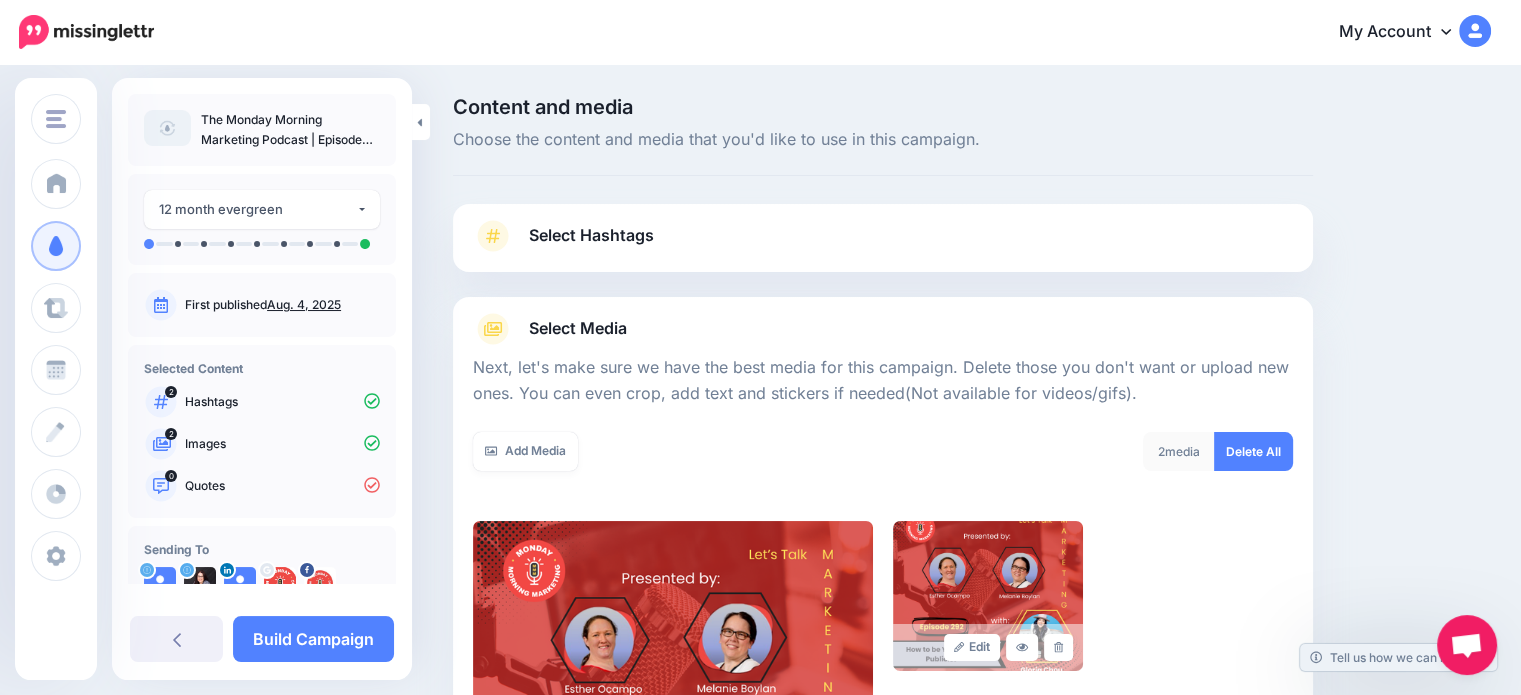 scroll, scrollTop: 412, scrollLeft: 0, axis: vertical 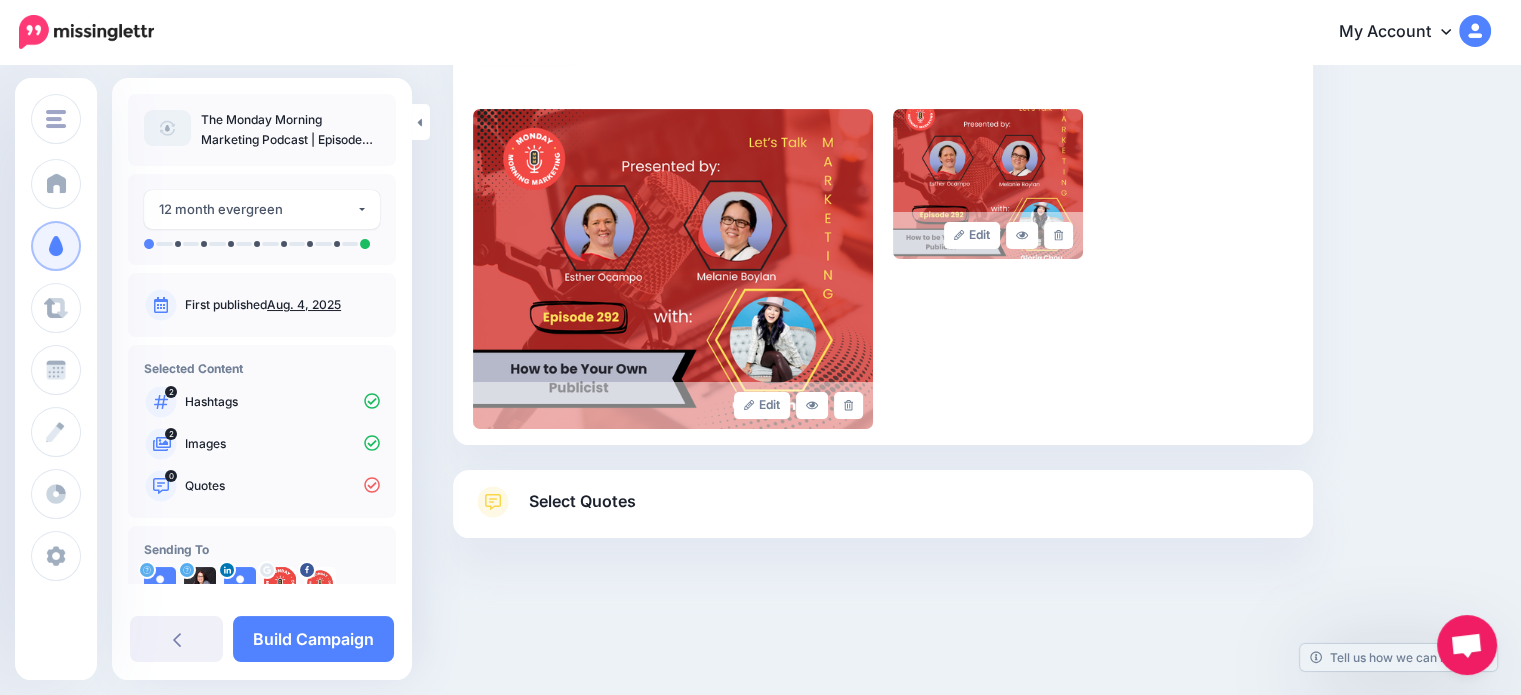 click on "Select Quotes" at bounding box center [582, 501] 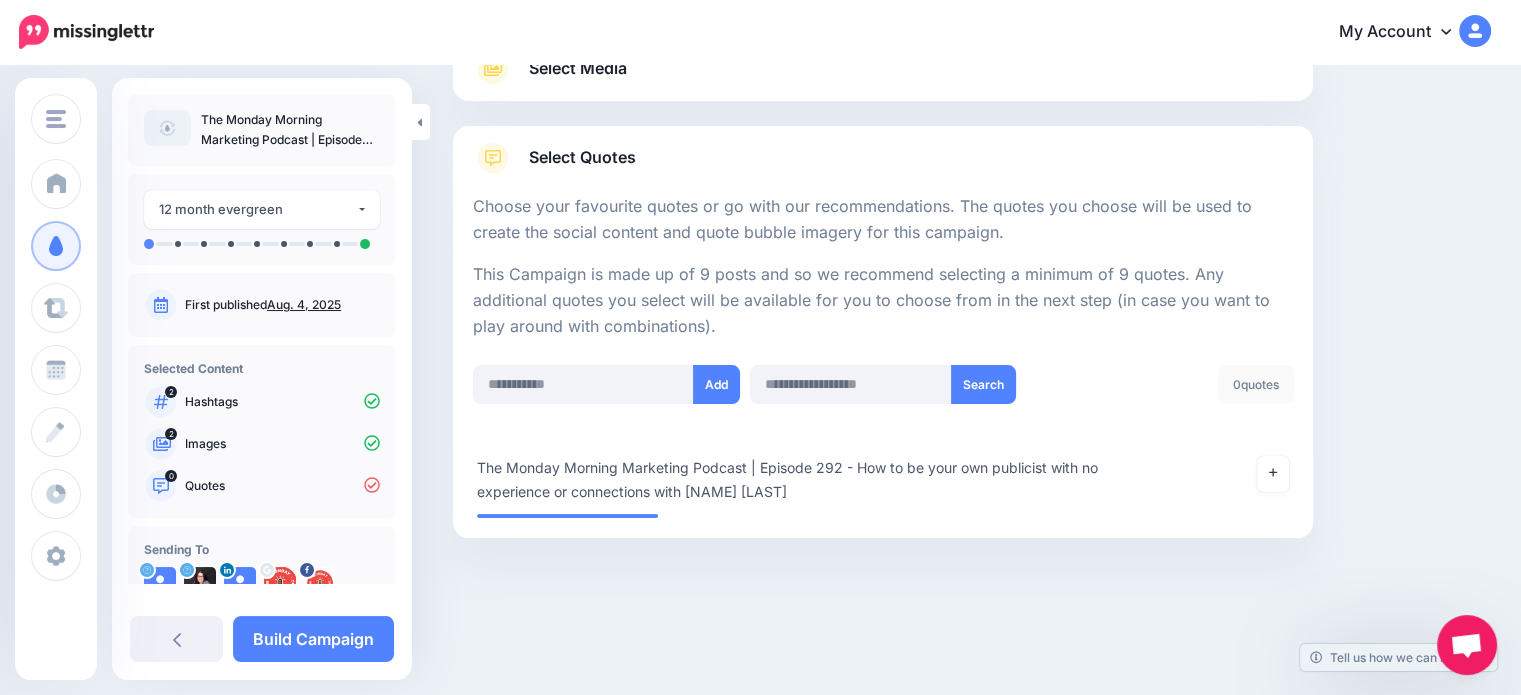 scroll, scrollTop: 260, scrollLeft: 0, axis: vertical 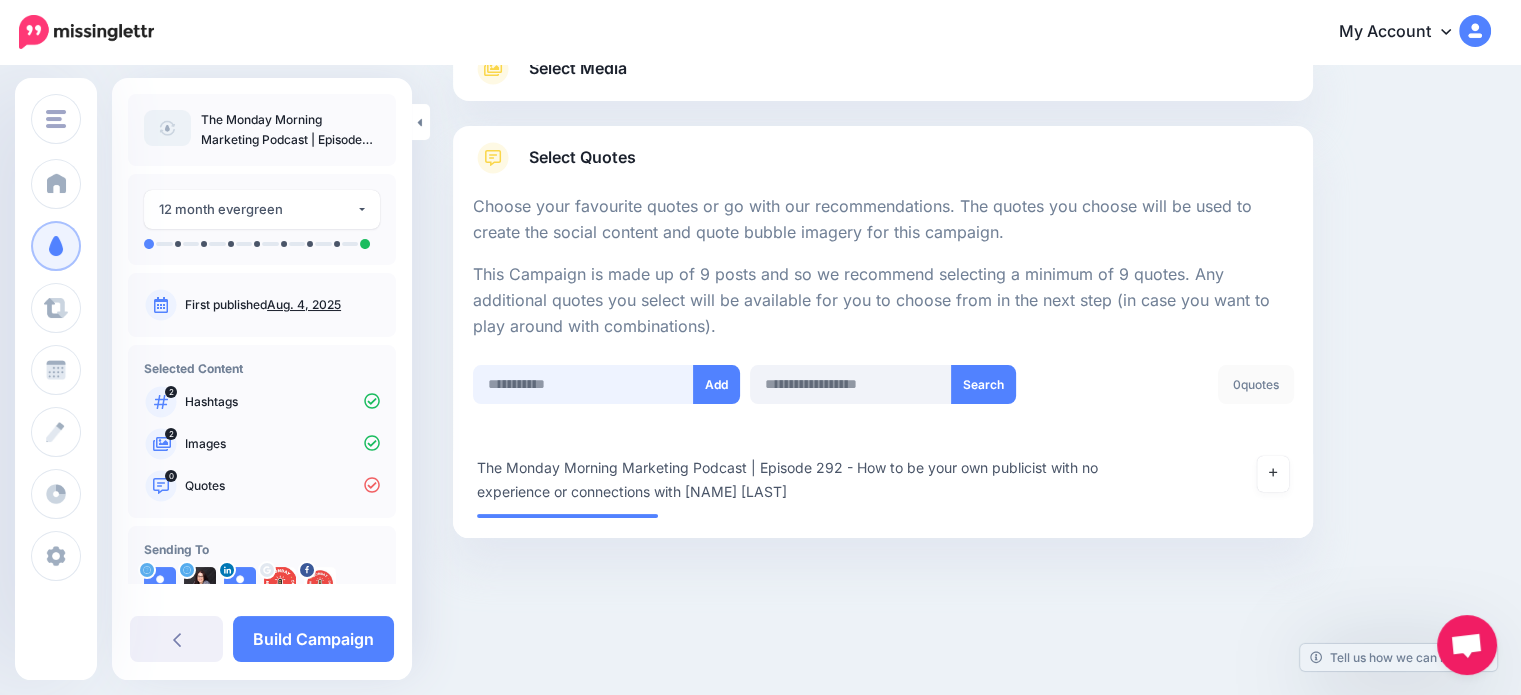 click at bounding box center [583, 384] 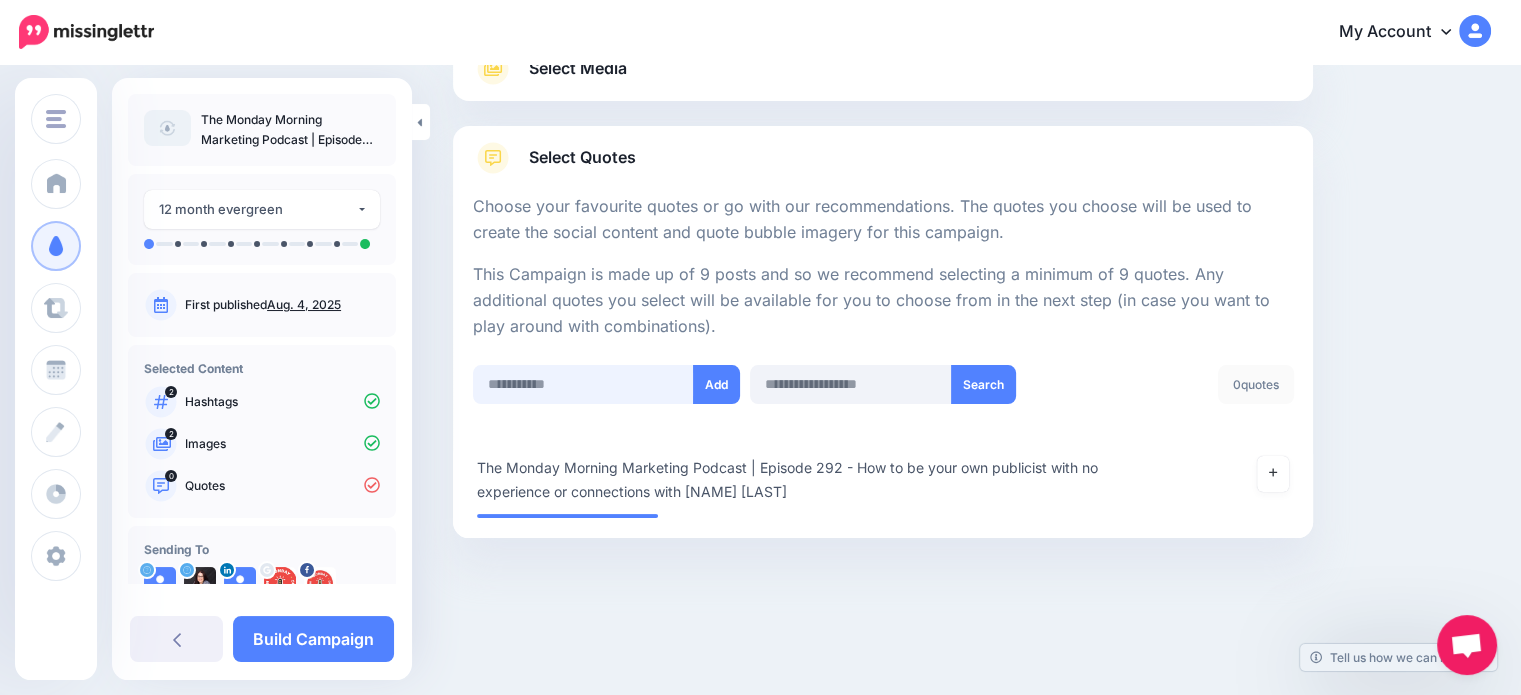 click at bounding box center (583, 384) 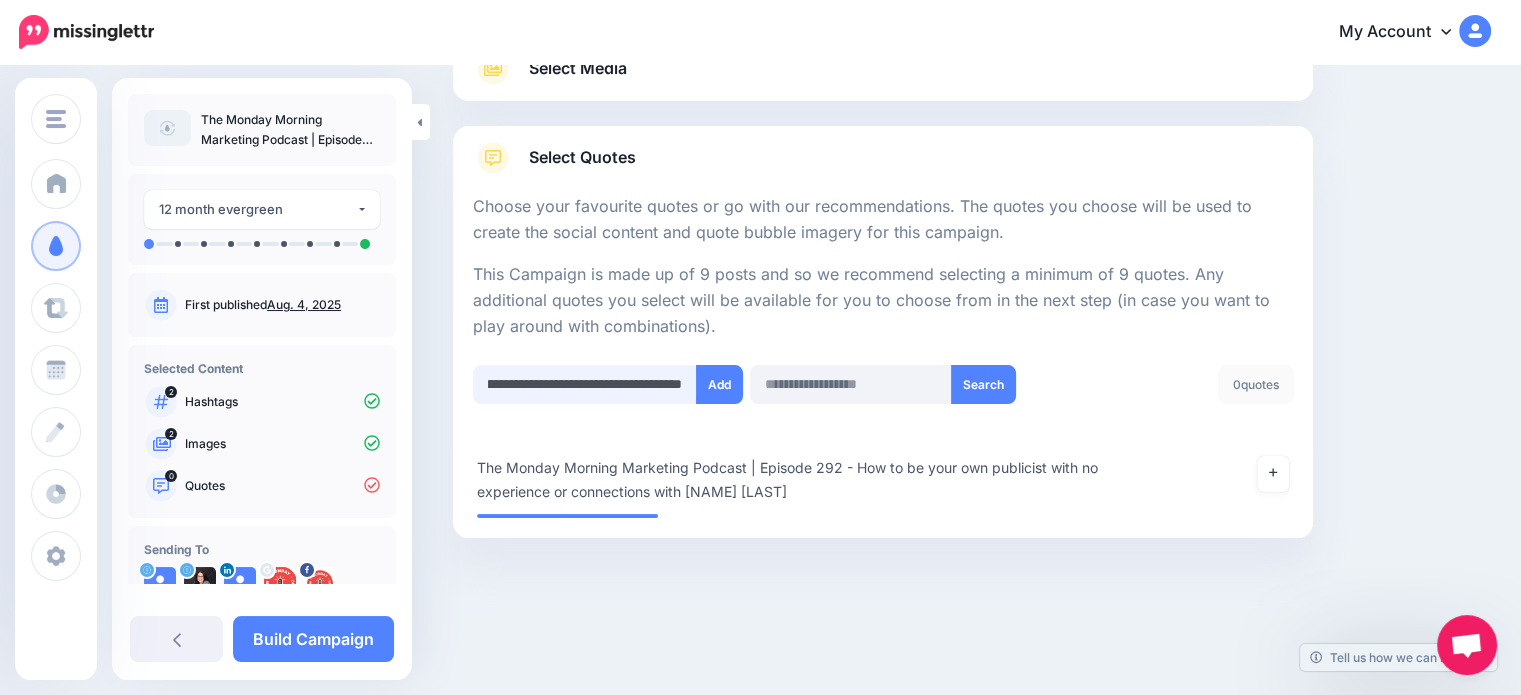 scroll, scrollTop: 0, scrollLeft: 550, axis: horizontal 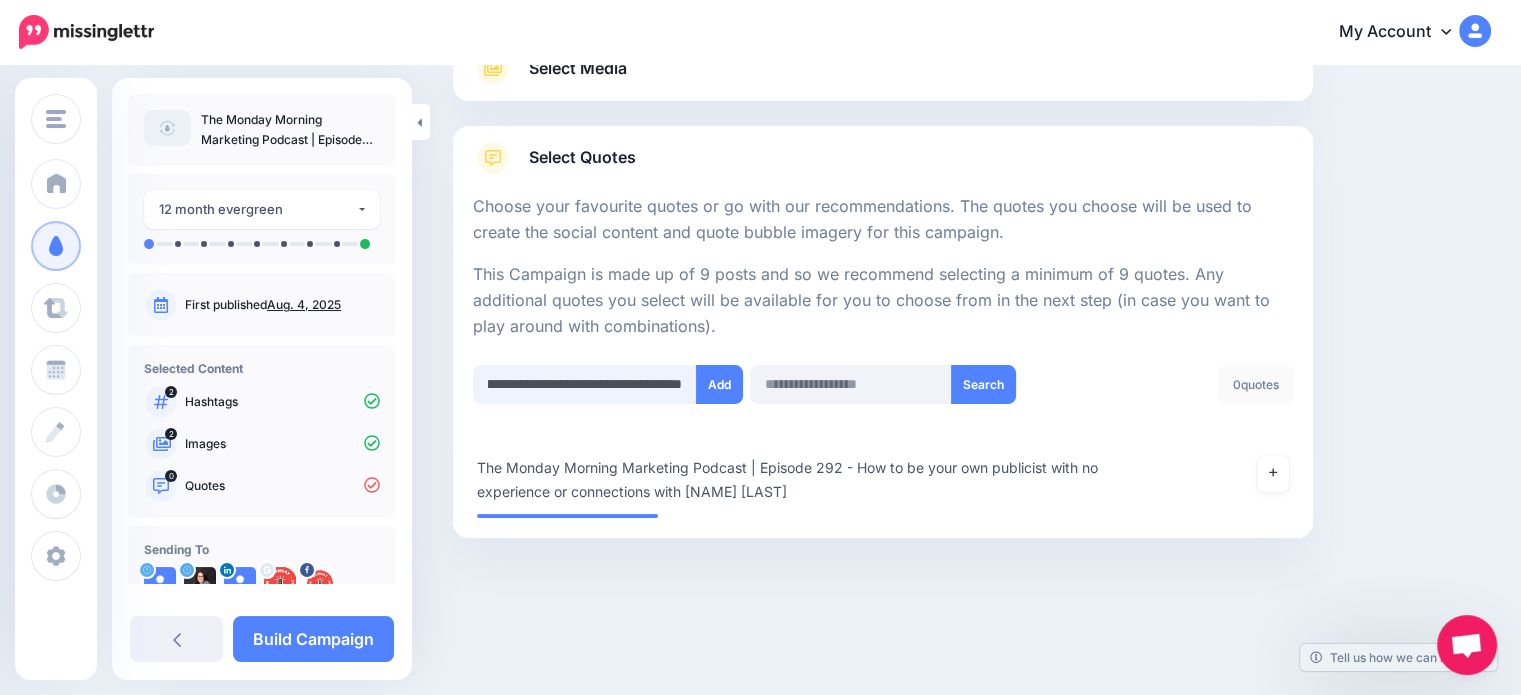 type on "**********" 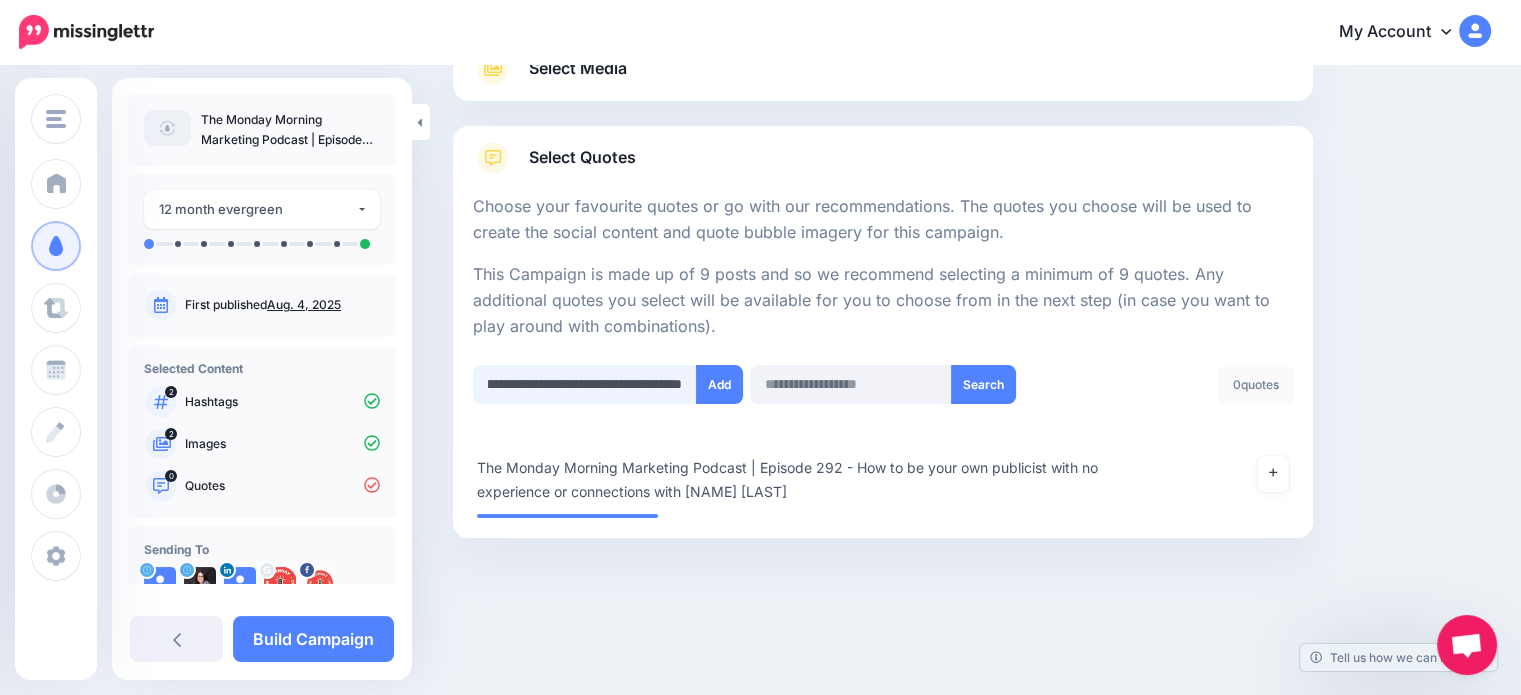 scroll, scrollTop: 0, scrollLeft: 541, axis: horizontal 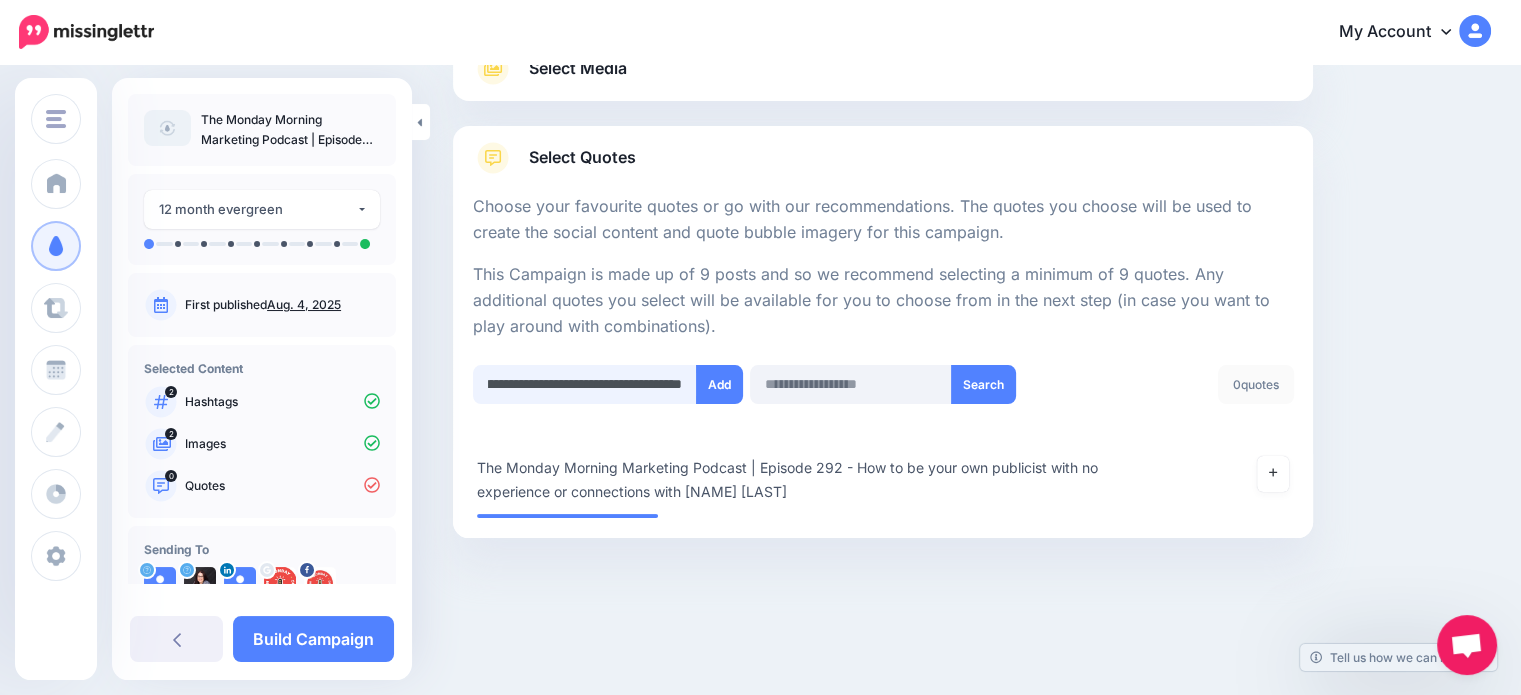 type 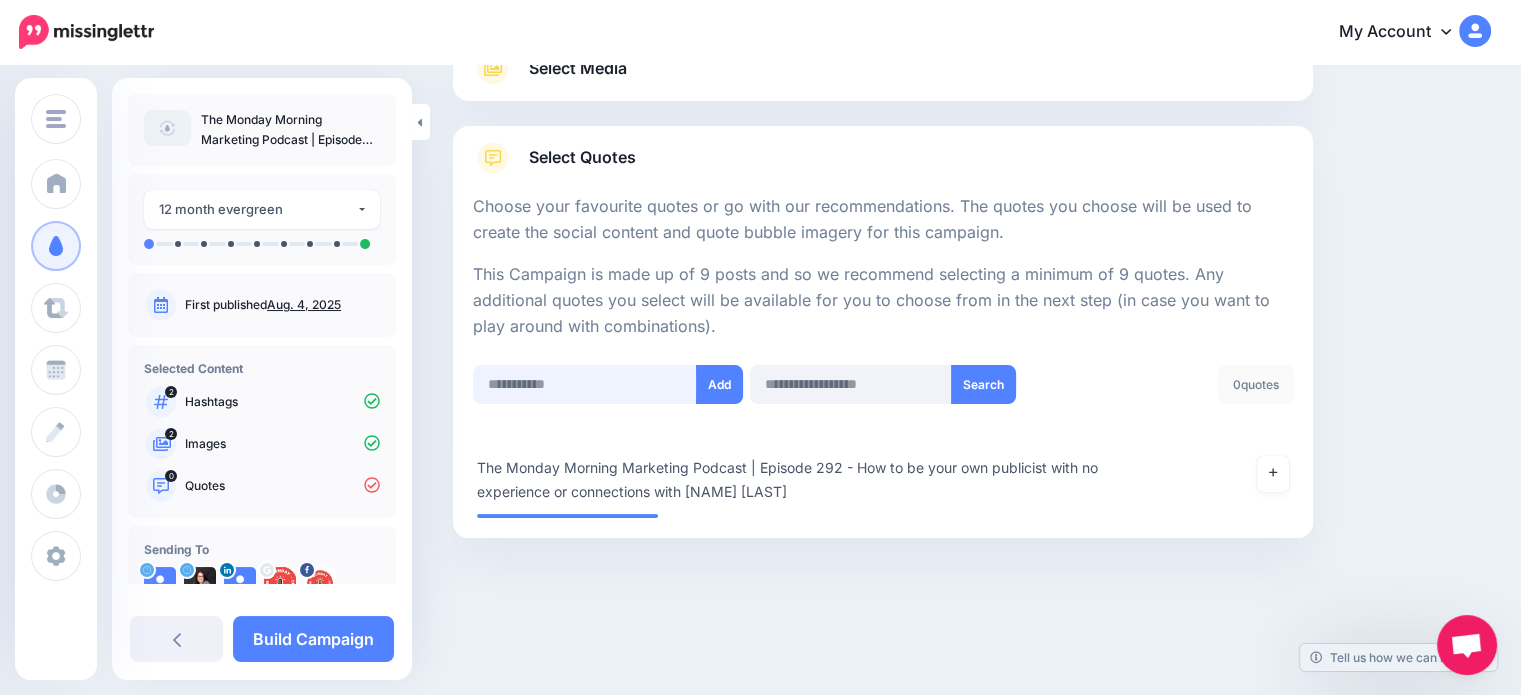 scroll, scrollTop: 0, scrollLeft: 0, axis: both 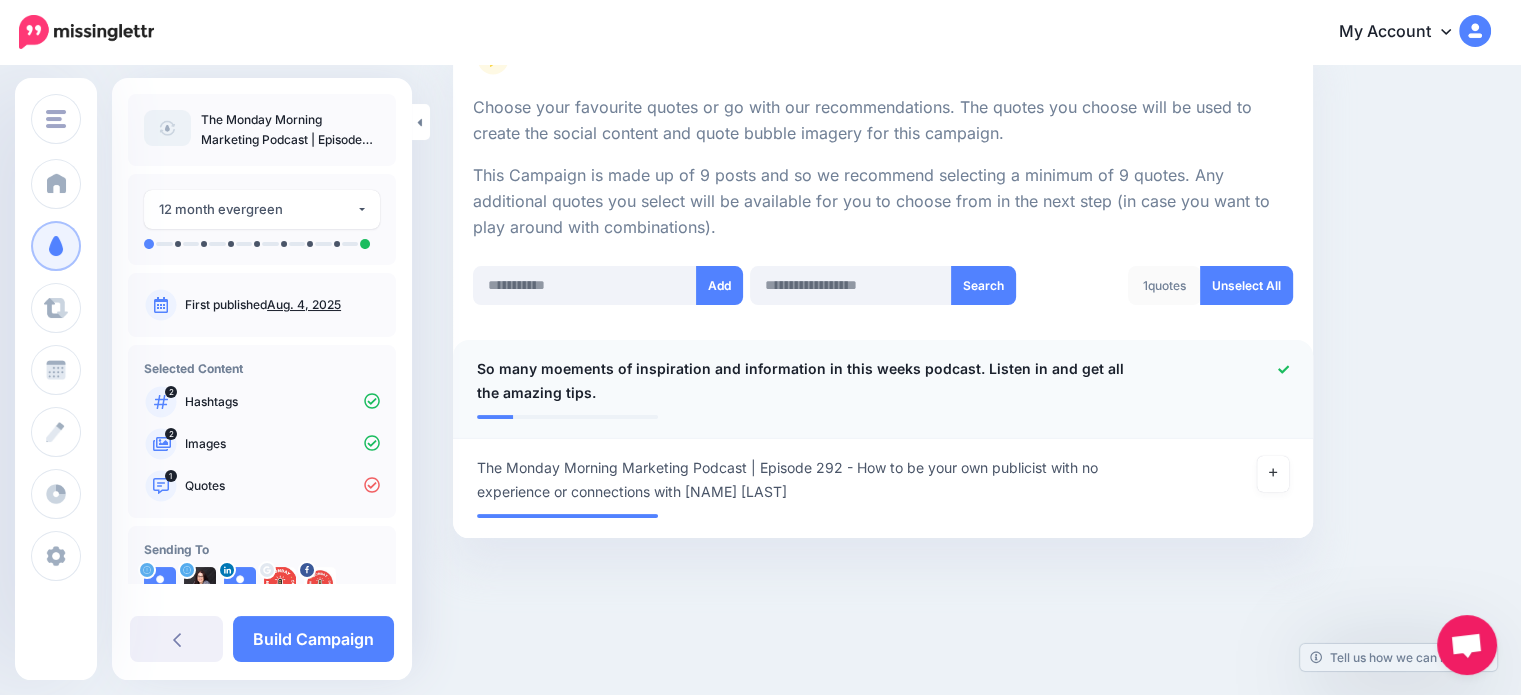 click on "So many moements of inspiration and information in this weeks podcast. Listen in and get all the amazing tips." at bounding box center [813, 381] 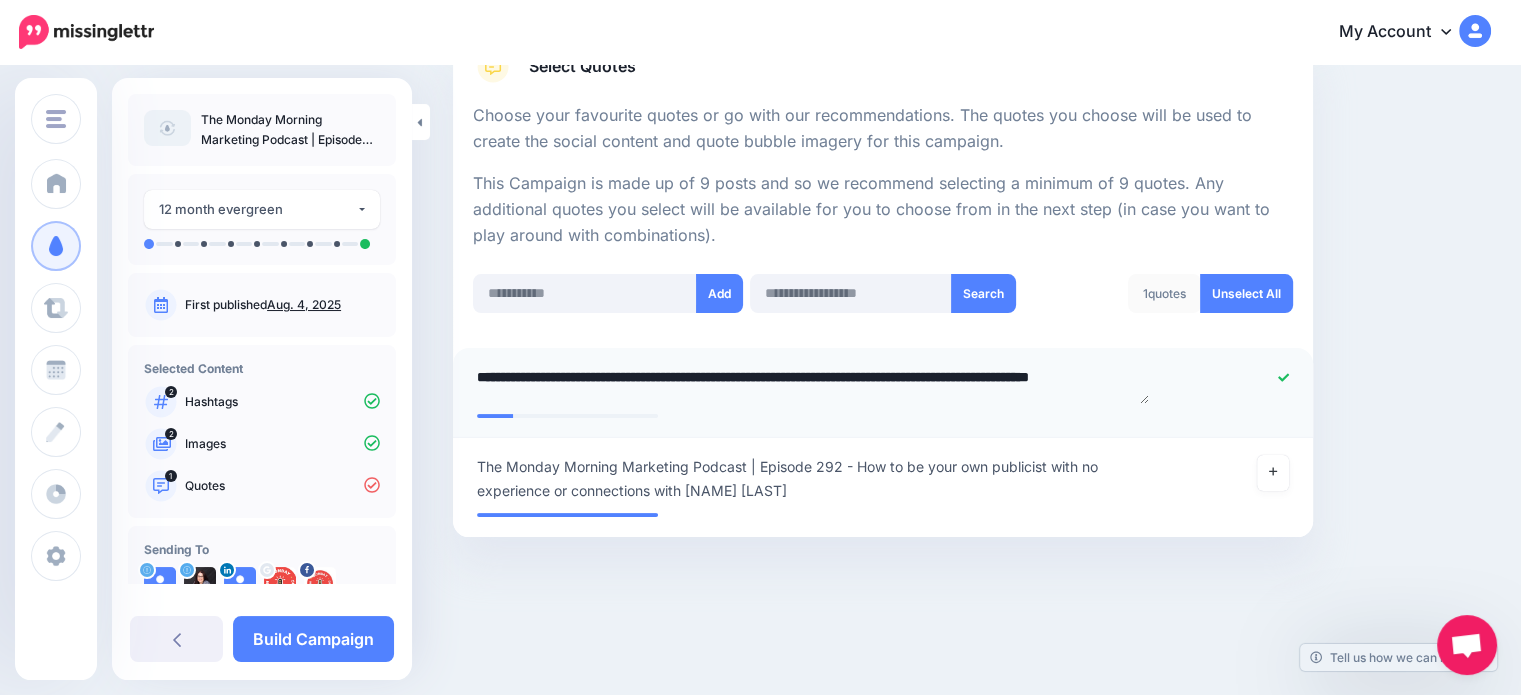 scroll, scrollTop: 350, scrollLeft: 0, axis: vertical 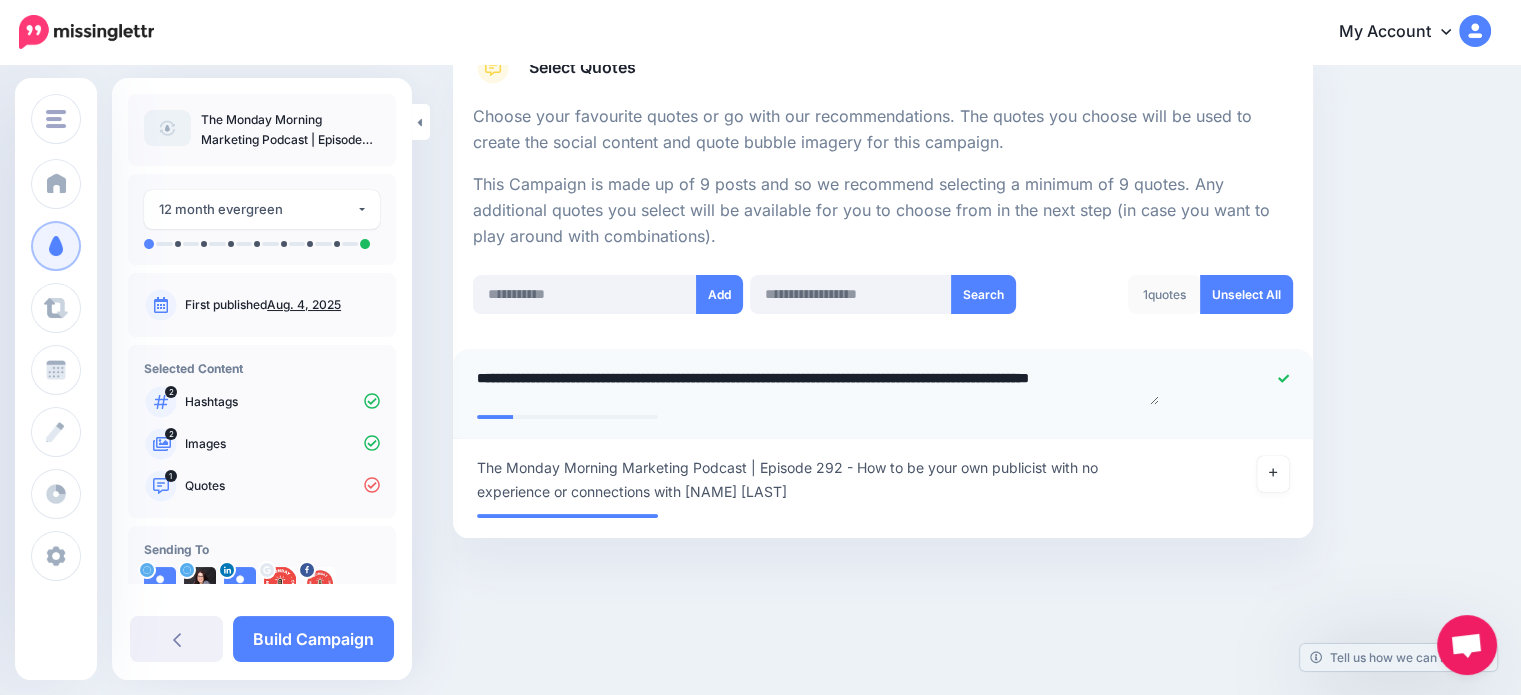 click on "**********" at bounding box center (818, 385) 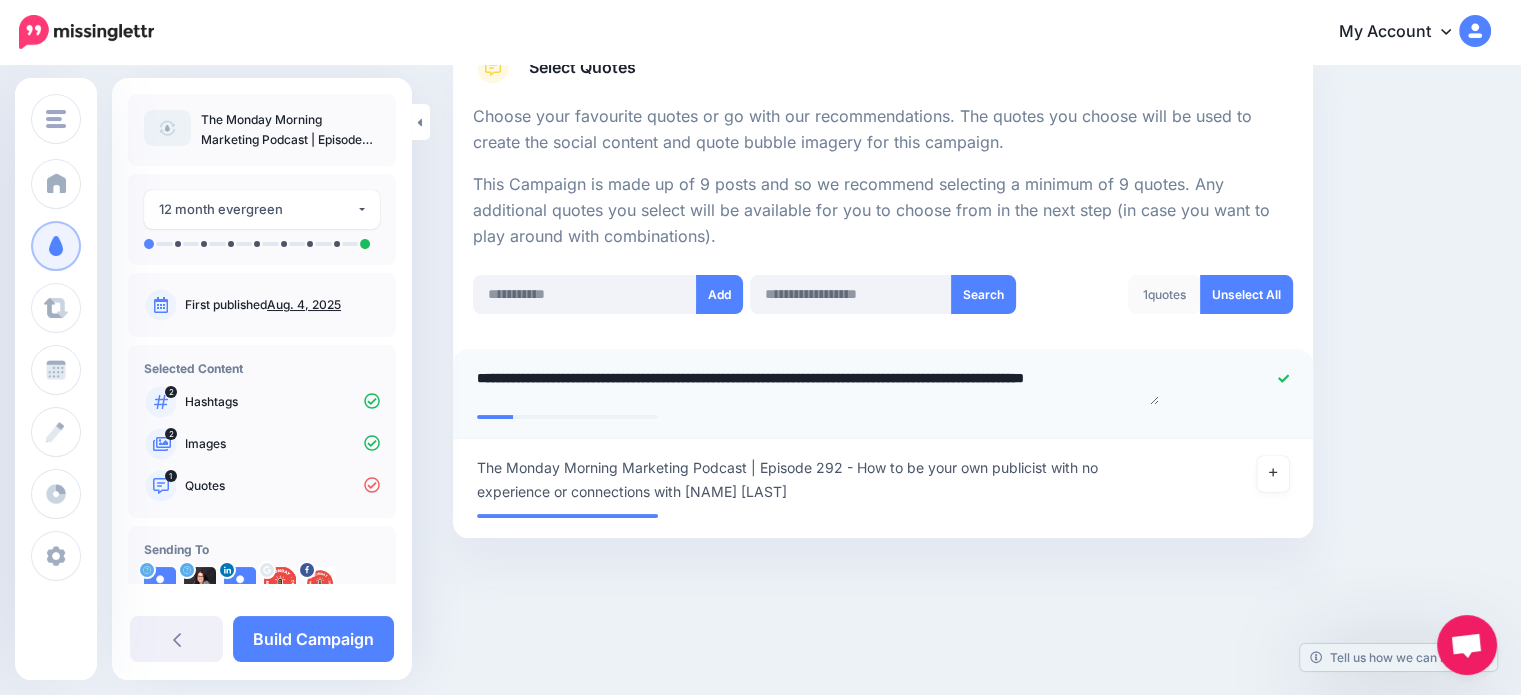 click on "**********" at bounding box center [818, 385] 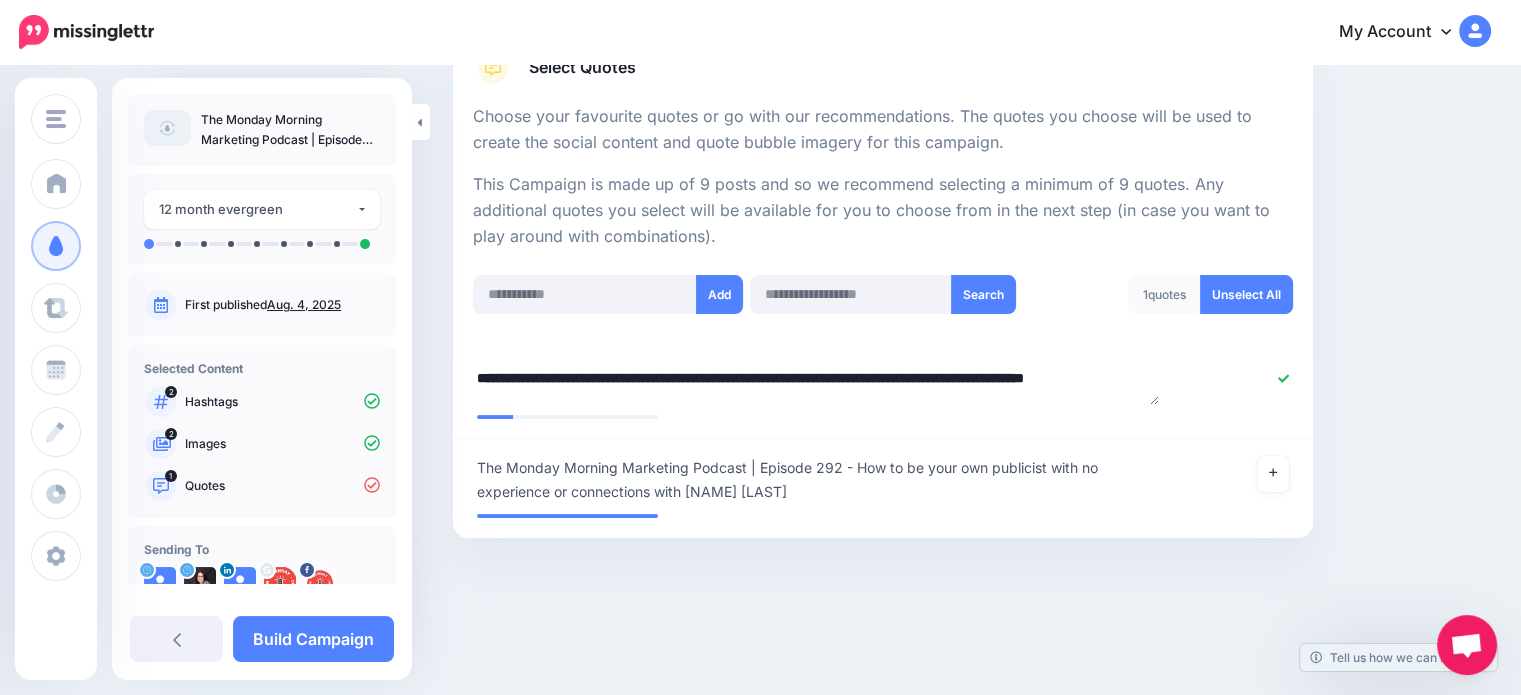 click on "******" at bounding box center [0, 0] 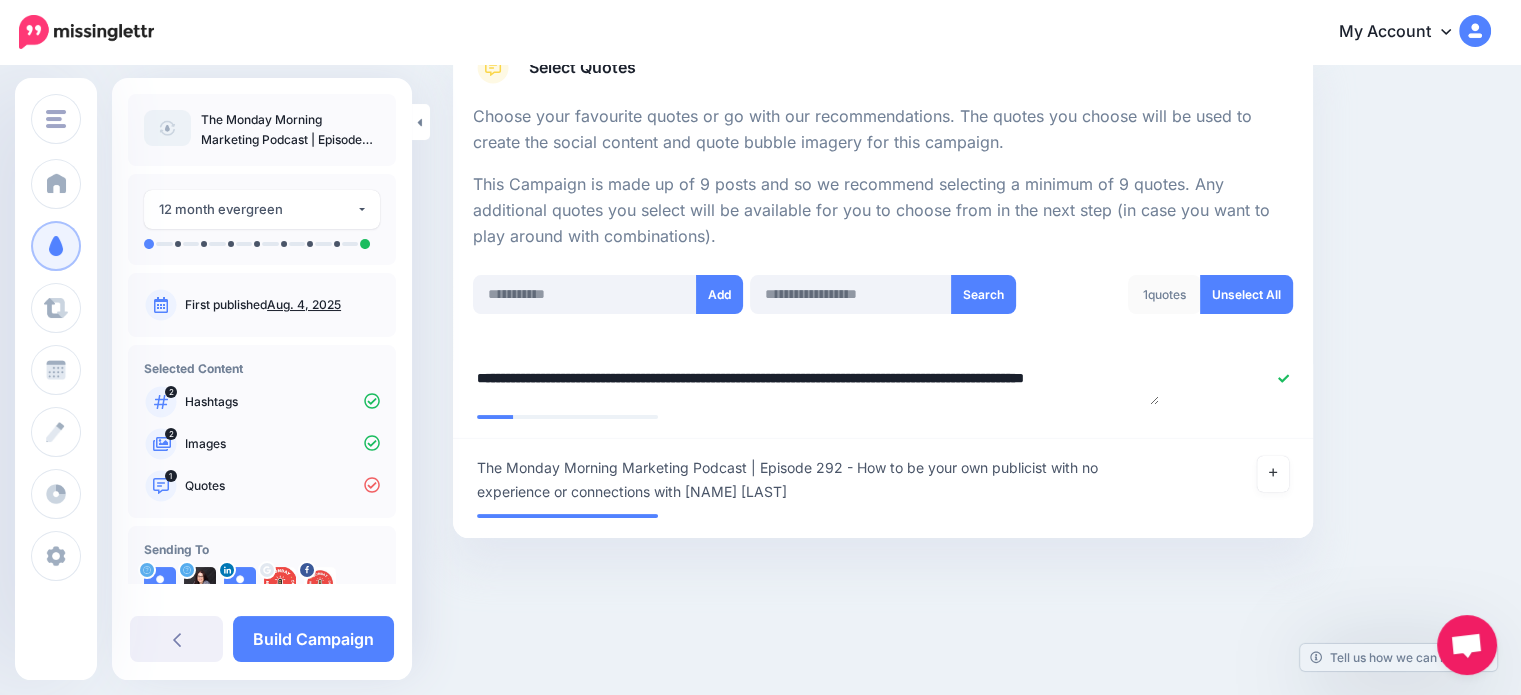 type on "**********" 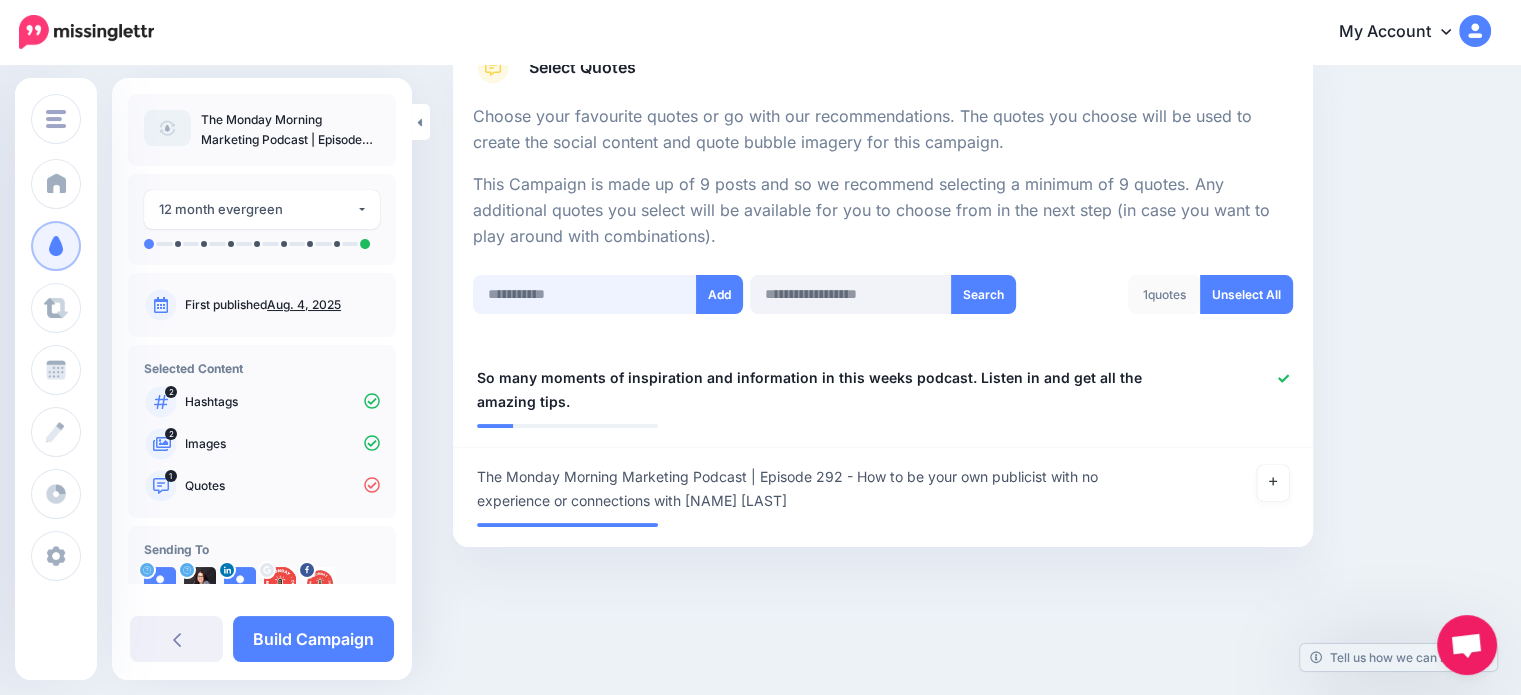 click at bounding box center (585, 294) 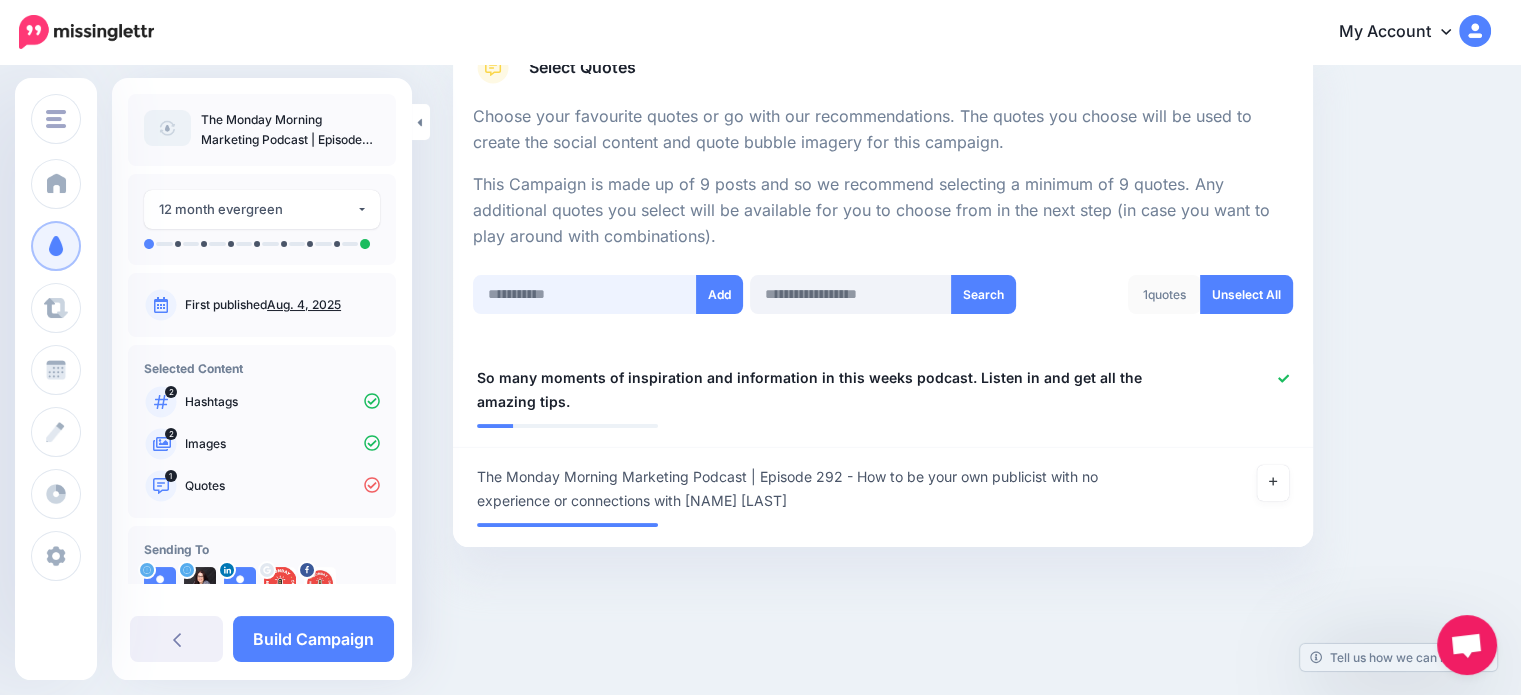 click at bounding box center [585, 294] 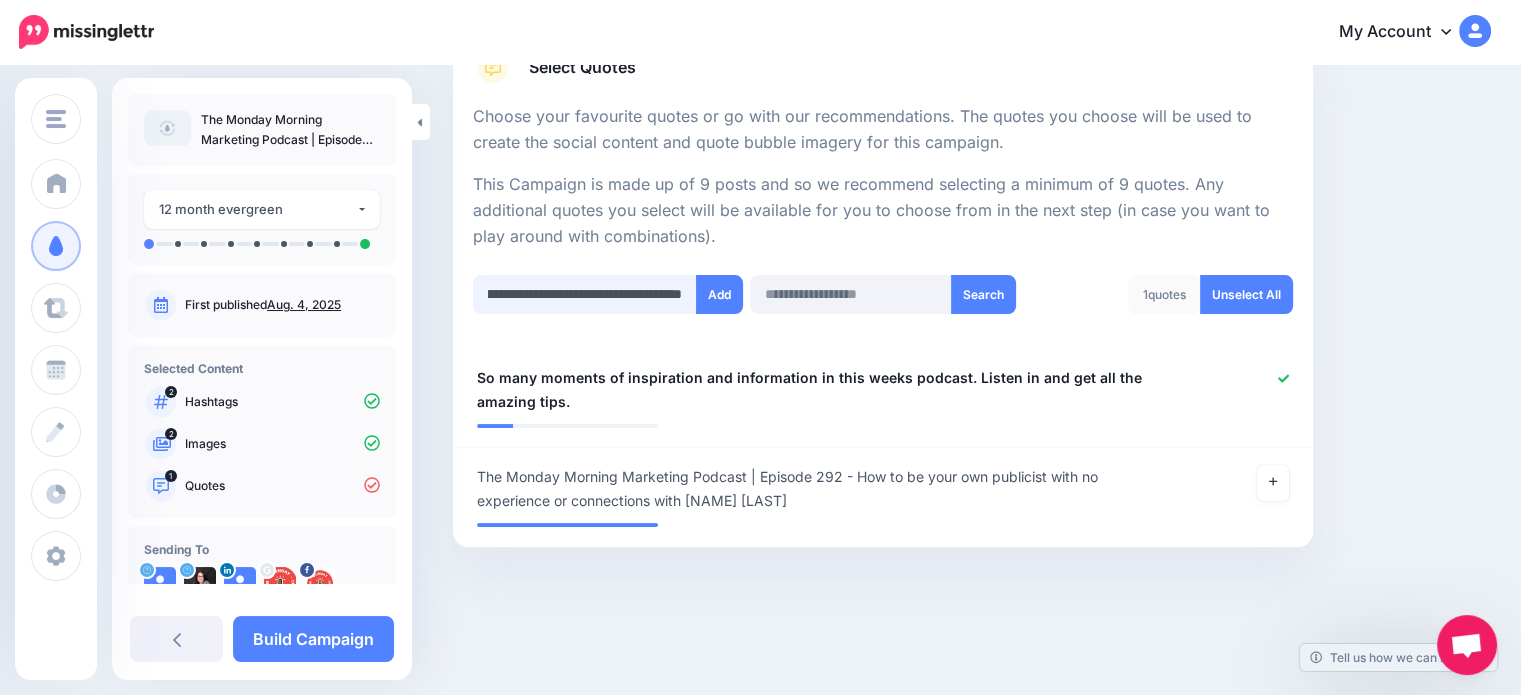 scroll, scrollTop: 0, scrollLeft: 580, axis: horizontal 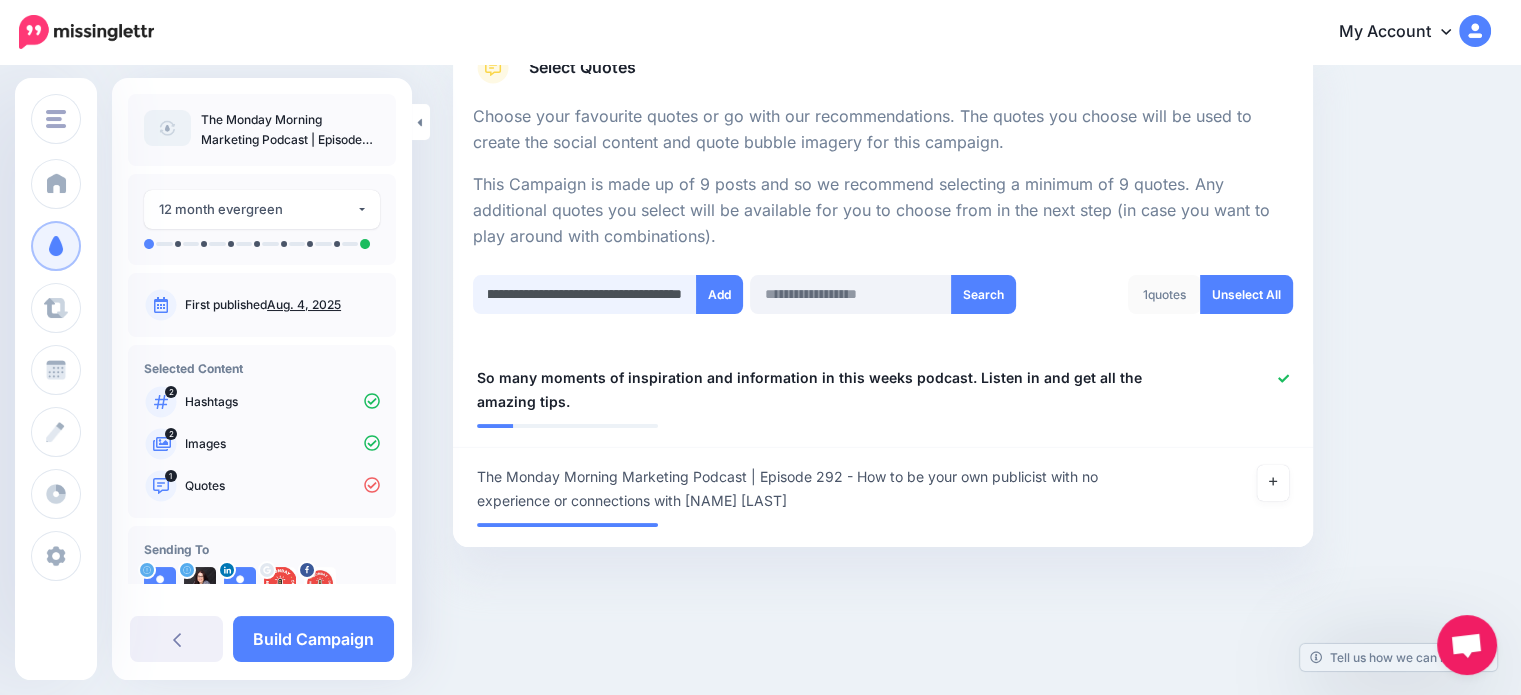 type on "**********" 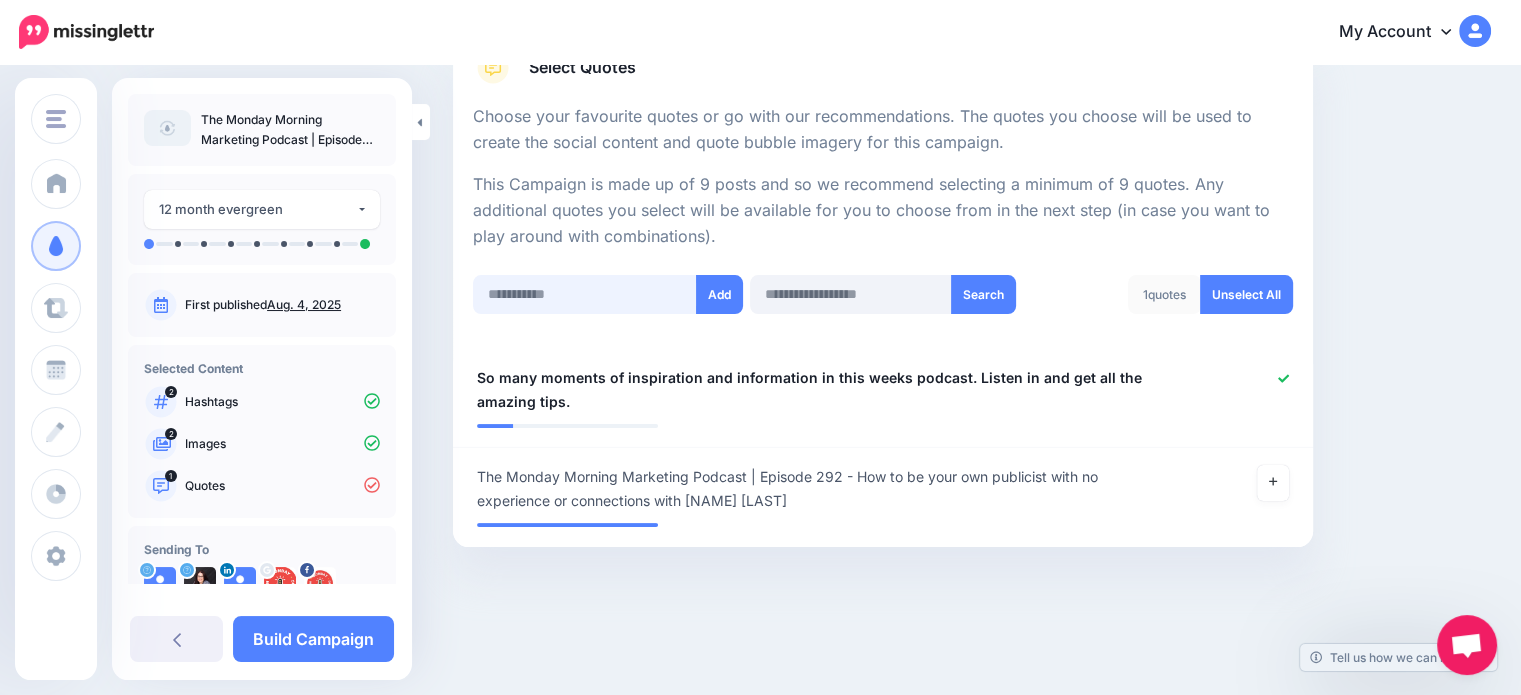 scroll, scrollTop: 0, scrollLeft: 0, axis: both 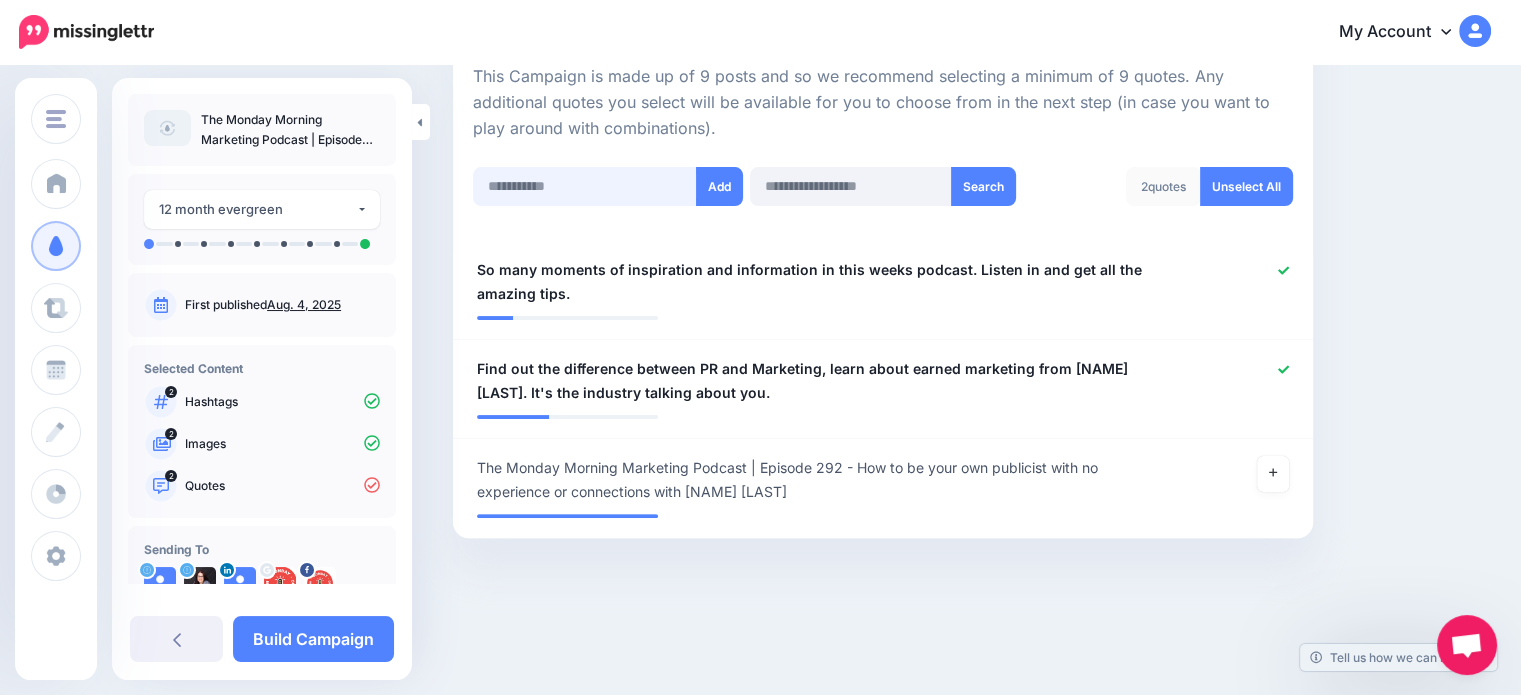click at bounding box center [585, 186] 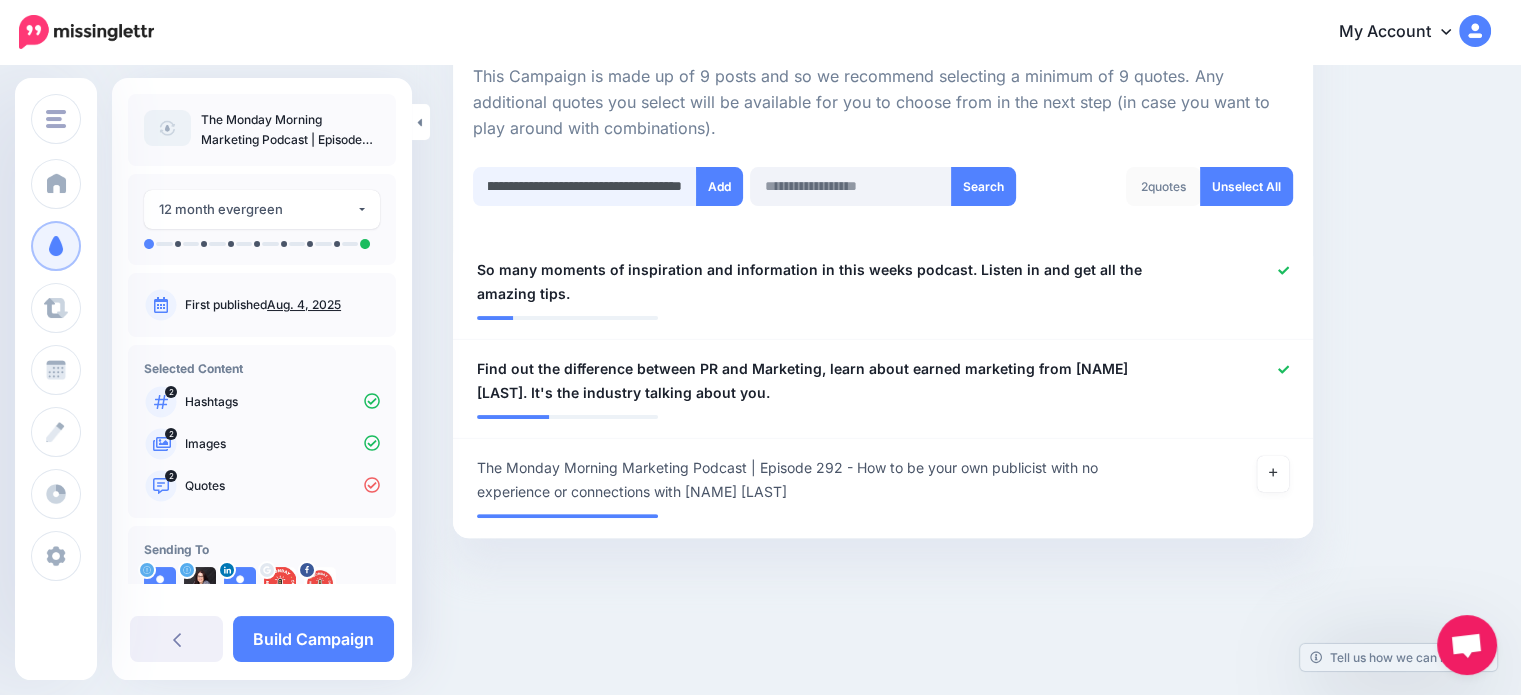 scroll, scrollTop: 0, scrollLeft: 532, axis: horizontal 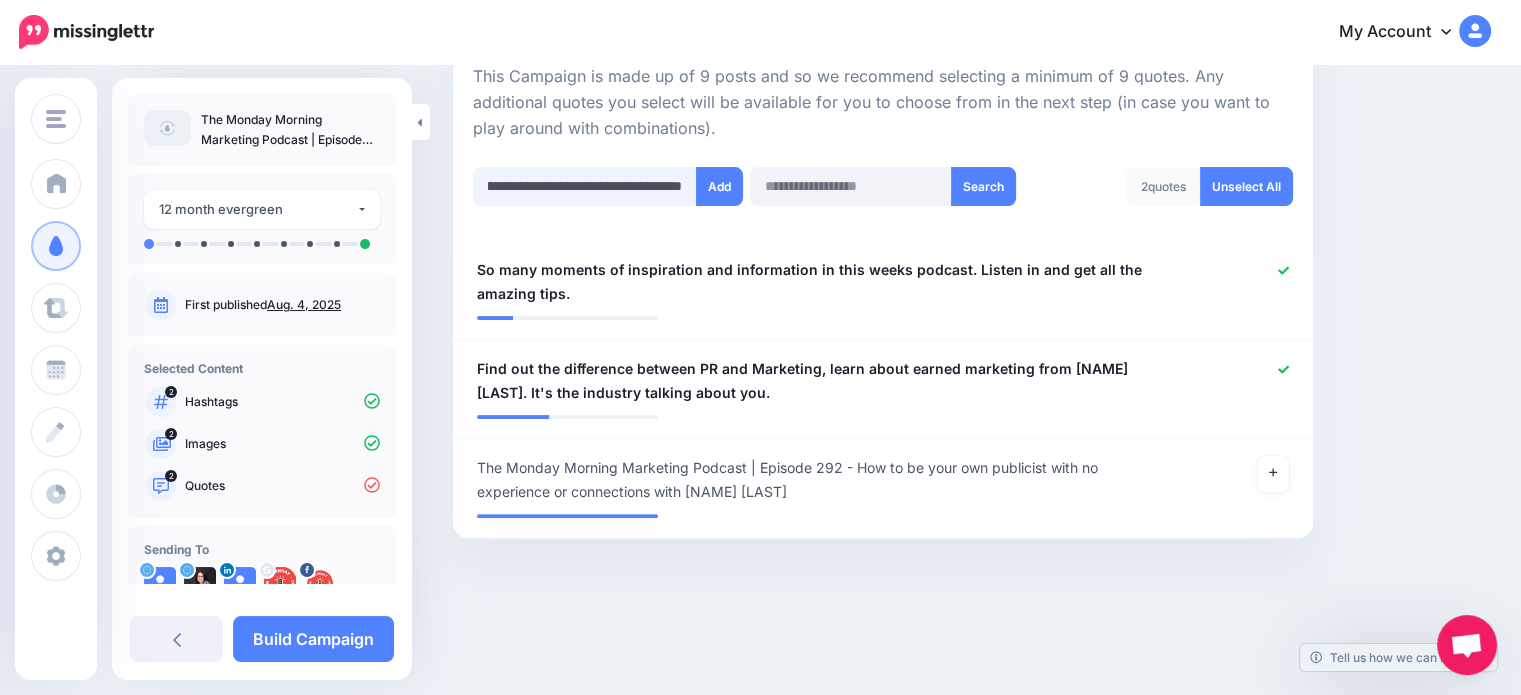 type on "**********" 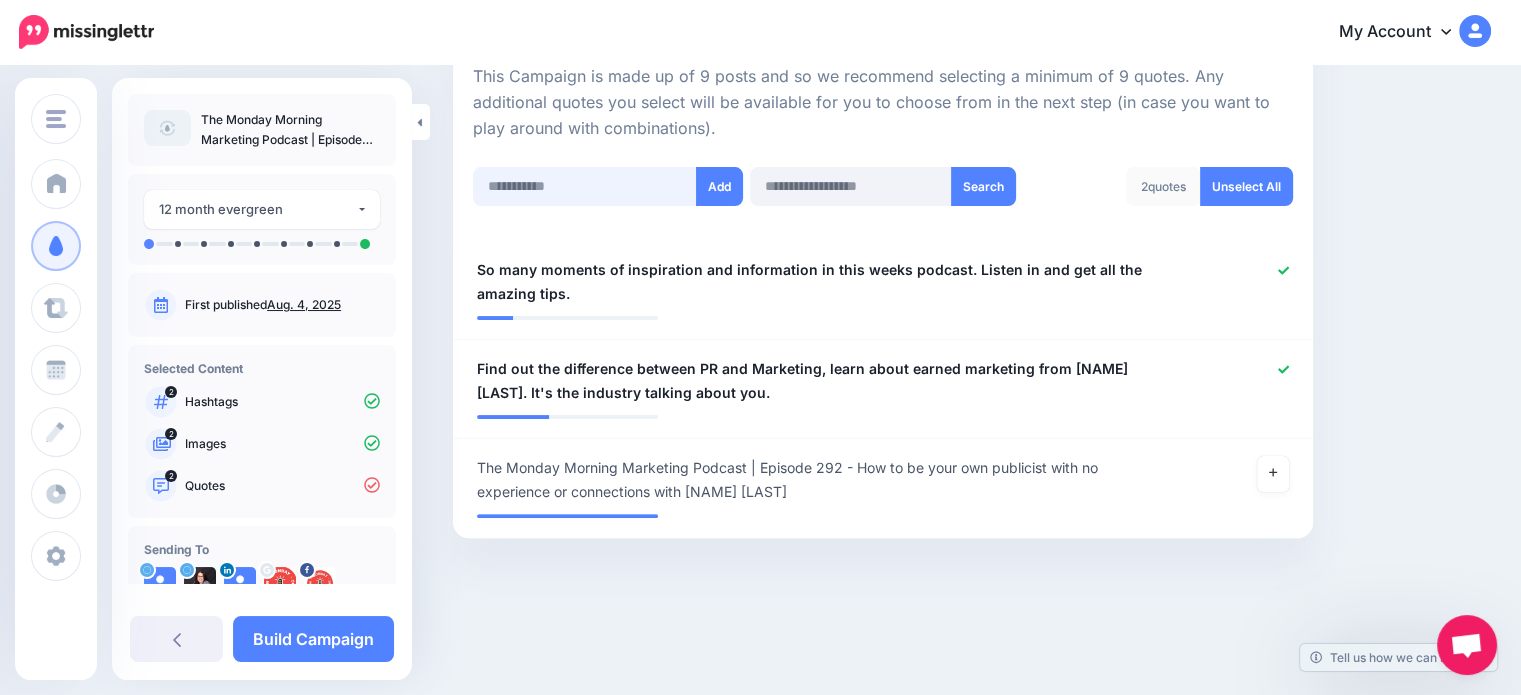scroll, scrollTop: 0, scrollLeft: 0, axis: both 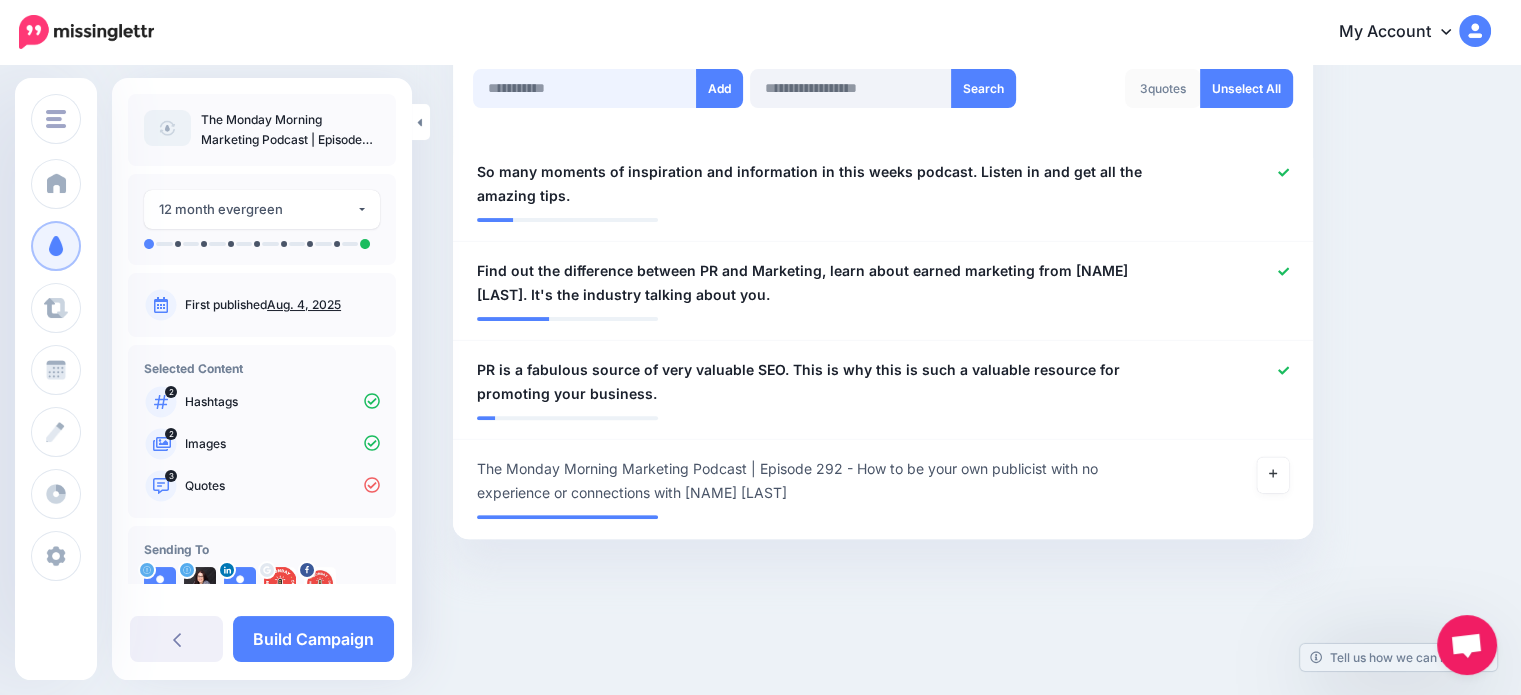 click at bounding box center (585, 88) 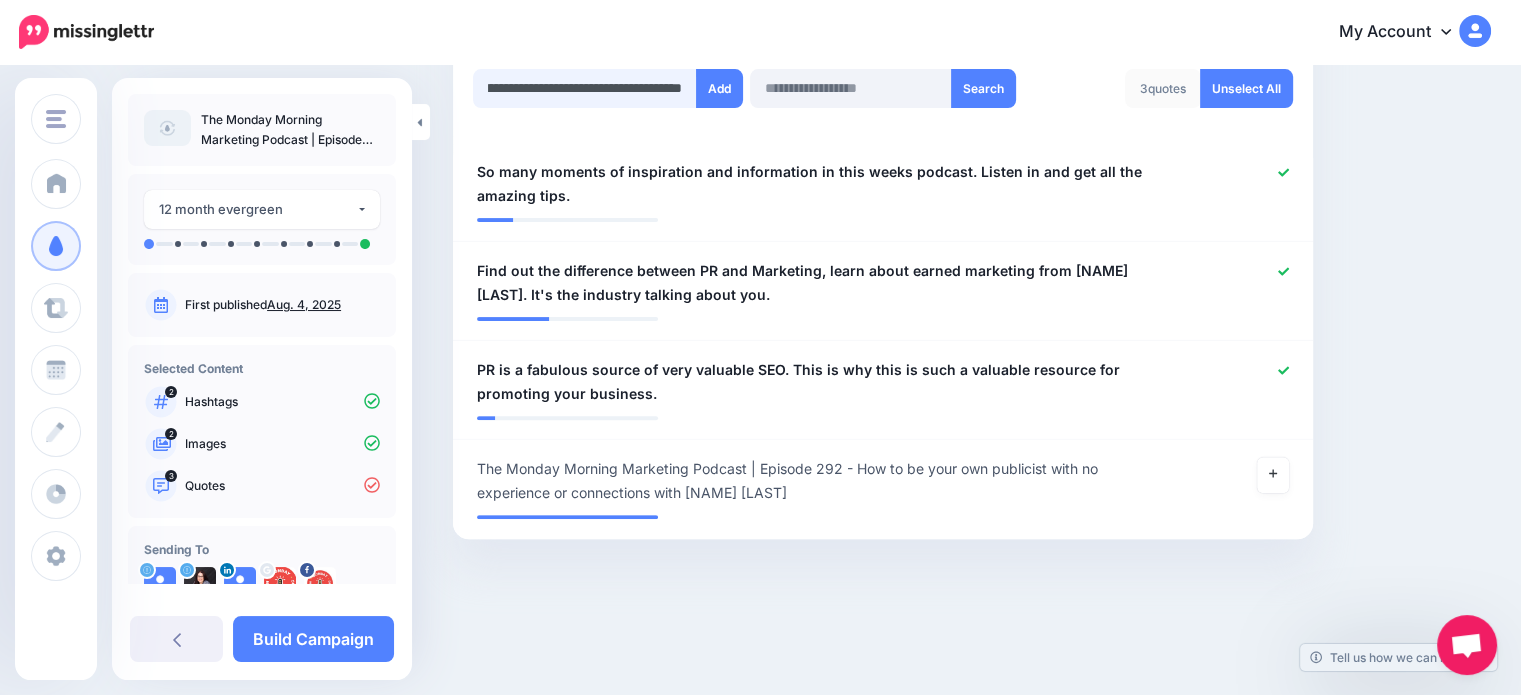 scroll, scrollTop: 0, scrollLeft: 456, axis: horizontal 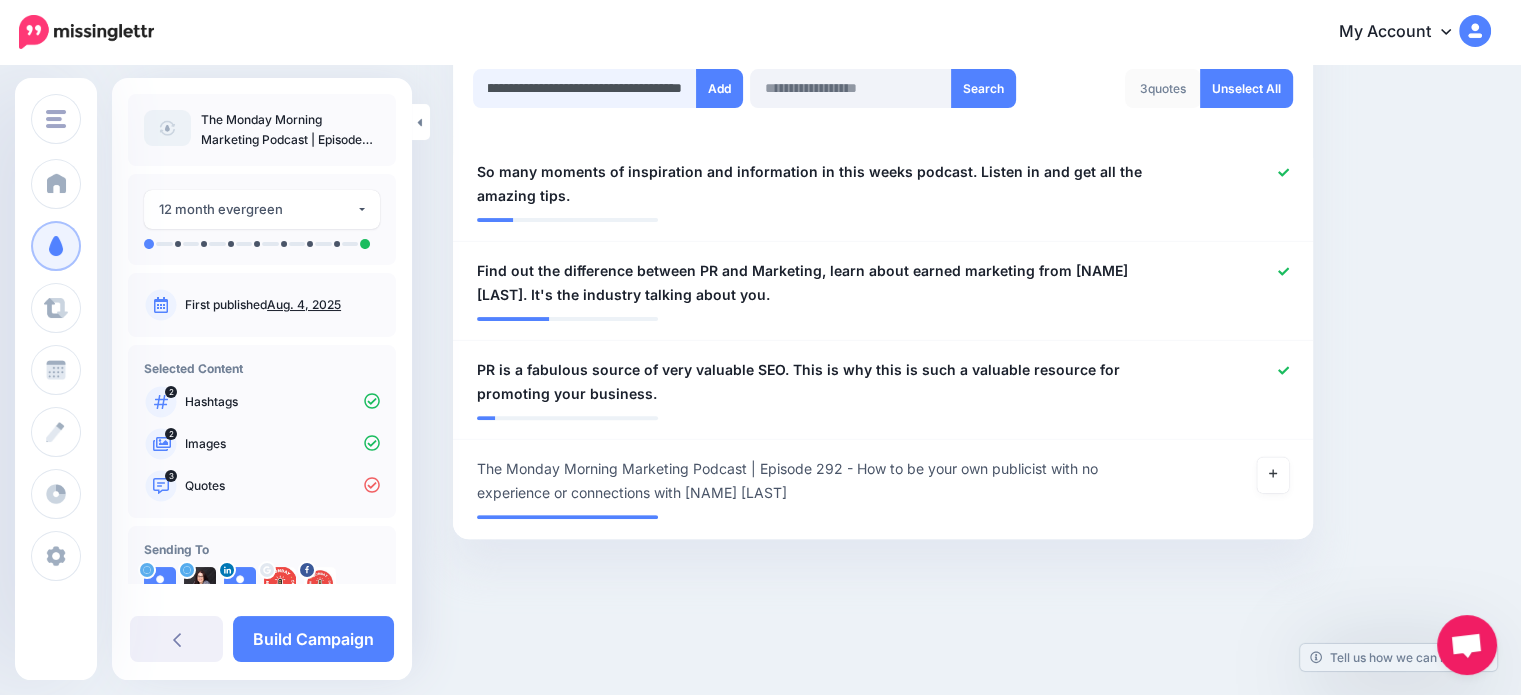 type on "**********" 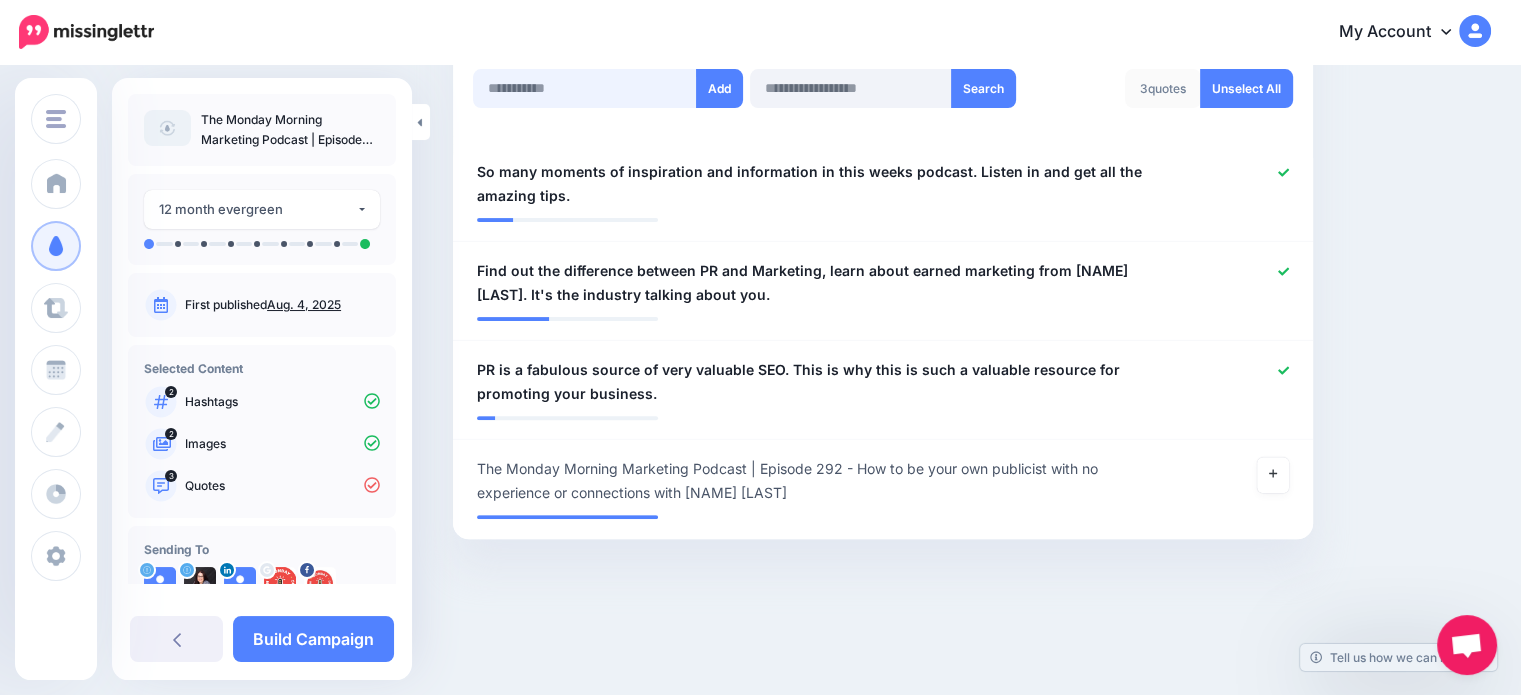 scroll, scrollTop: 0, scrollLeft: 0, axis: both 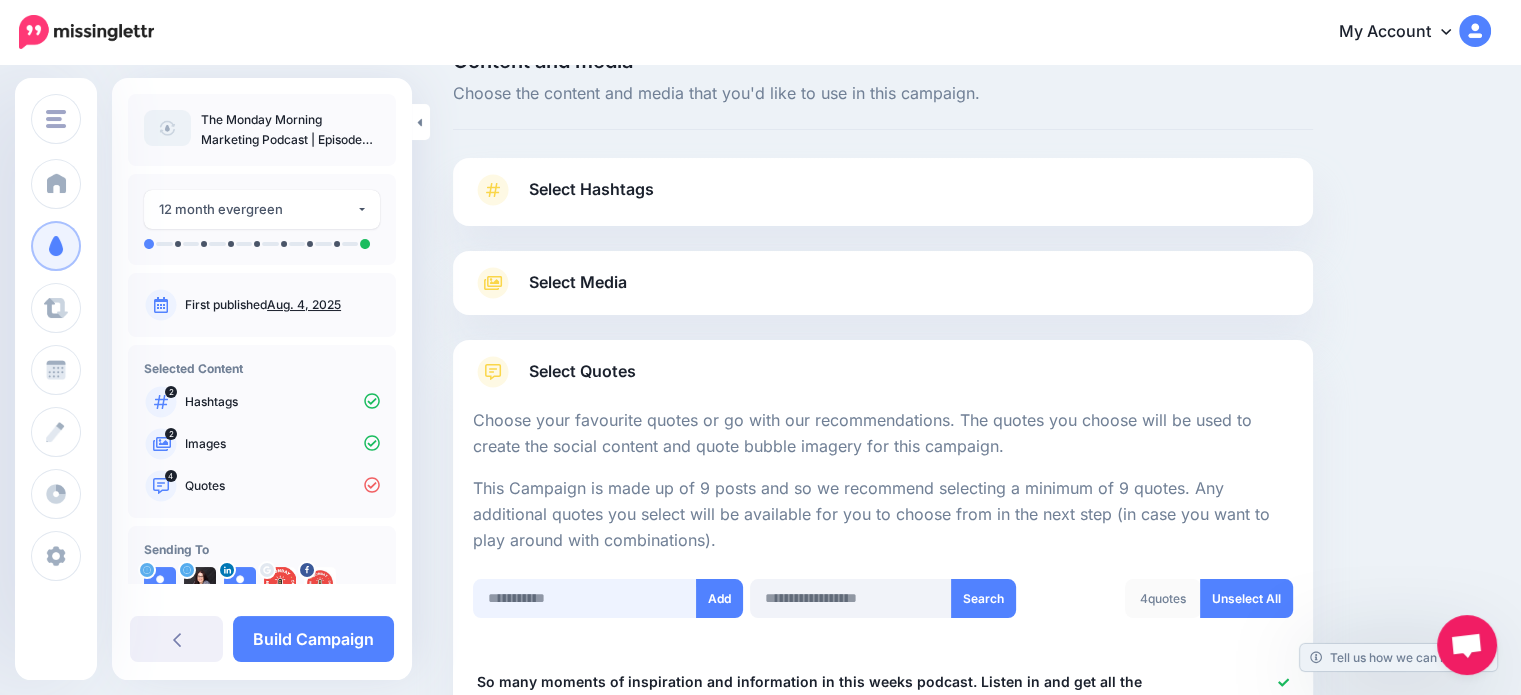 click at bounding box center [585, 598] 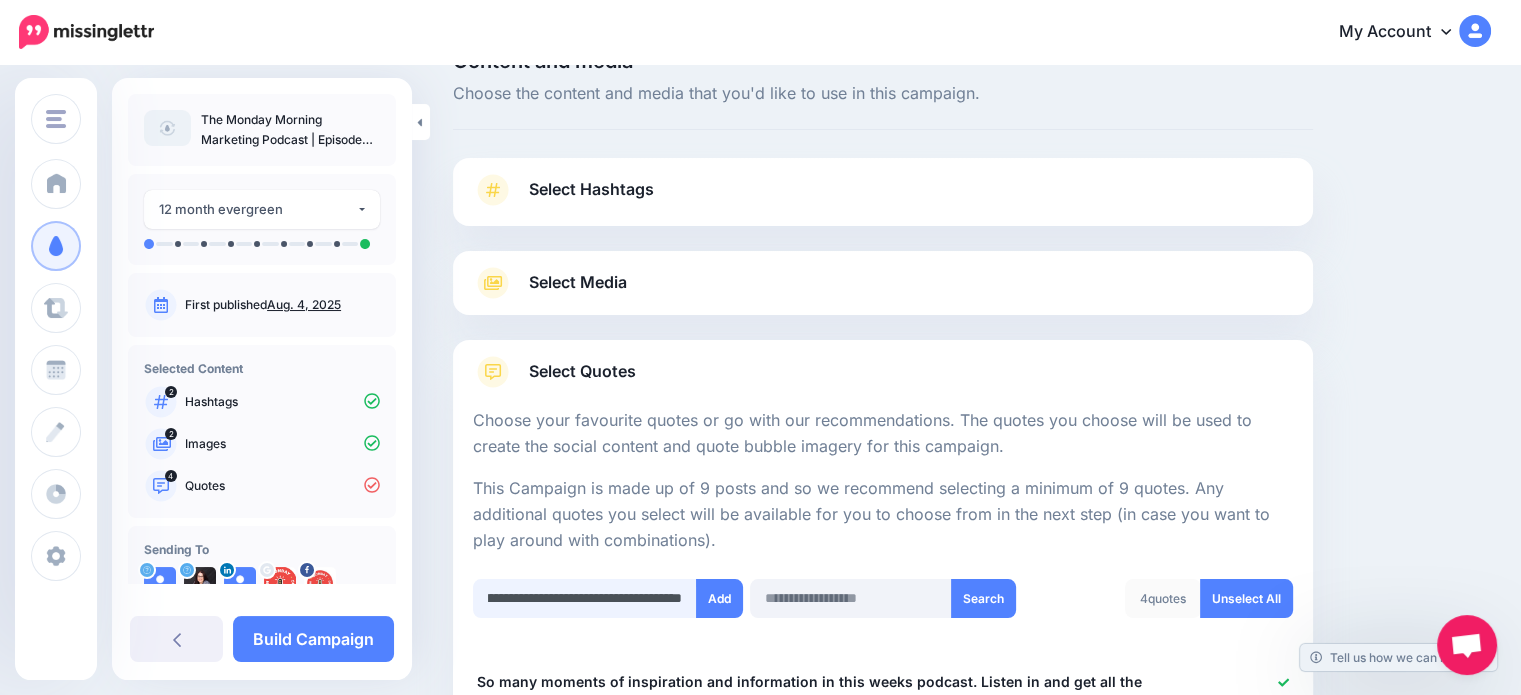 scroll, scrollTop: 0, scrollLeft: 904, axis: horizontal 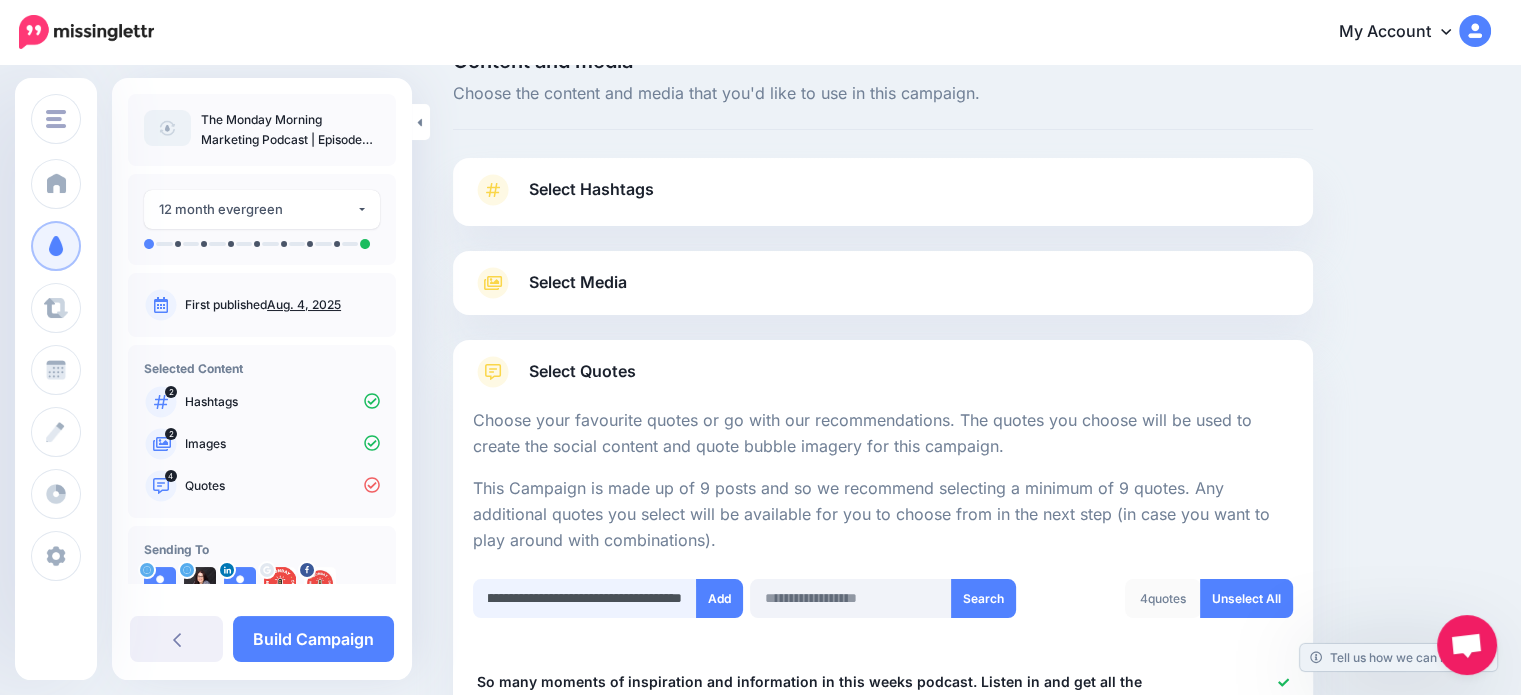 type on "**********" 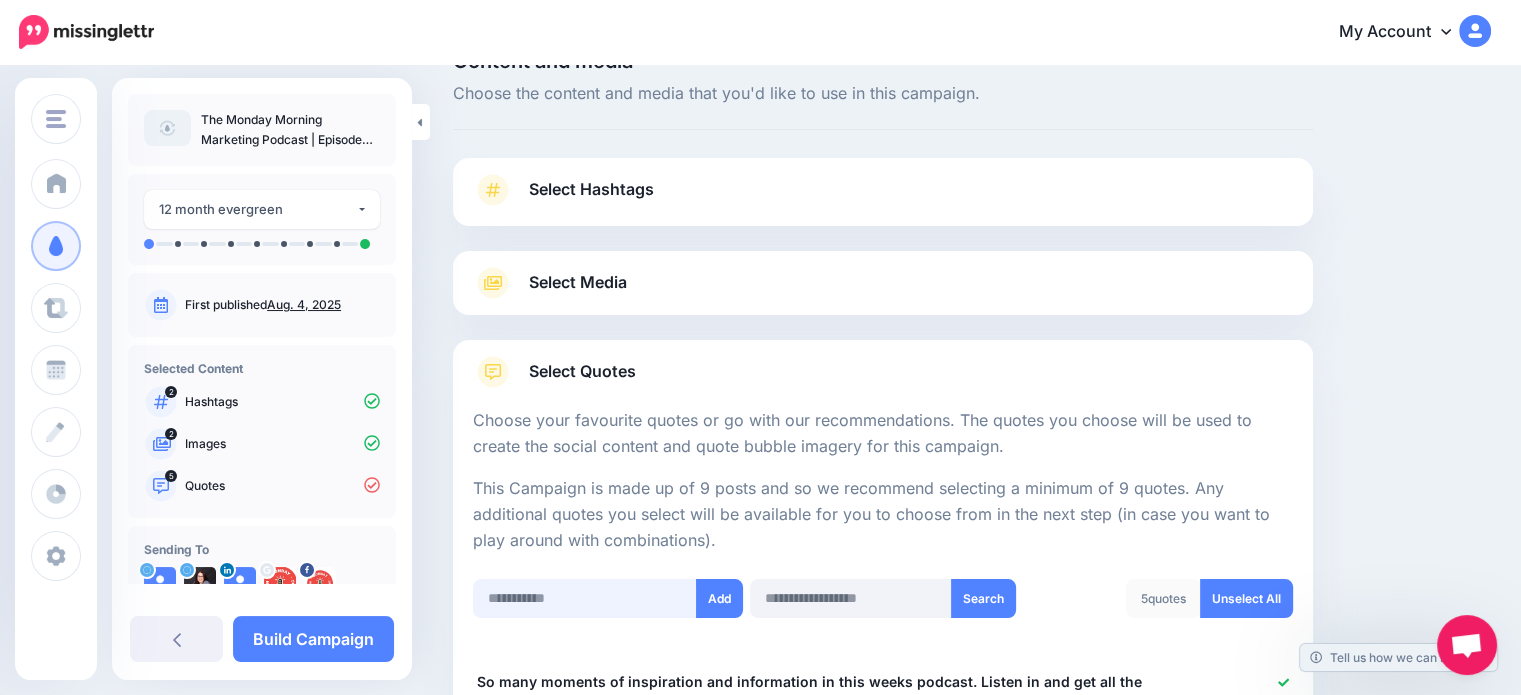 scroll, scrollTop: 0, scrollLeft: 0, axis: both 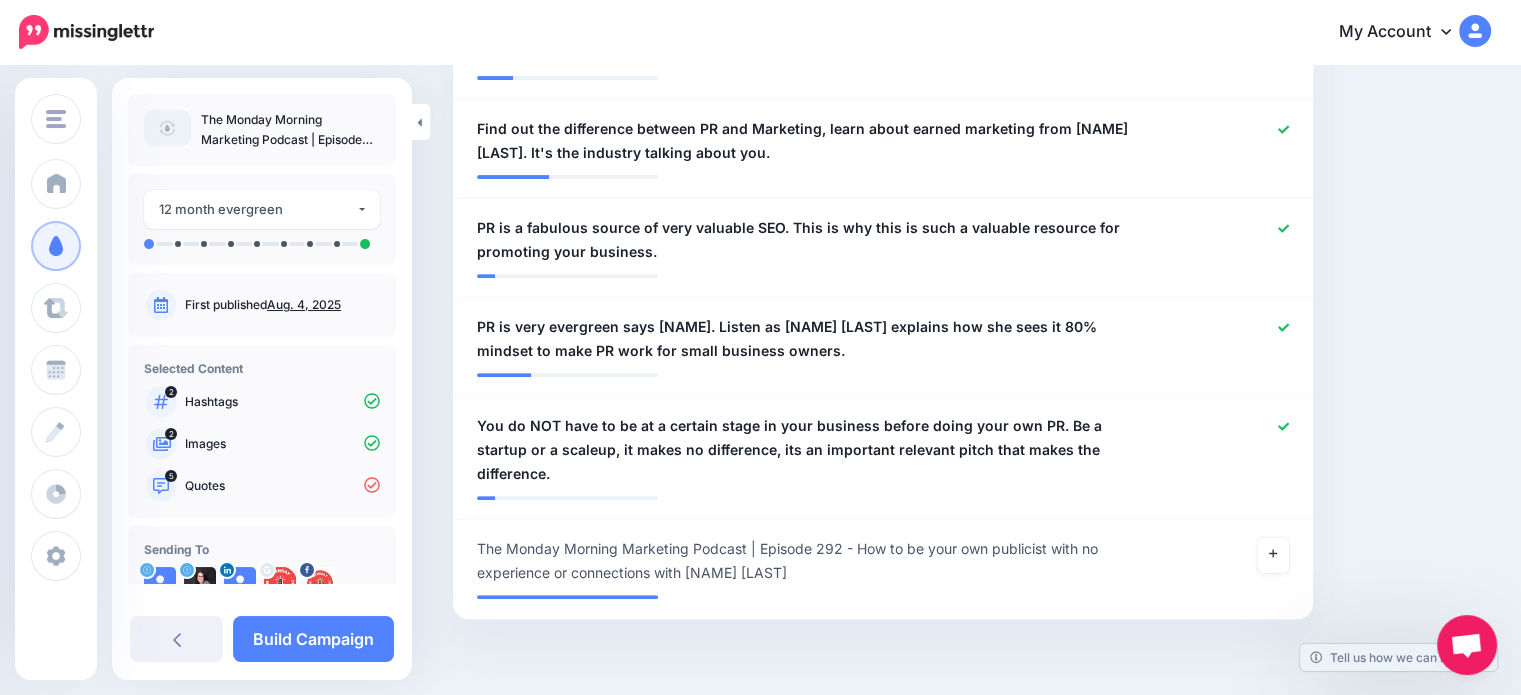 click on "Content and media
Choose the content and media that you'd like to use in this campaign.
Select Hashtags
First let's make sure we're happy with the hashtags. Add, delete and reorder as needed. If unsure we recommend 1-3 hashtags.  Note:  If you have hashtags turned off for any of your social profiles, they will not be included.
Add Hashtag" at bounding box center (972, 59) 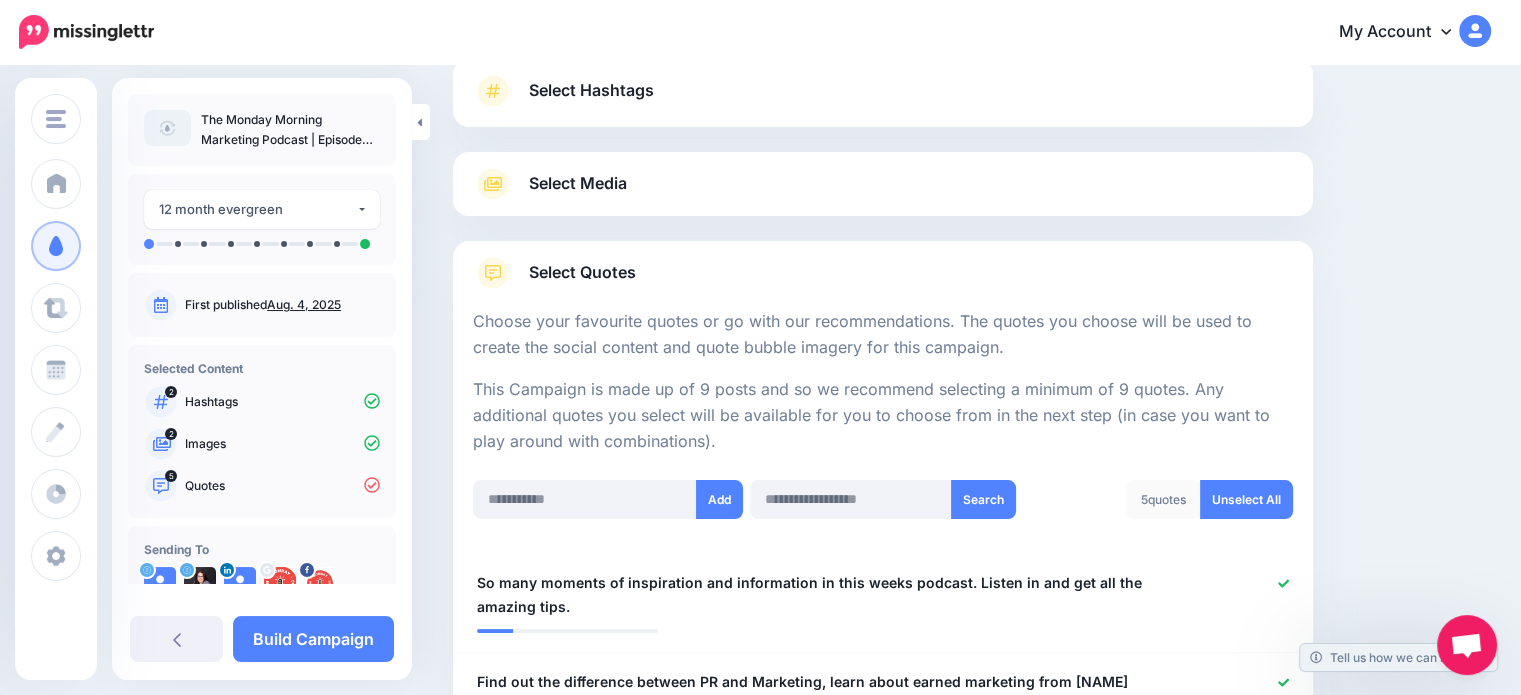scroll, scrollTop: 90, scrollLeft: 0, axis: vertical 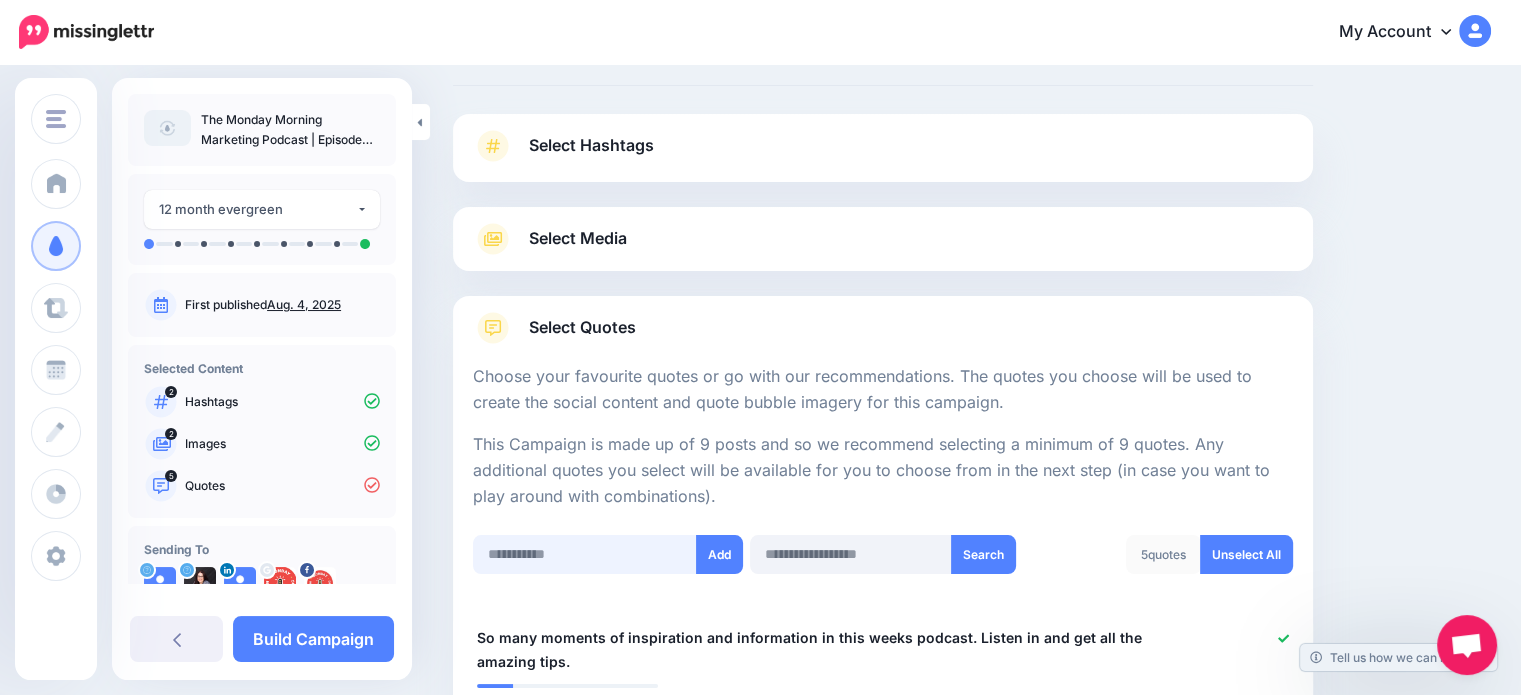 click at bounding box center [585, 554] 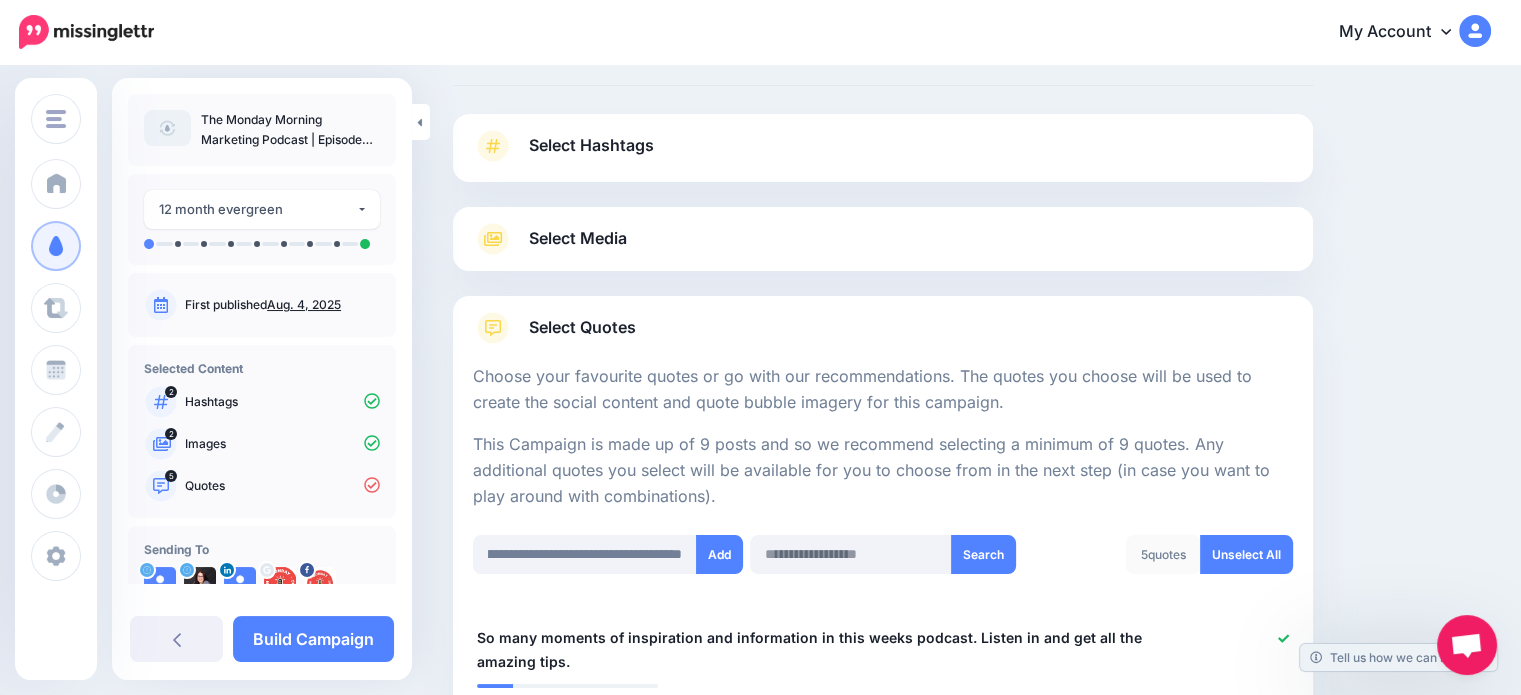 scroll, scrollTop: 0, scrollLeft: 0, axis: both 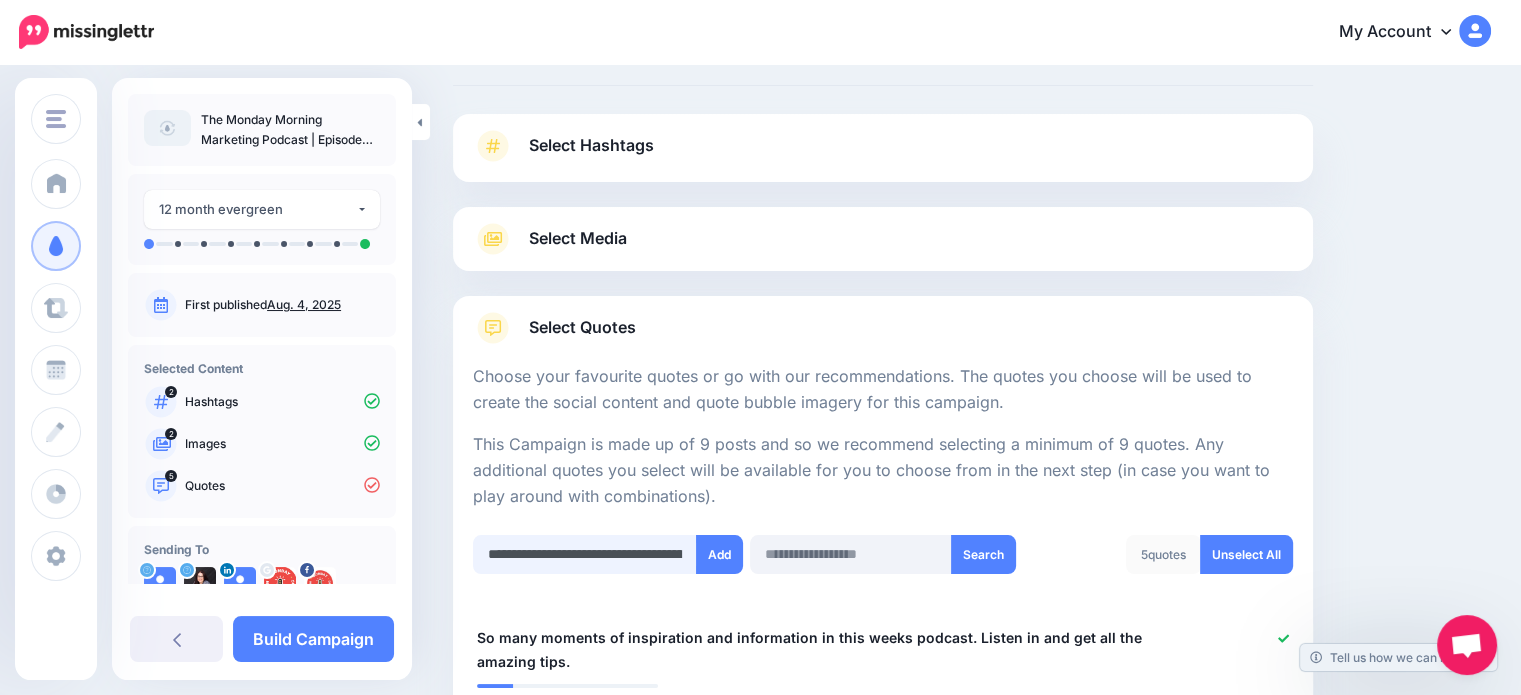 click on "**********" at bounding box center (585, 554) 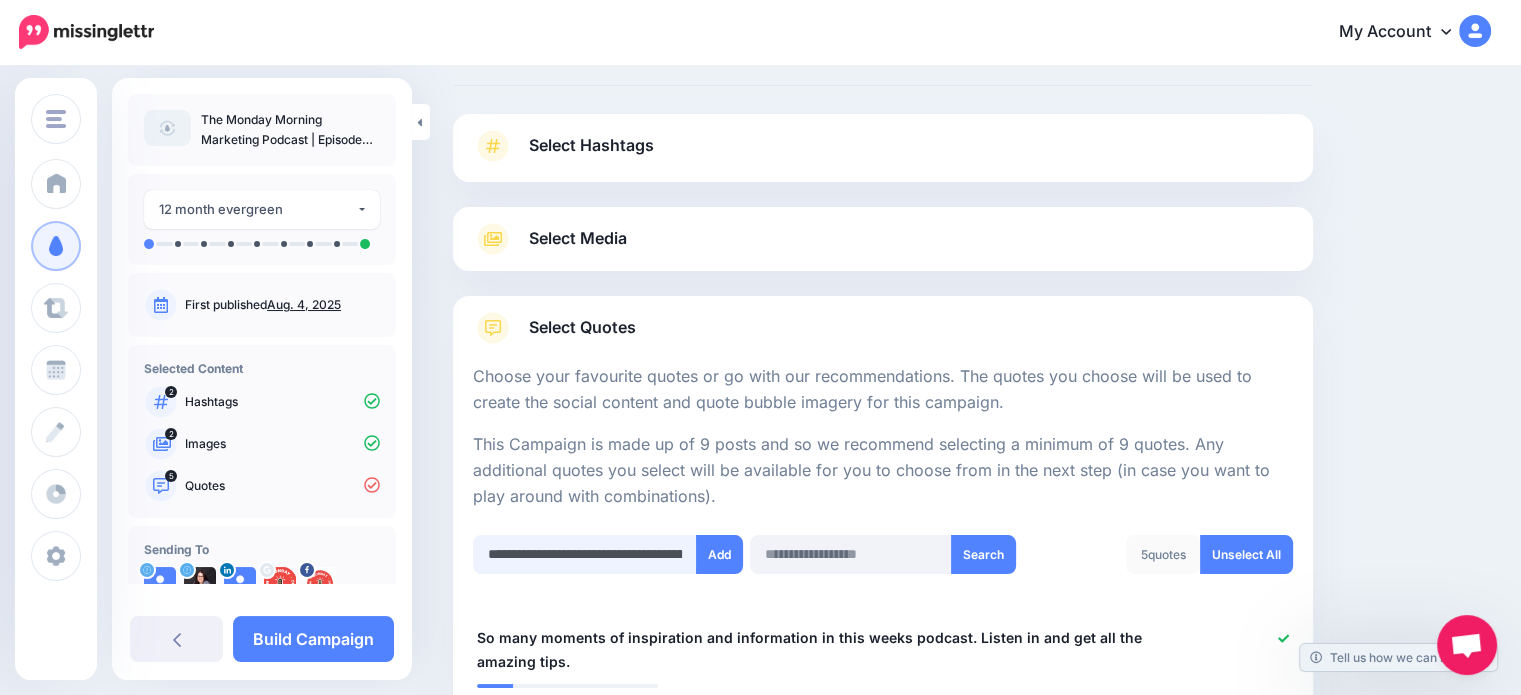 click on "**********" at bounding box center (585, 554) 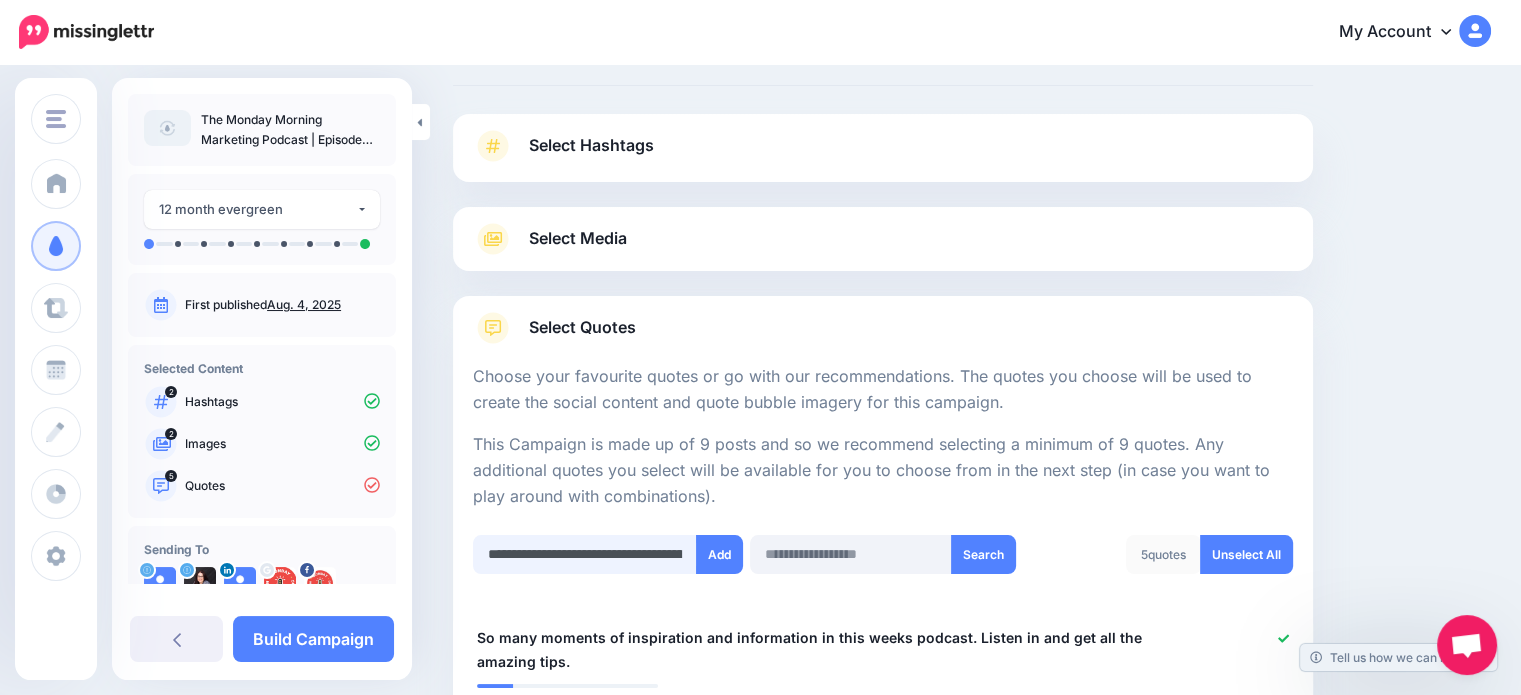 click on "**********" at bounding box center (585, 554) 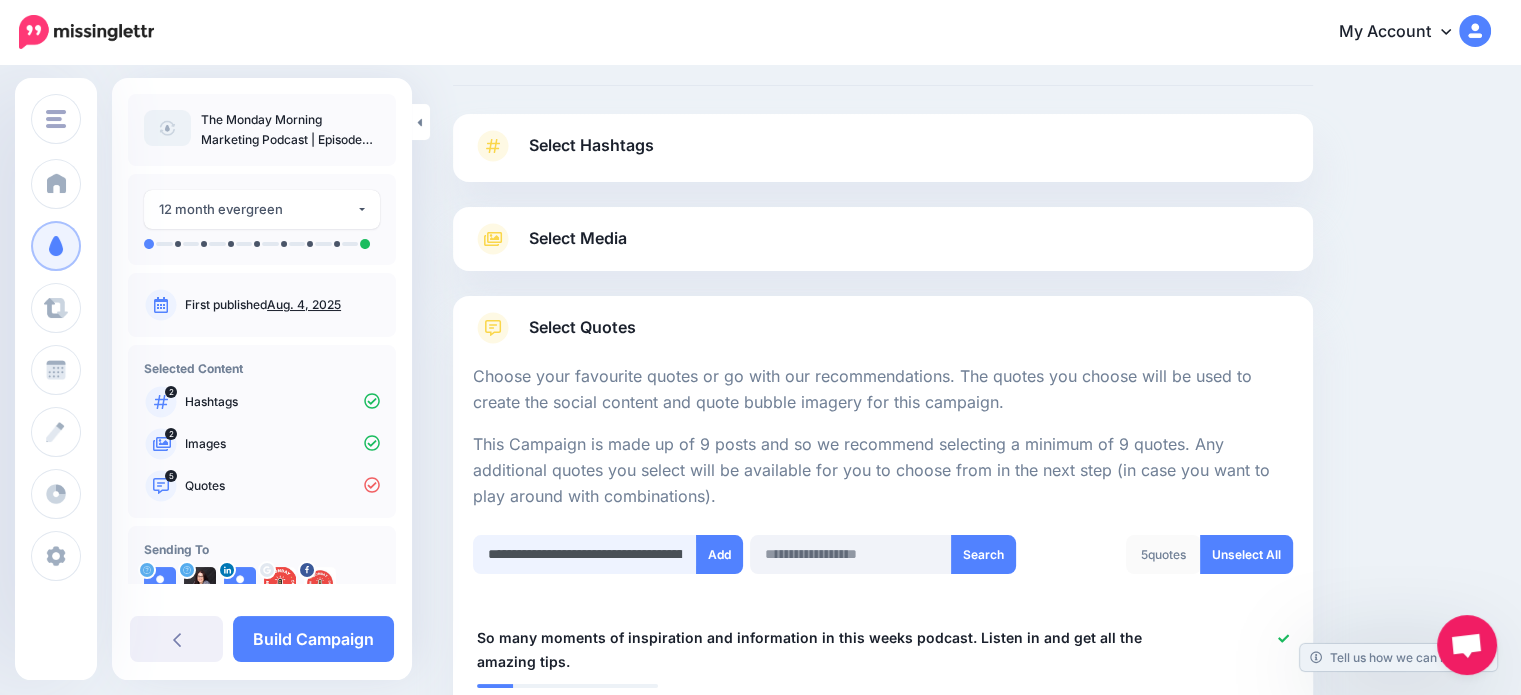 click on "**********" at bounding box center (585, 554) 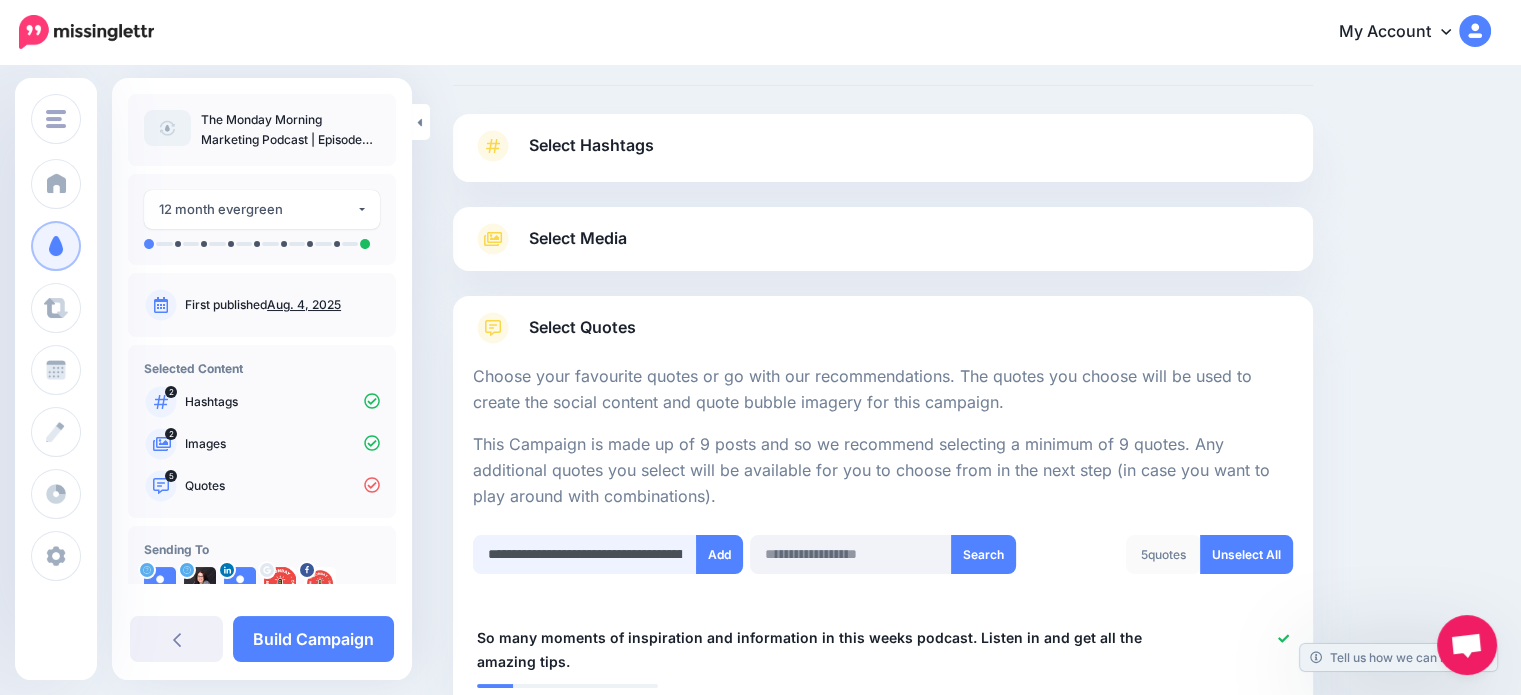 paste on "**********" 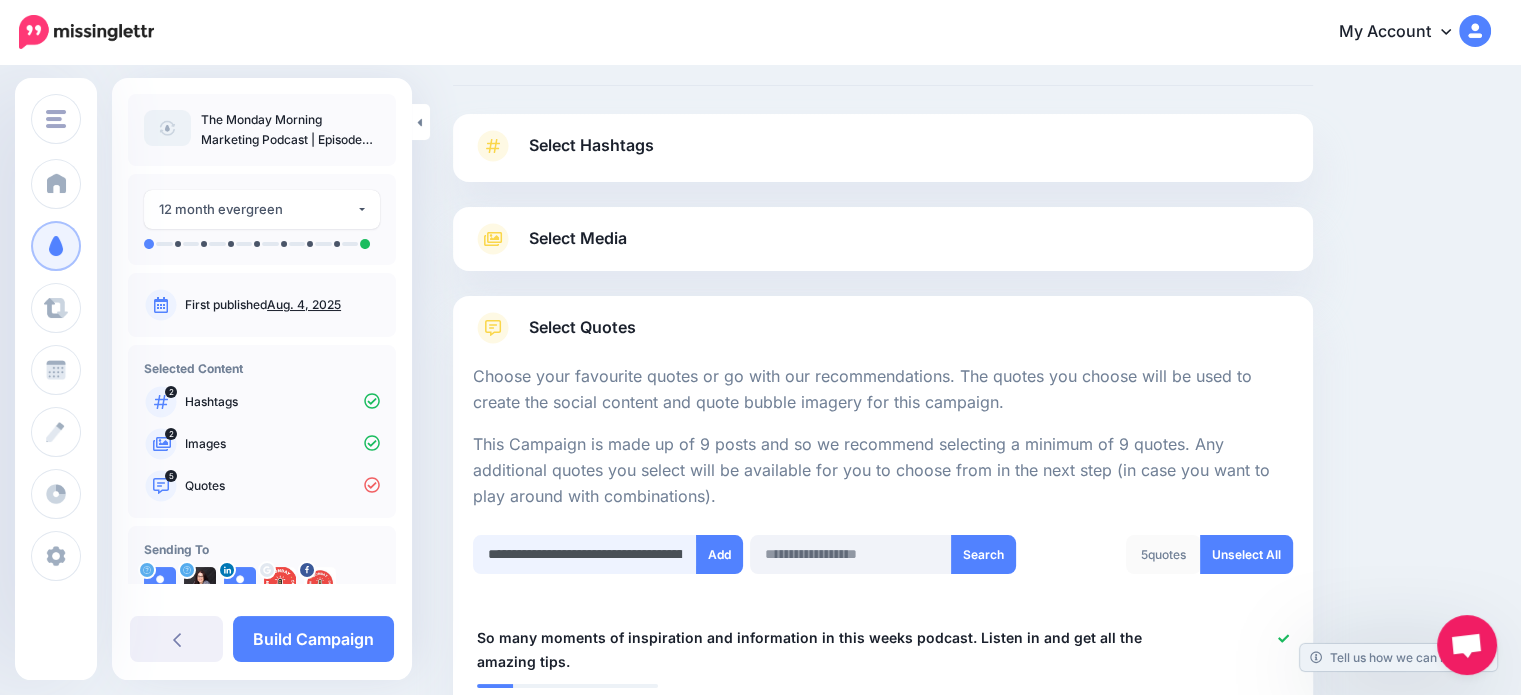 type on "**********" 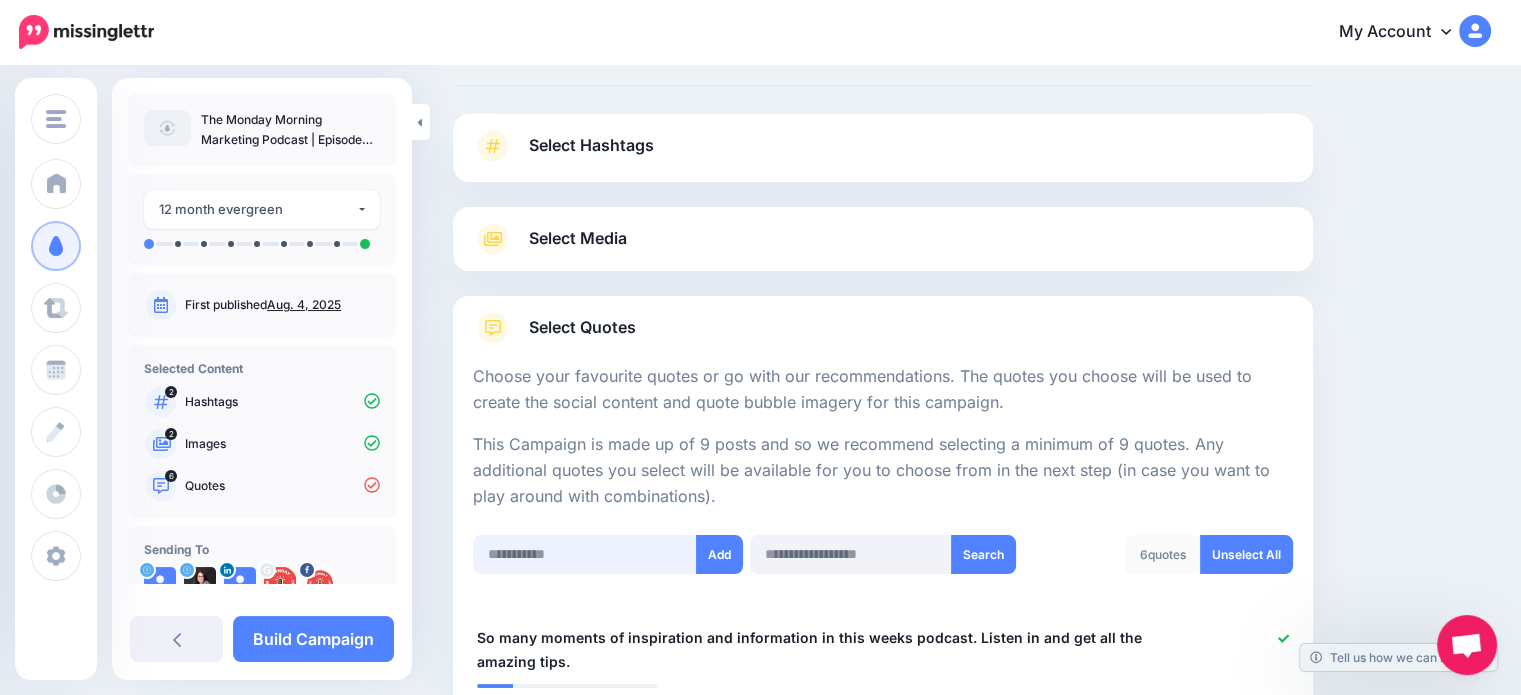 scroll, scrollTop: 0, scrollLeft: 0, axis: both 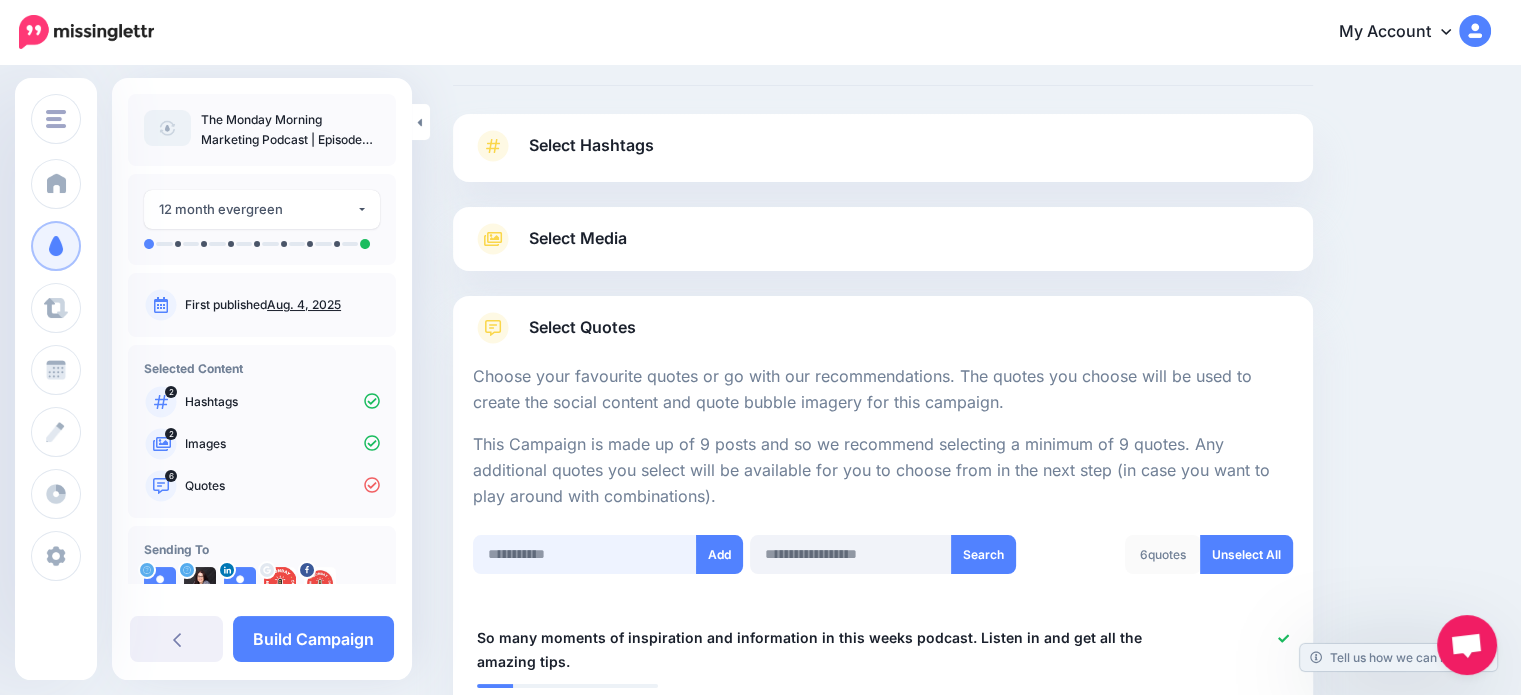 click at bounding box center [585, 554] 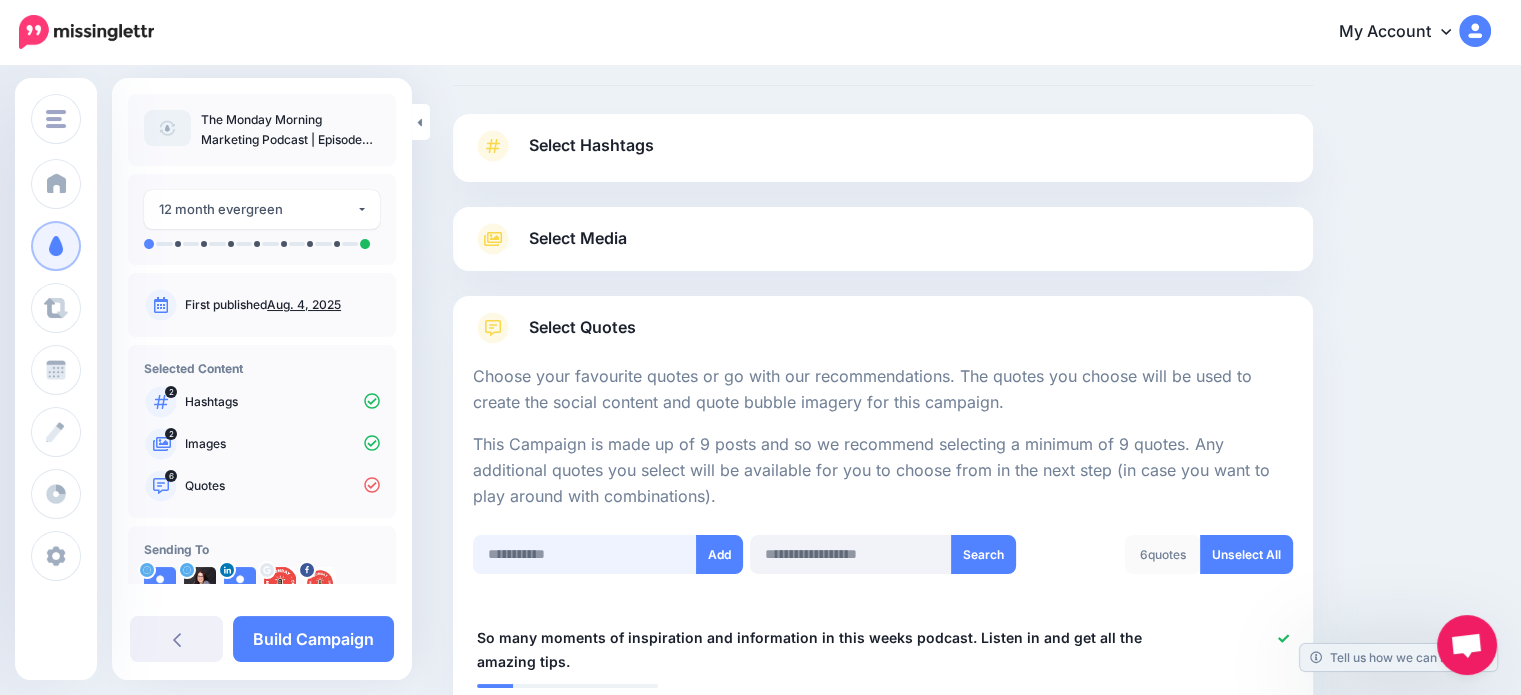 scroll, scrollTop: 698, scrollLeft: 0, axis: vertical 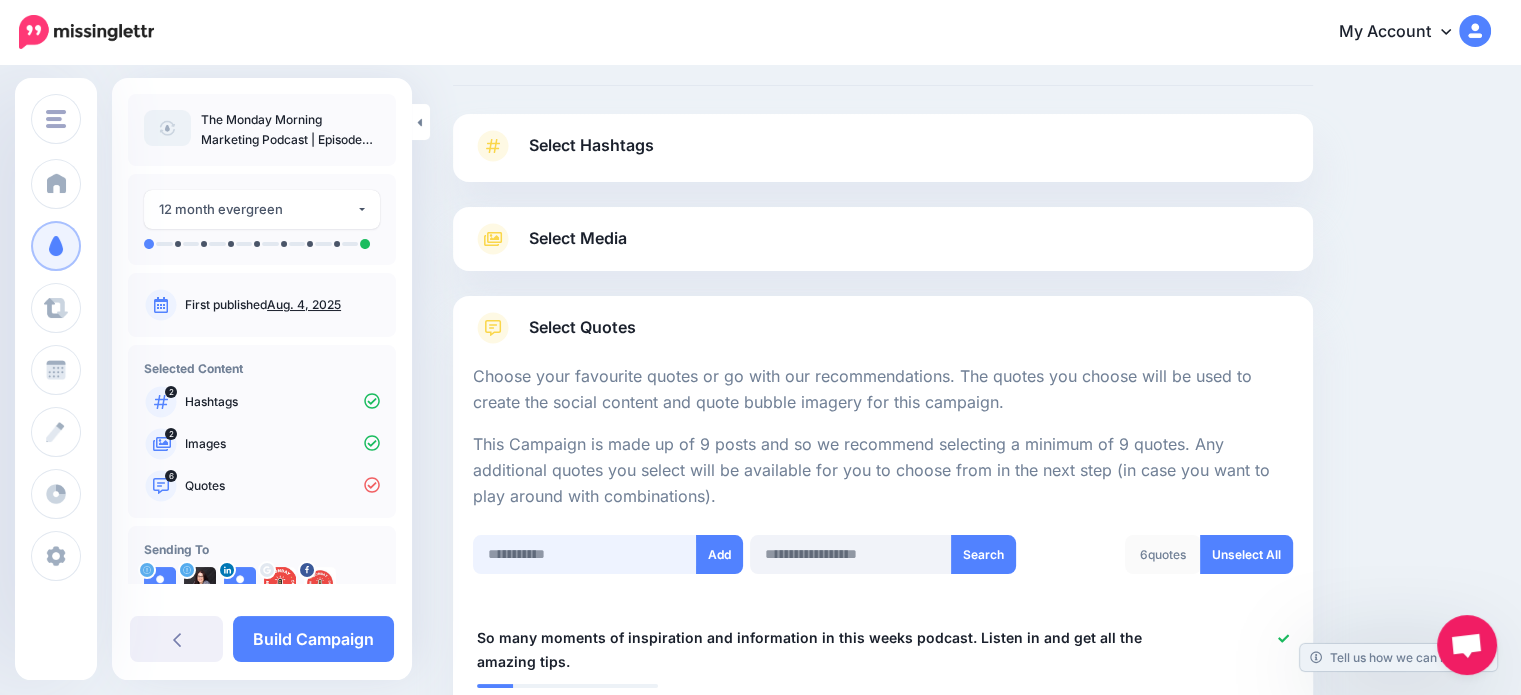 click at bounding box center (585, 554) 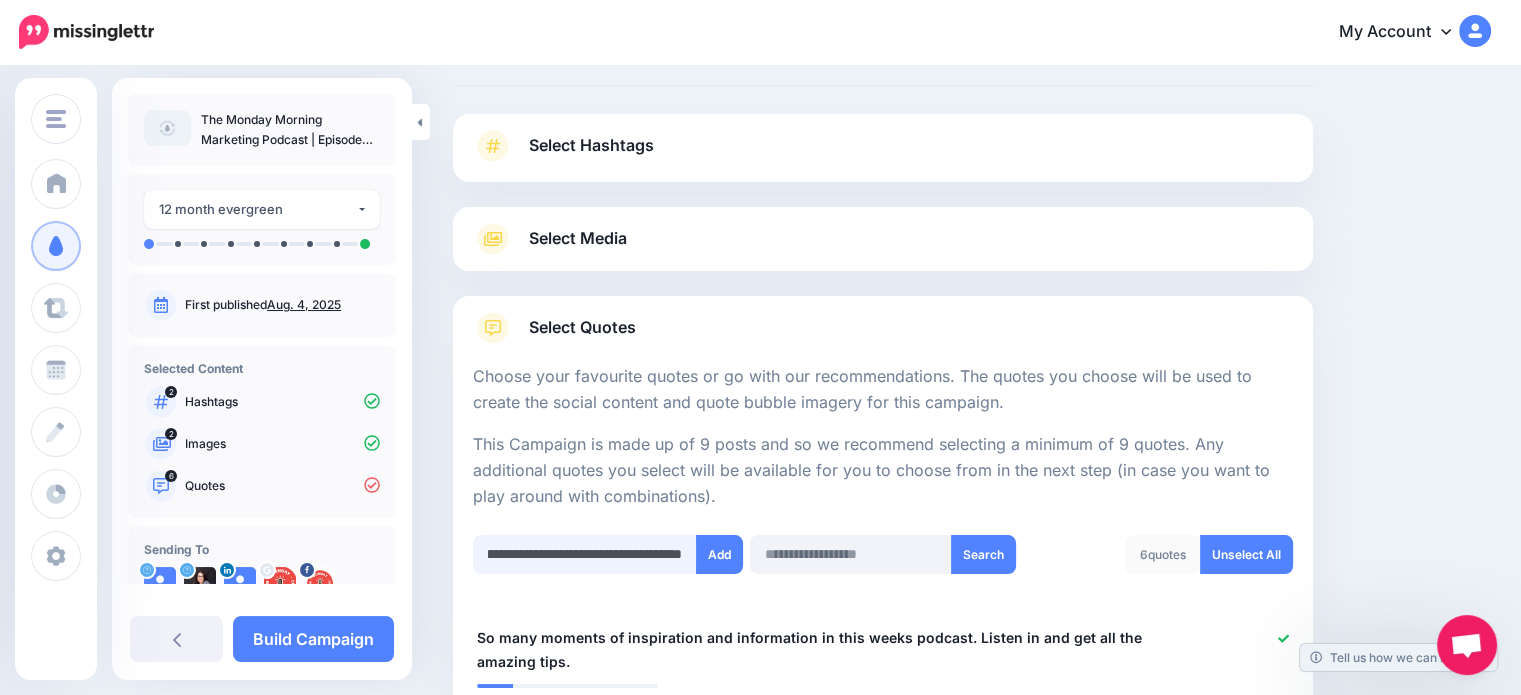 scroll, scrollTop: 0, scrollLeft: 708, axis: horizontal 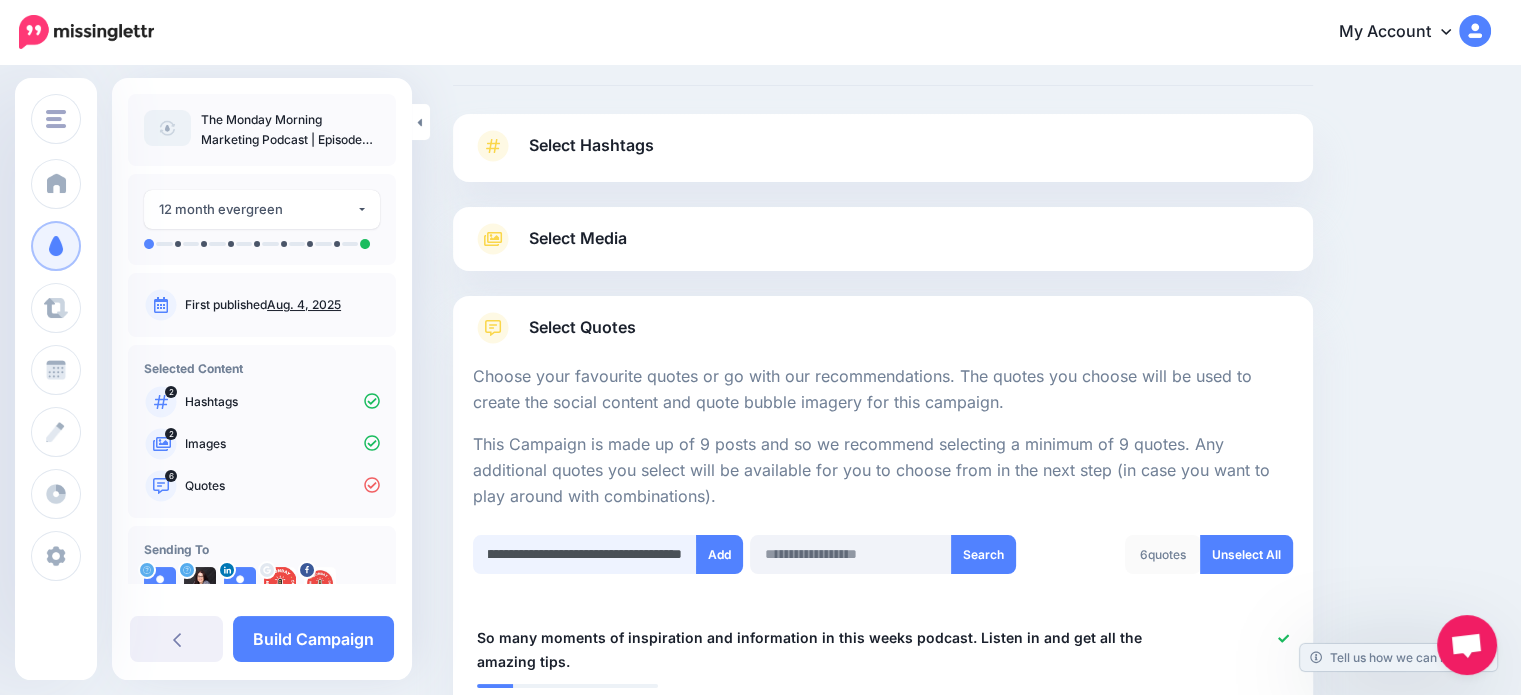 type on "**********" 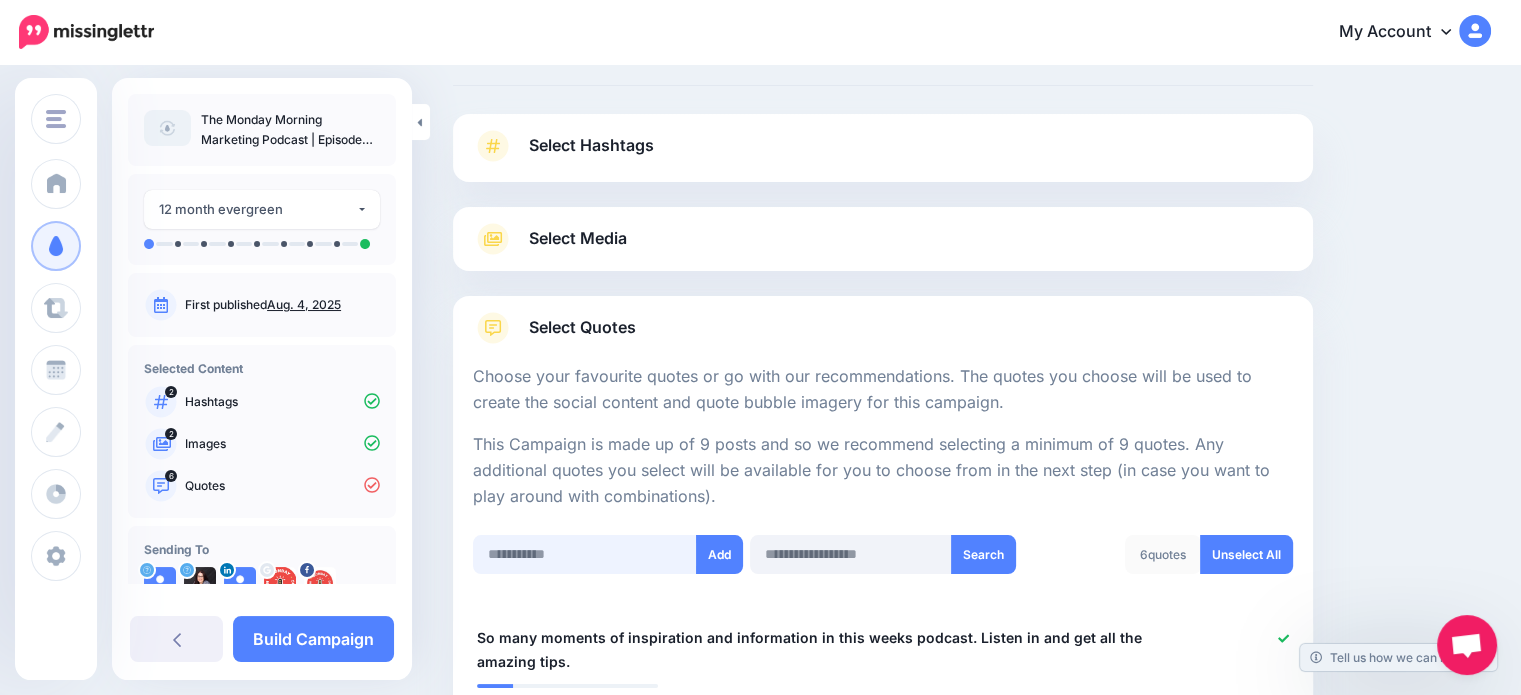 scroll, scrollTop: 0, scrollLeft: 0, axis: both 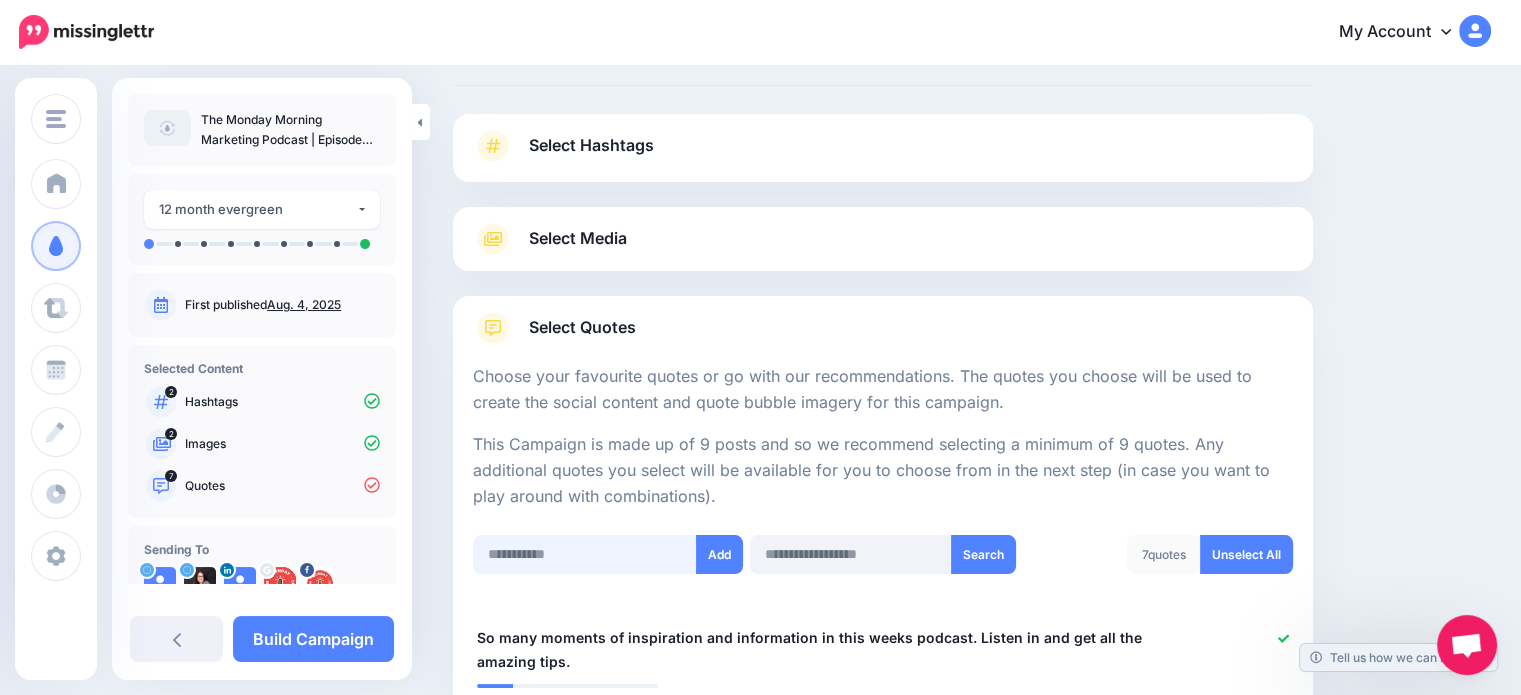 click at bounding box center (585, 554) 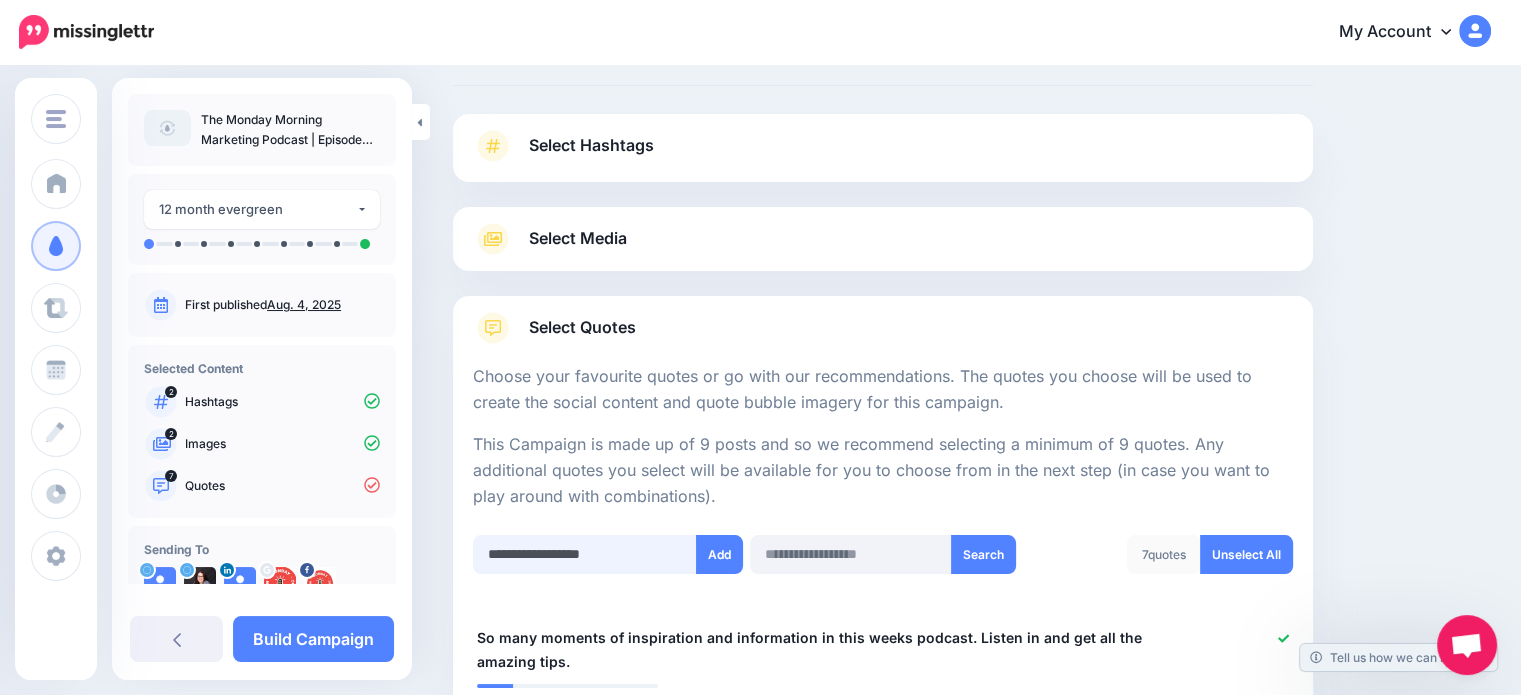click on "**********" at bounding box center (585, 554) 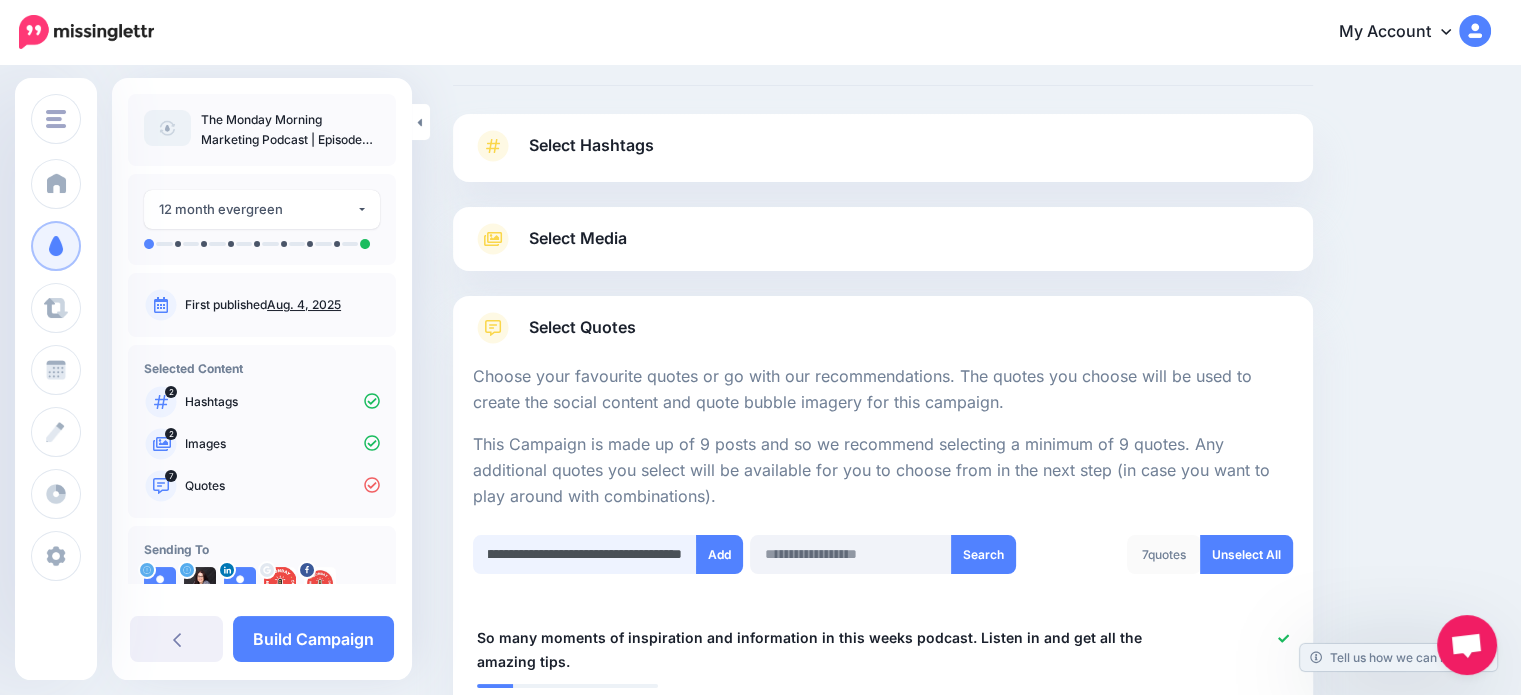 scroll, scrollTop: 0, scrollLeft: 480, axis: horizontal 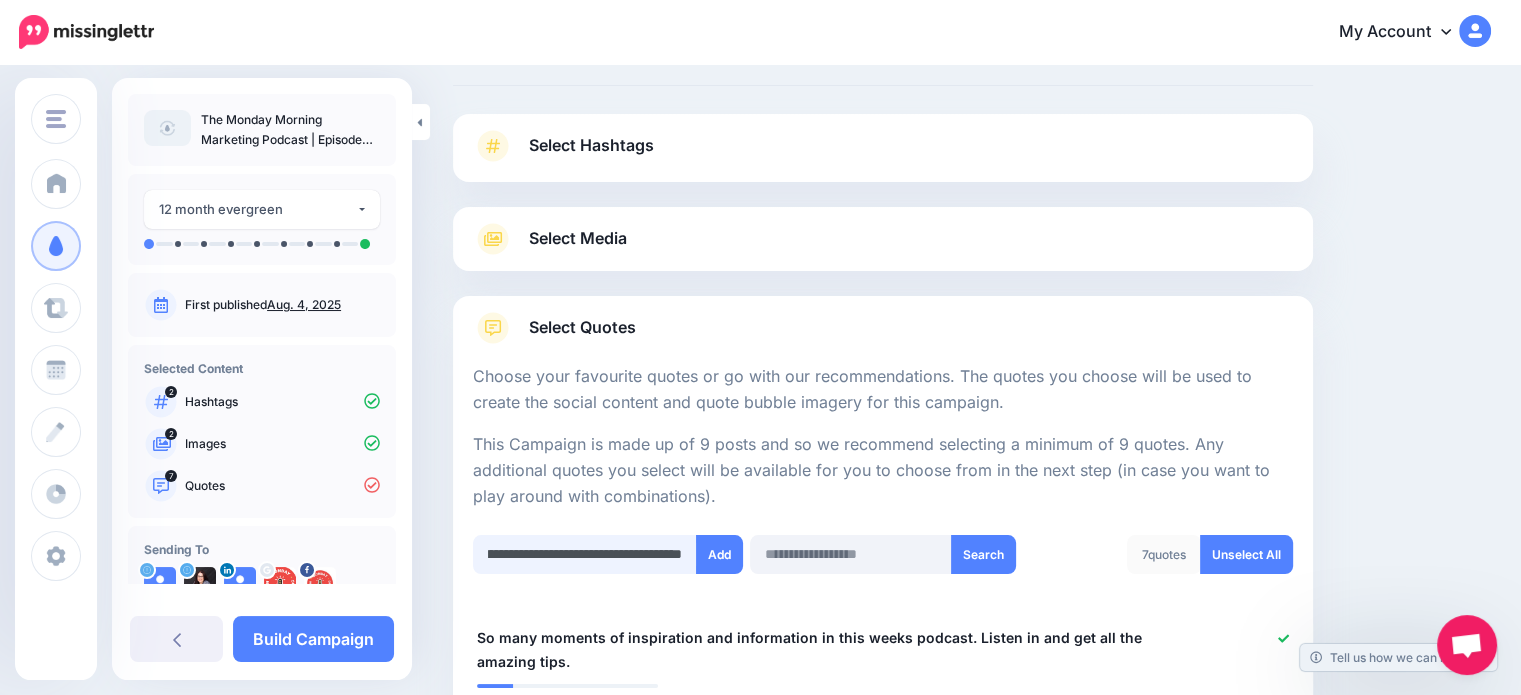 type on "**********" 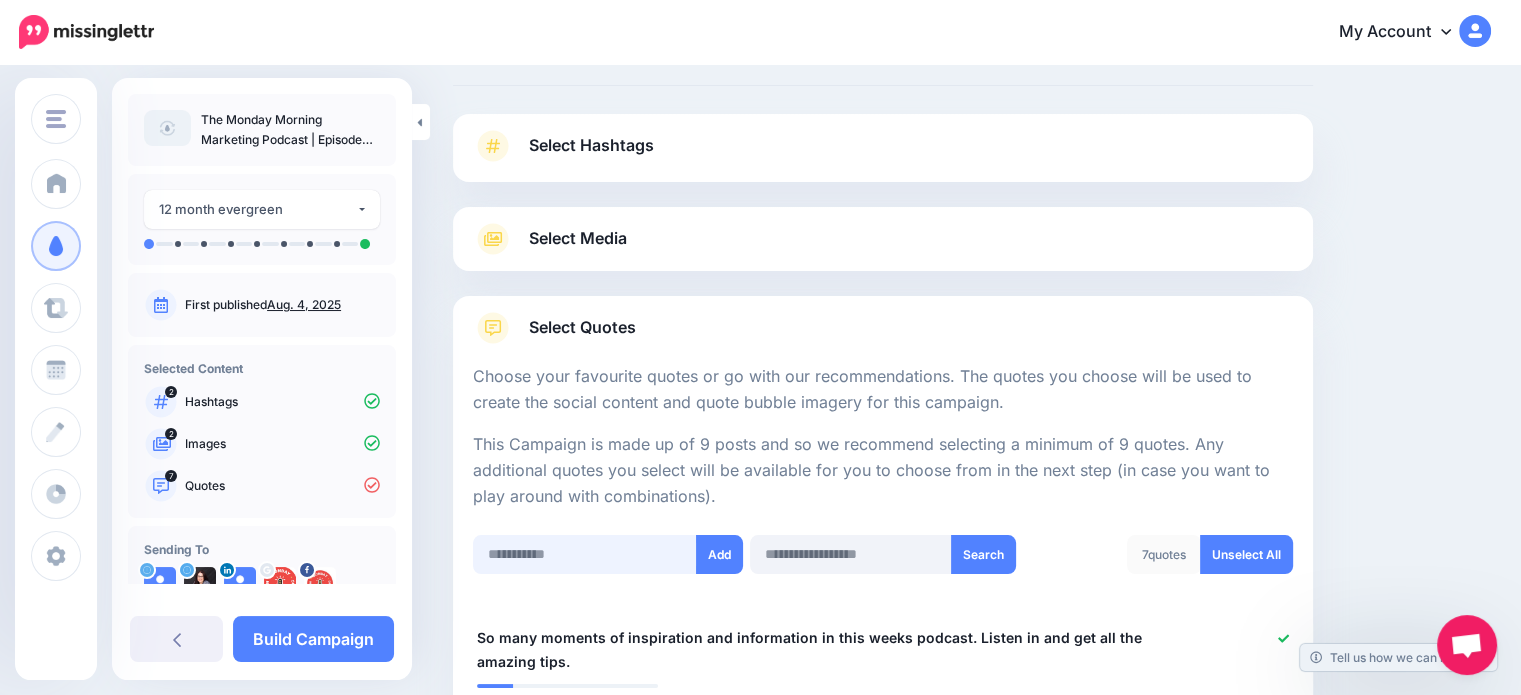 scroll, scrollTop: 0, scrollLeft: 0, axis: both 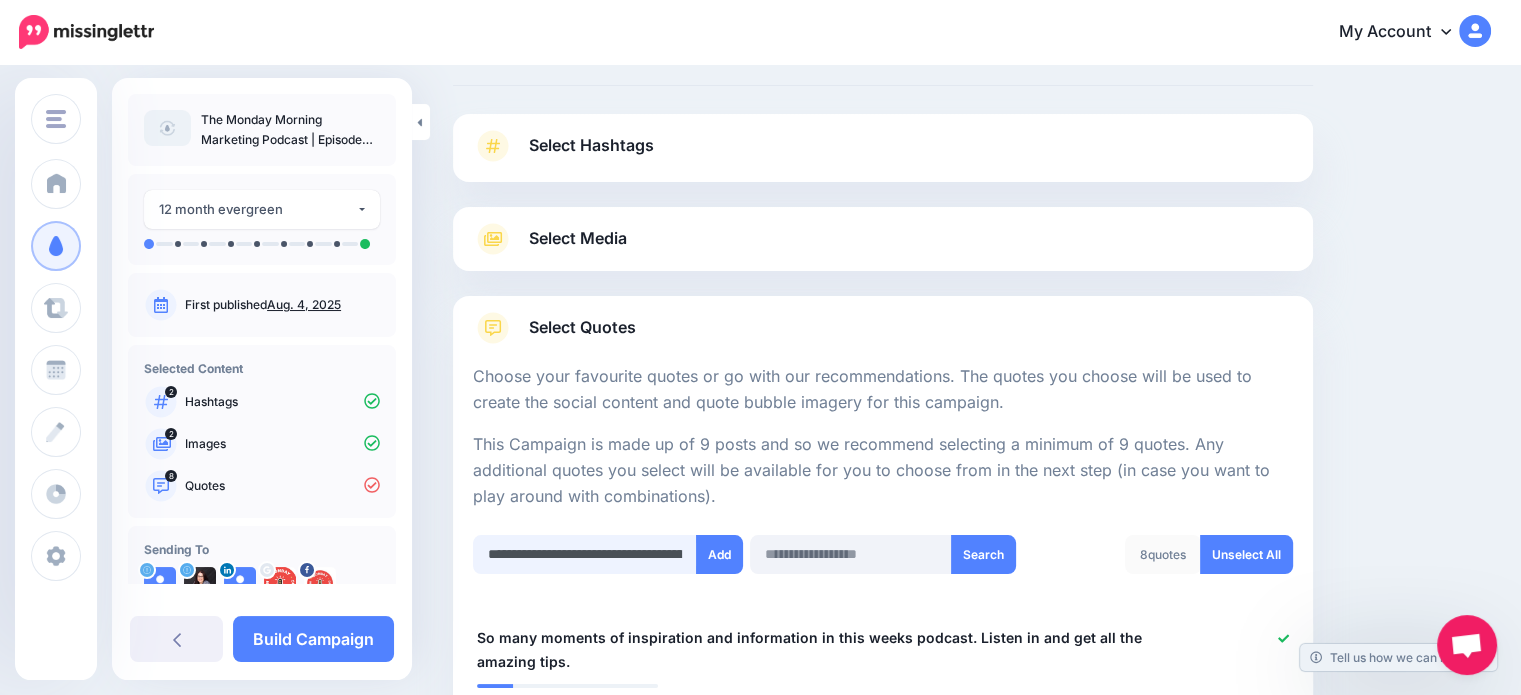 click on "**********" at bounding box center [585, 554] 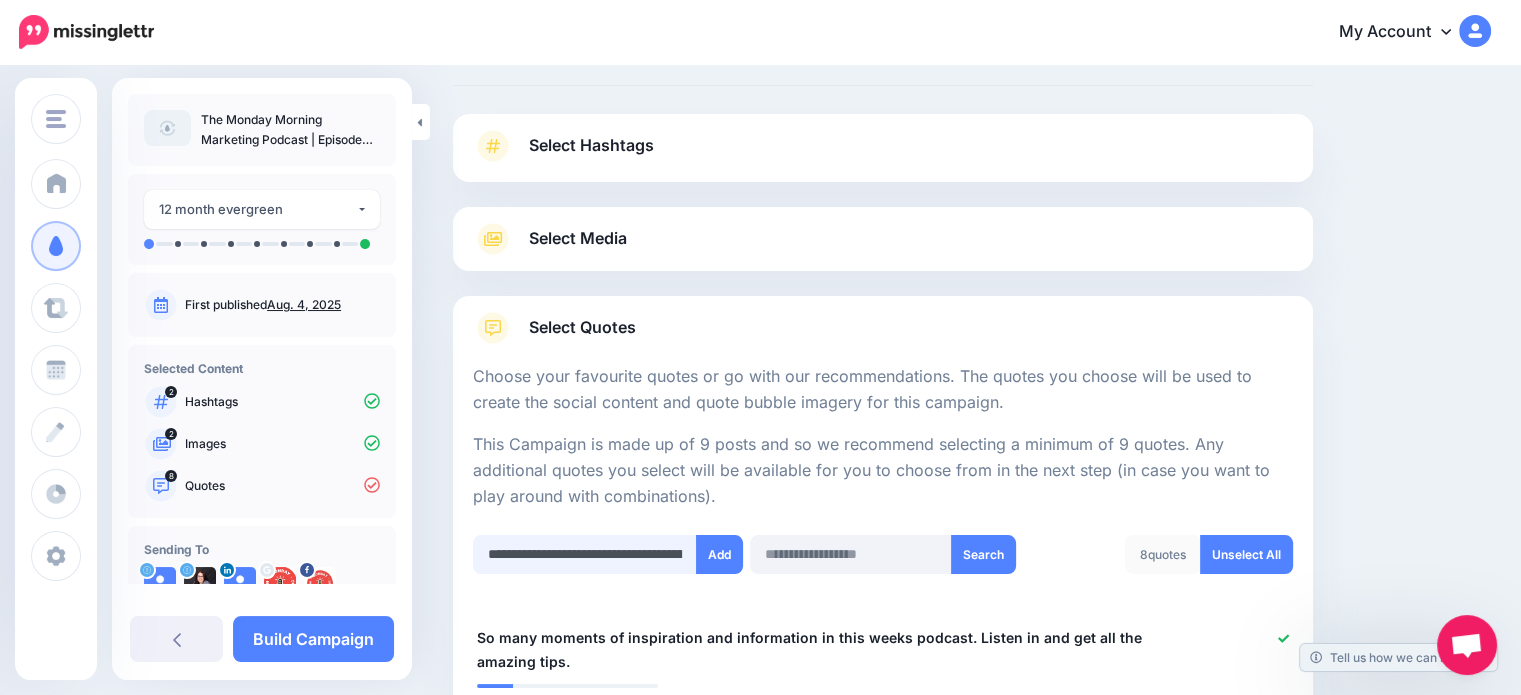 click on "**********" at bounding box center [585, 554] 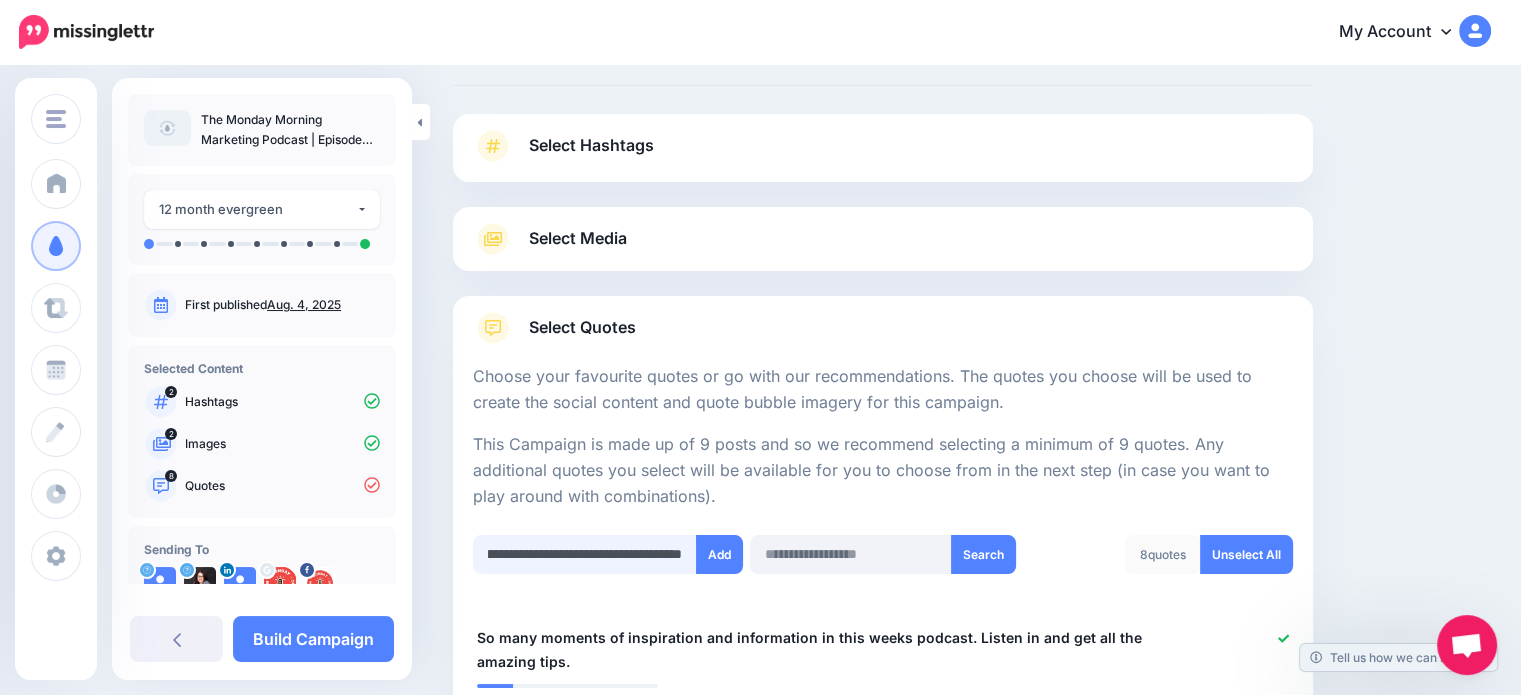 scroll, scrollTop: 0, scrollLeft: 665, axis: horizontal 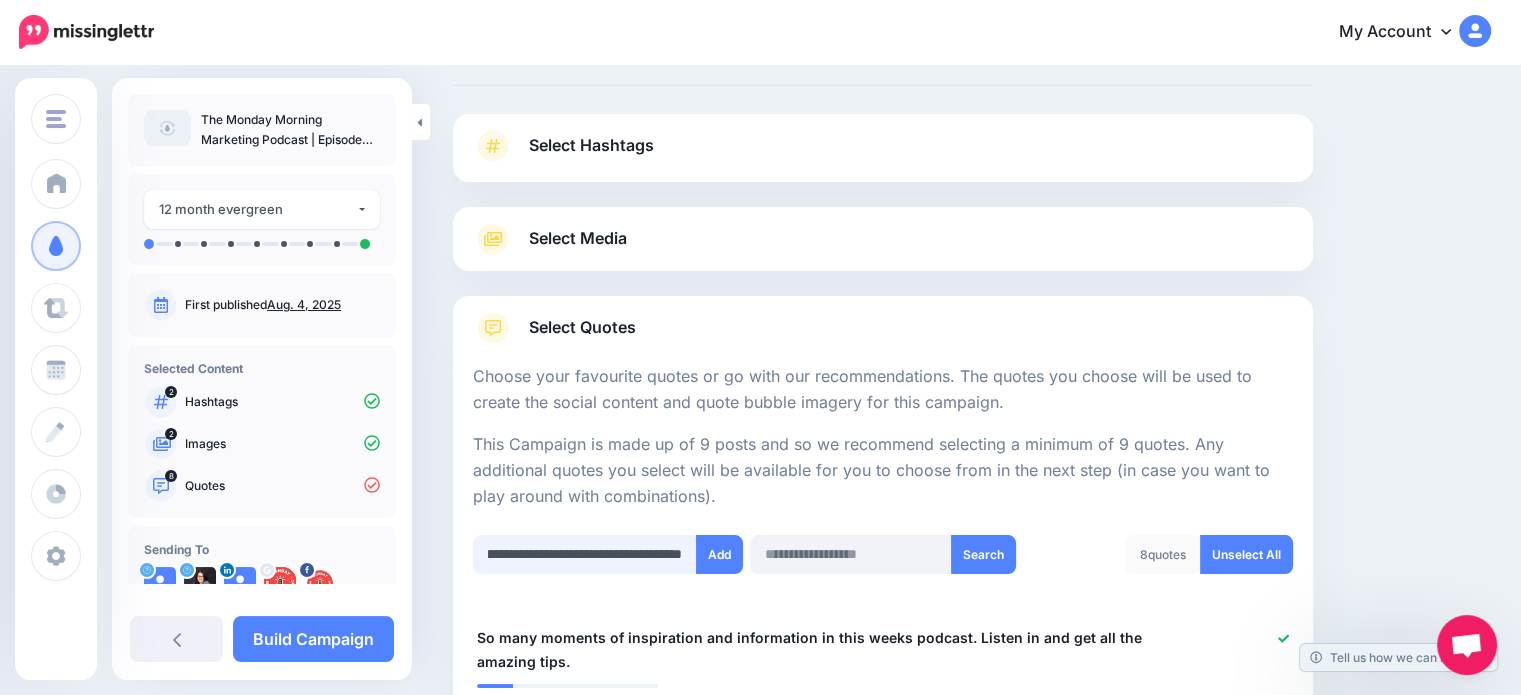 type on "**********" 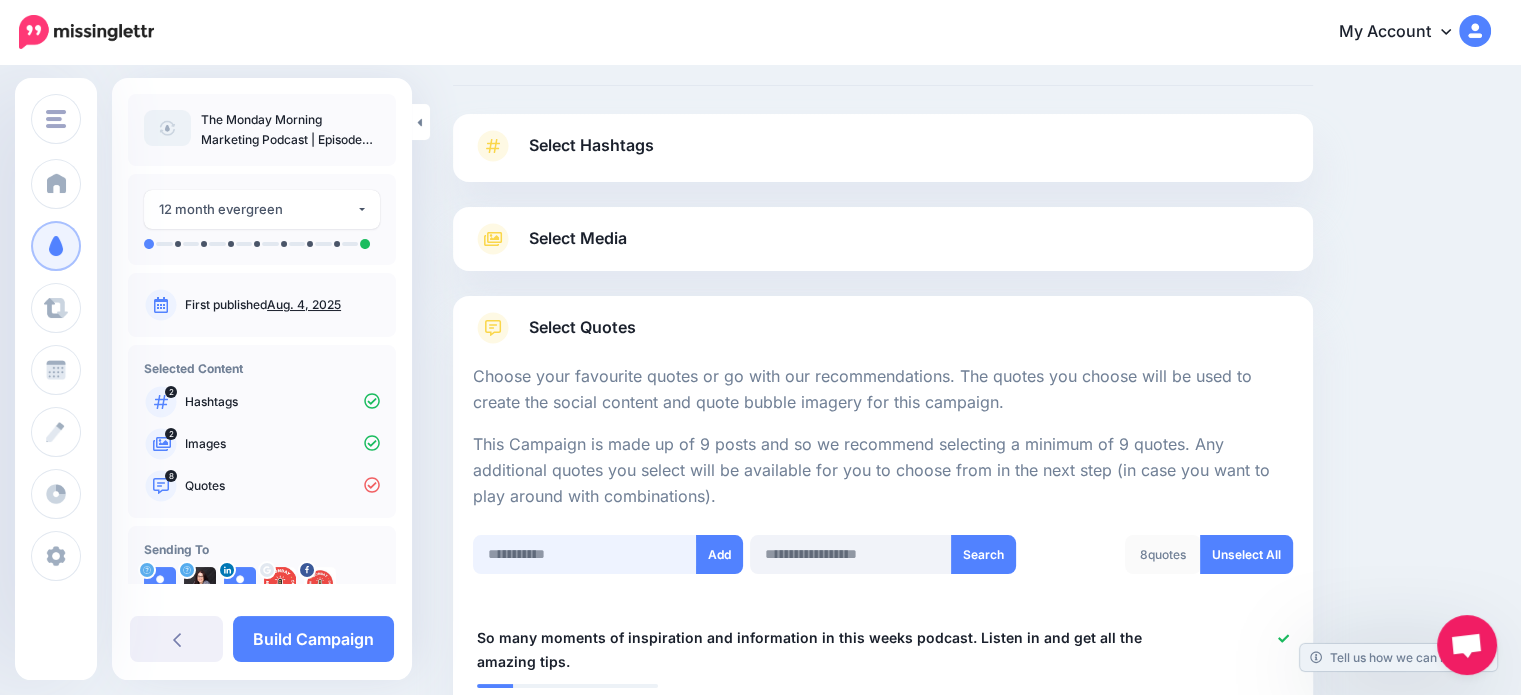 scroll, scrollTop: 0, scrollLeft: 0, axis: both 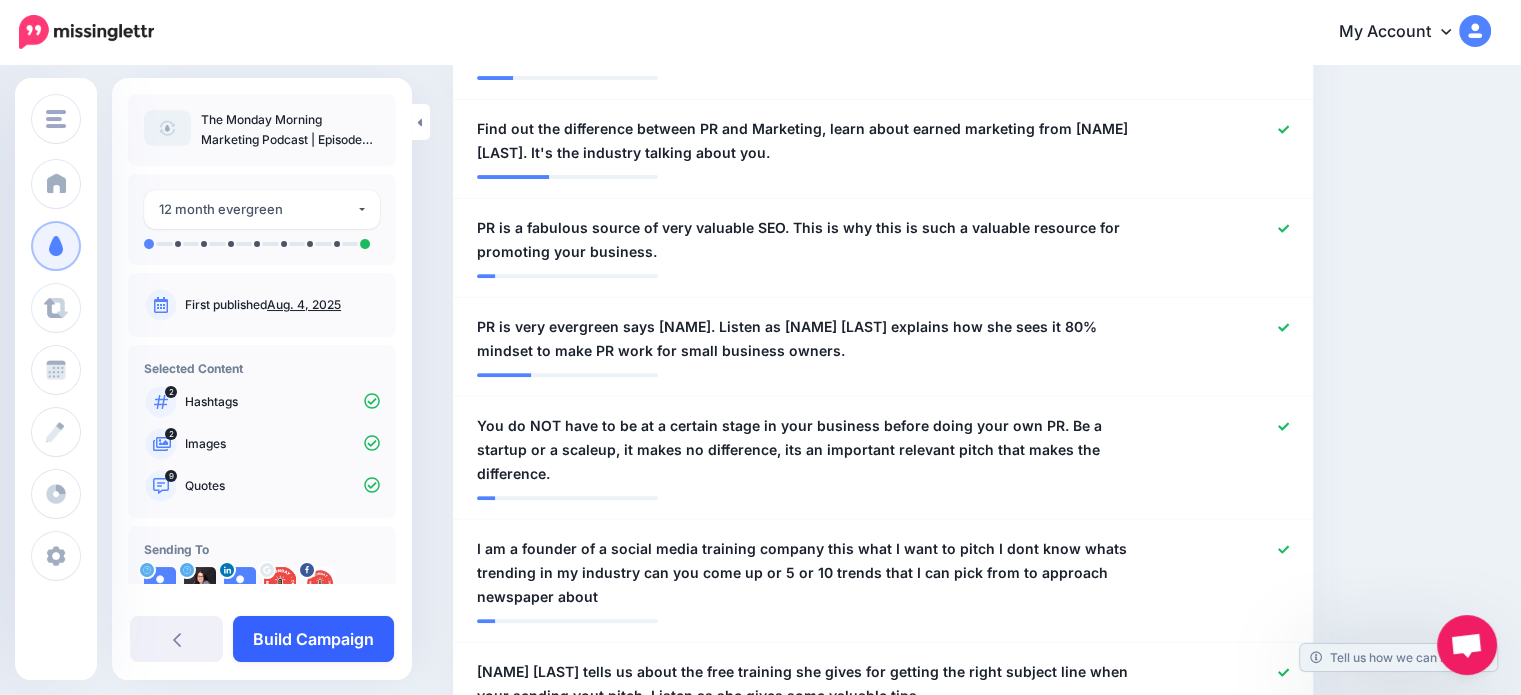 type 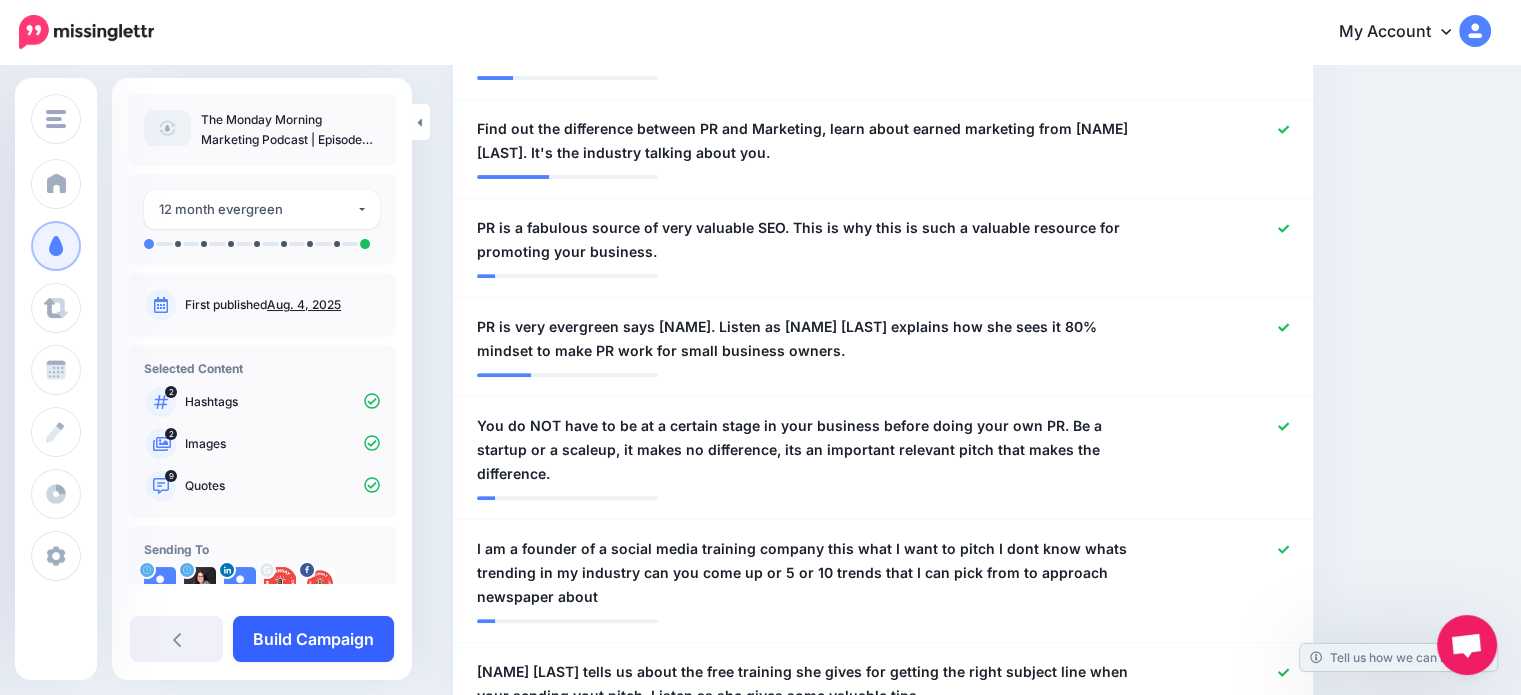 click on "Build Campaign" at bounding box center (313, 639) 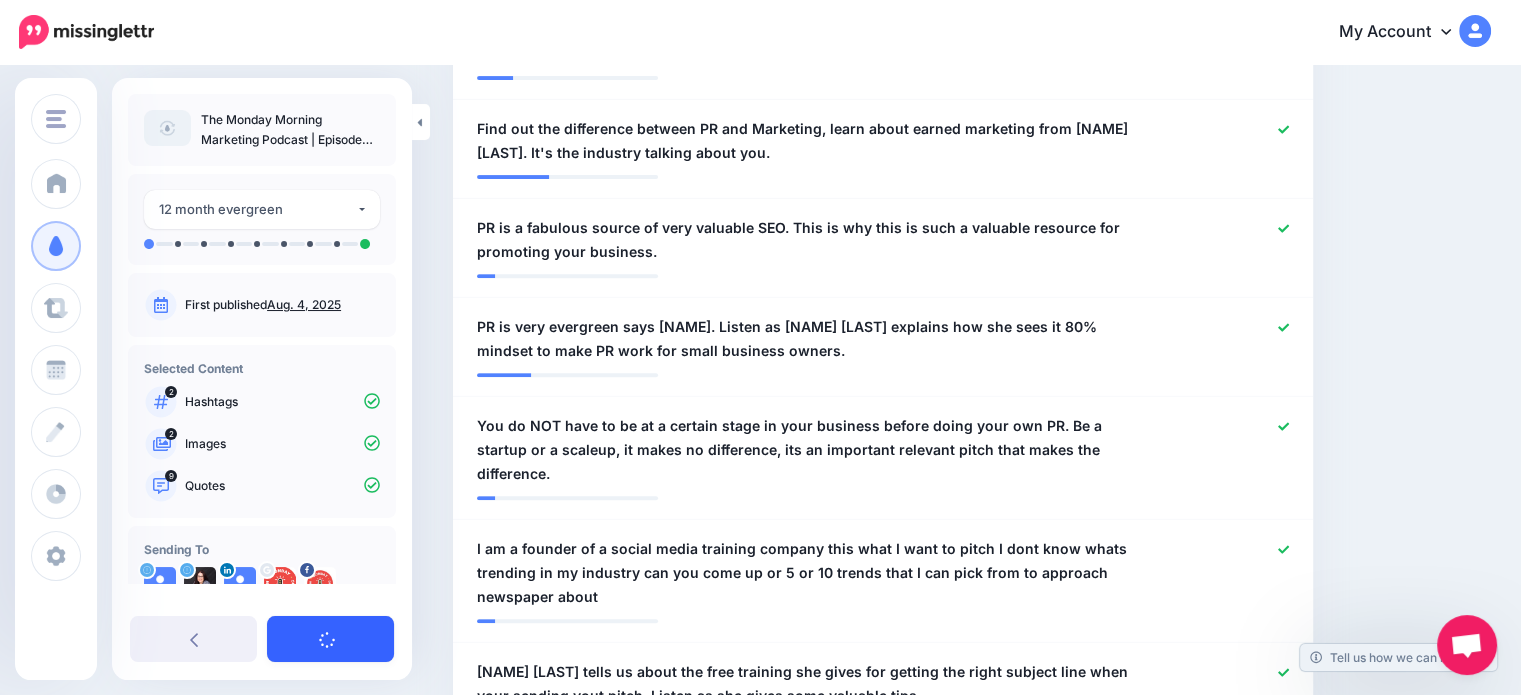 click at bounding box center (330, 639) 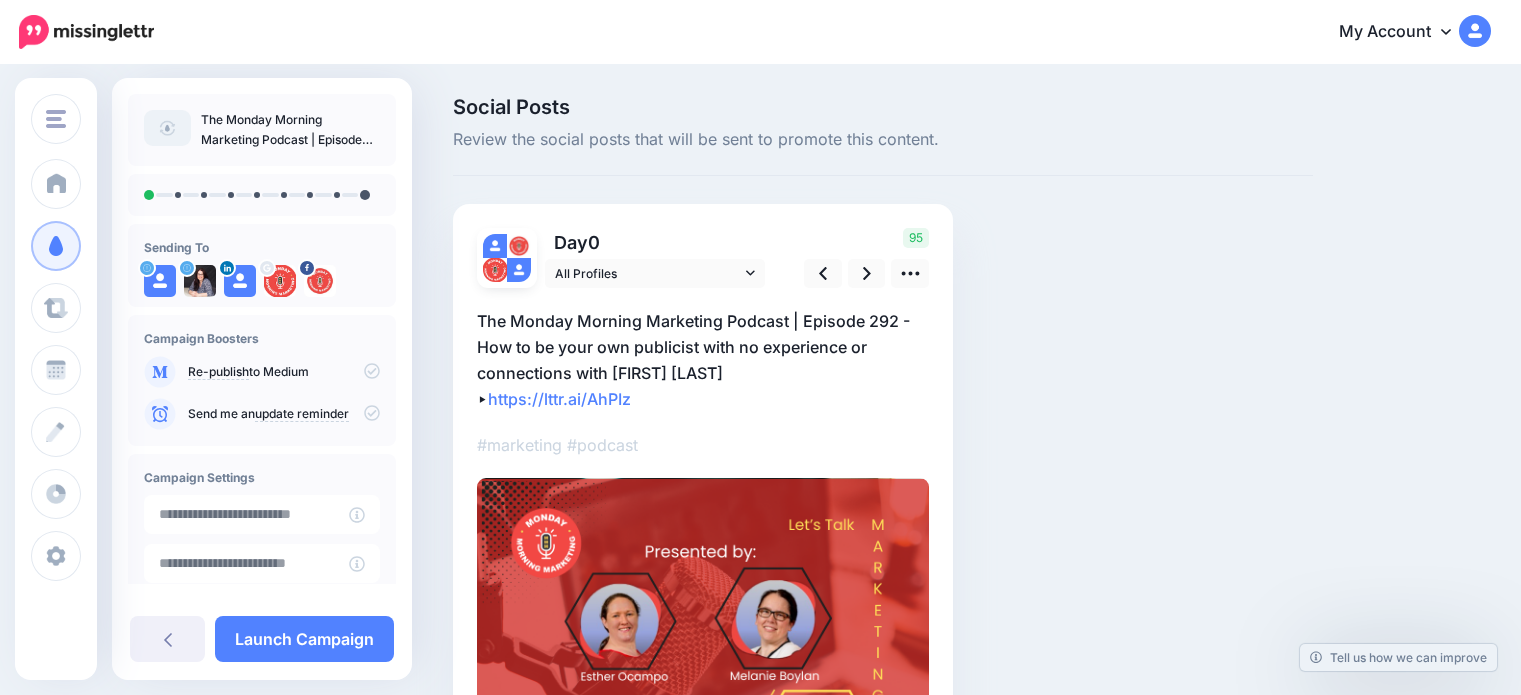 scroll, scrollTop: 0, scrollLeft: 0, axis: both 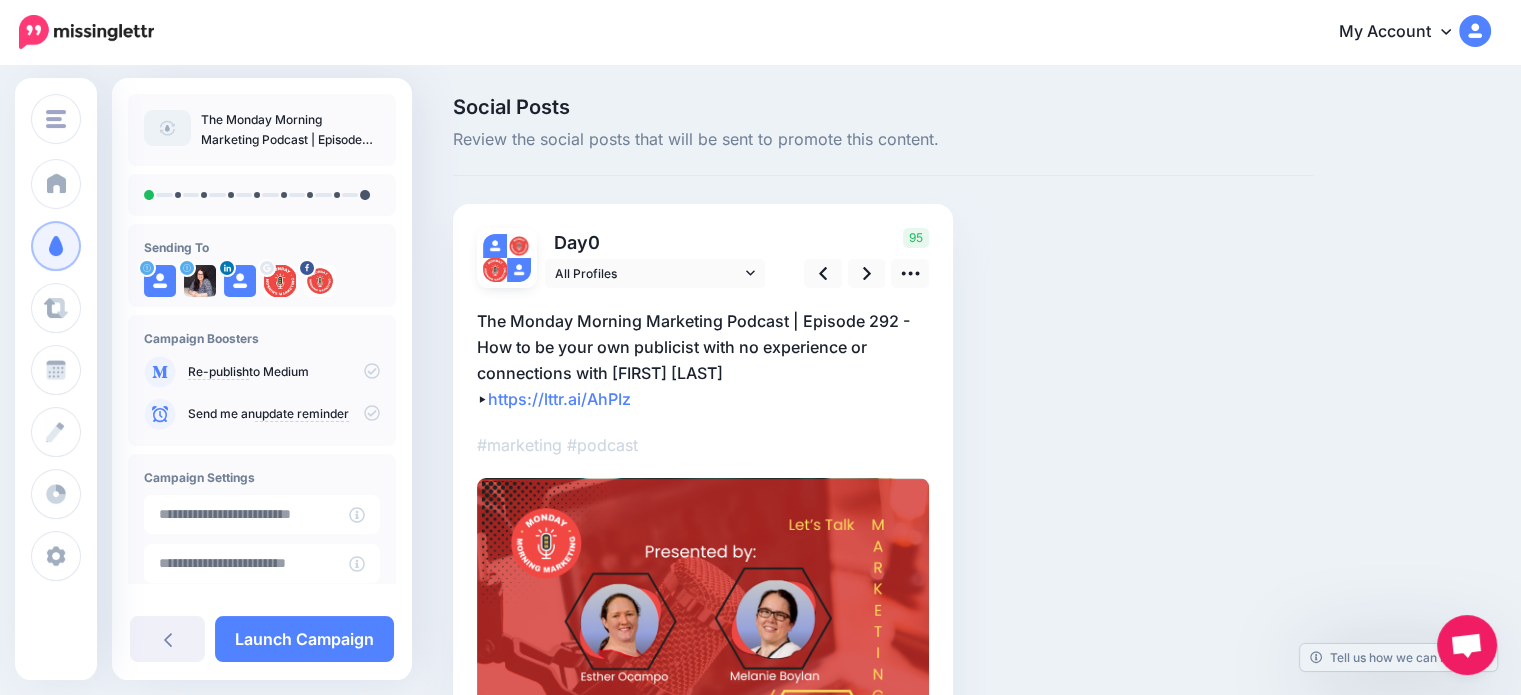 click on "The Monday Morning Marketing Podcast | Episode 292 - How to be your own publicist with no experience or connections with [FIRST] [LAST] ▸ https://lttr.ai/AhPIz" at bounding box center (703, 360) 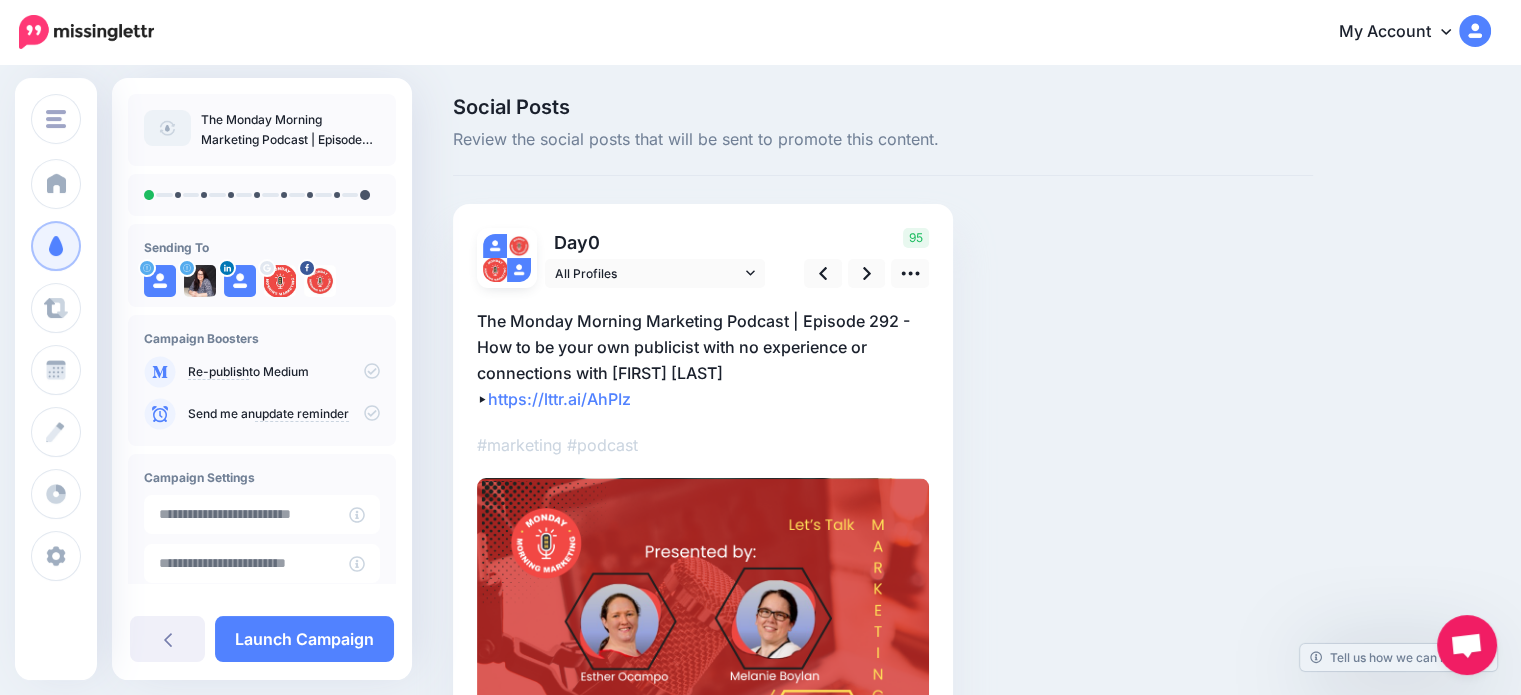scroll, scrollTop: 0, scrollLeft: 0, axis: both 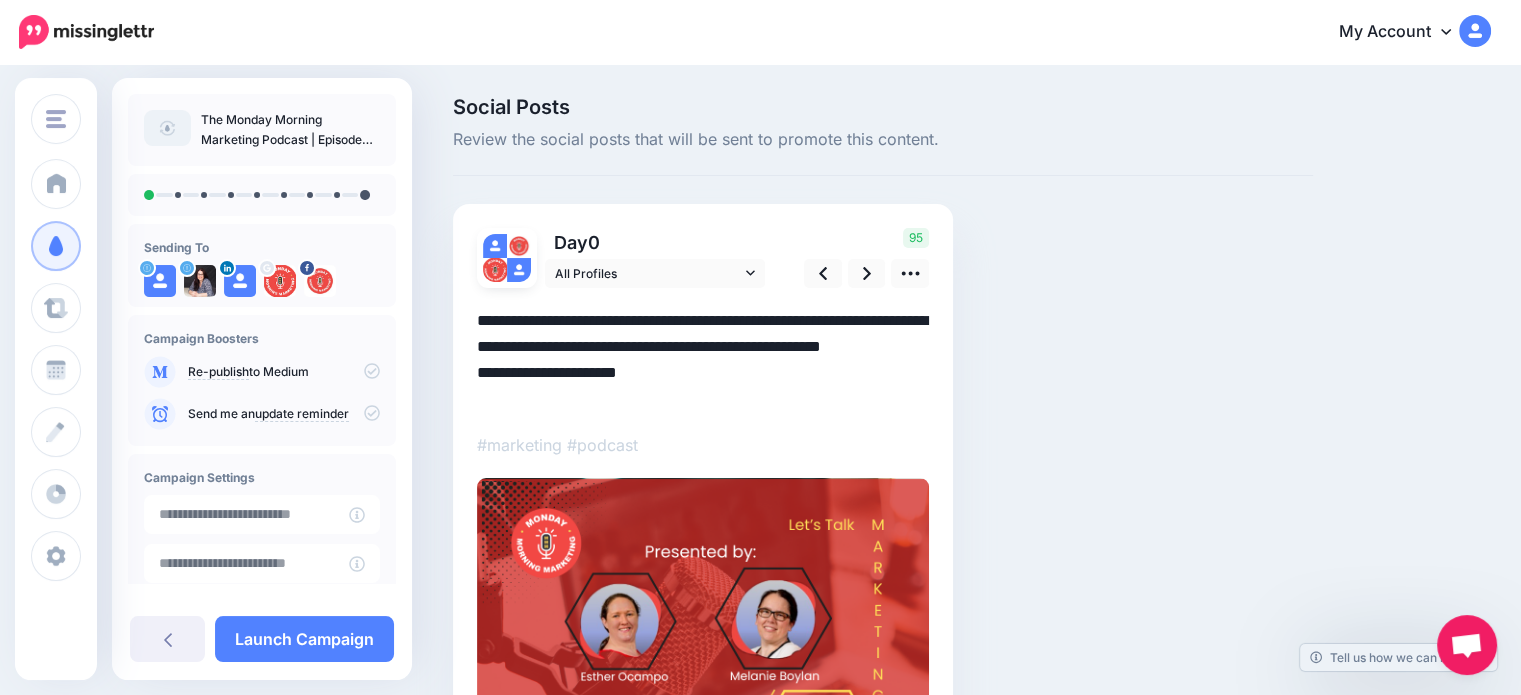 click on "**********" at bounding box center [703, 360] 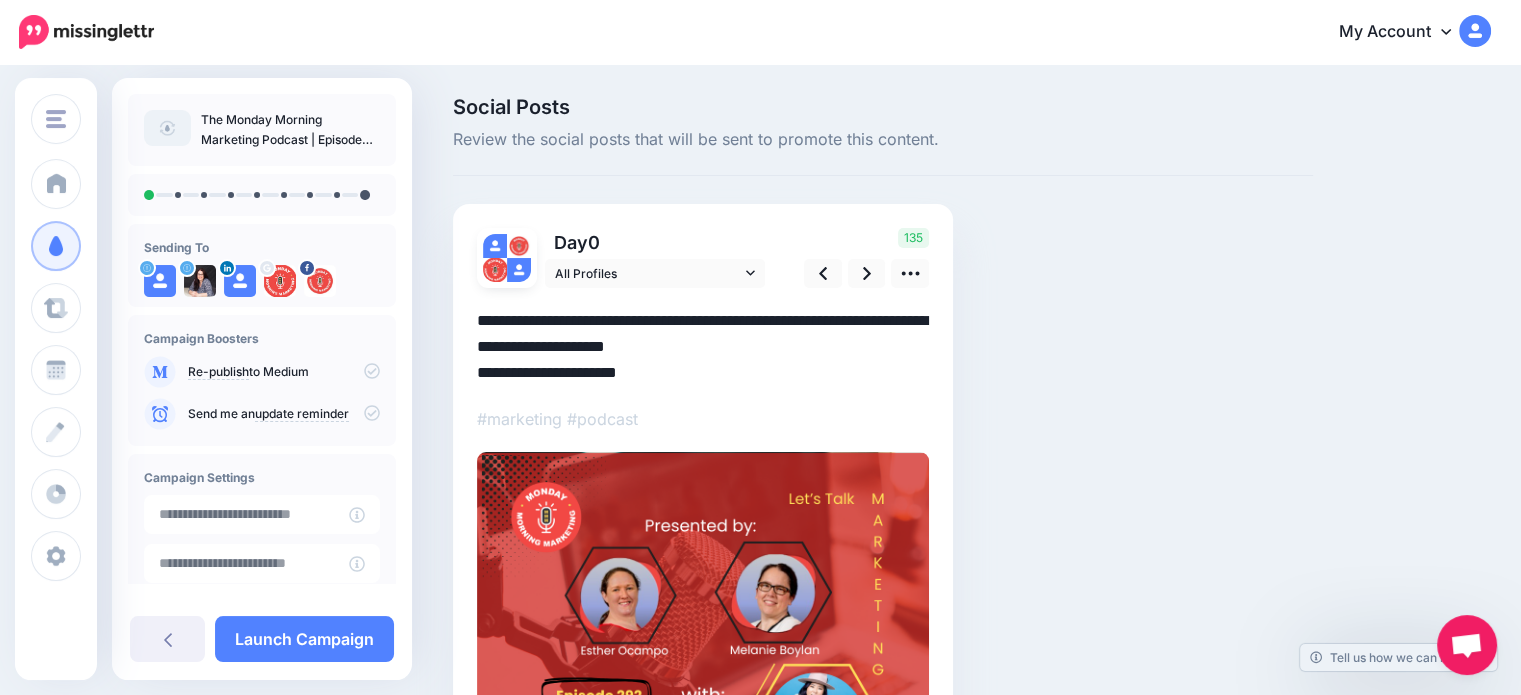 click on "**********" at bounding box center (703, 347) 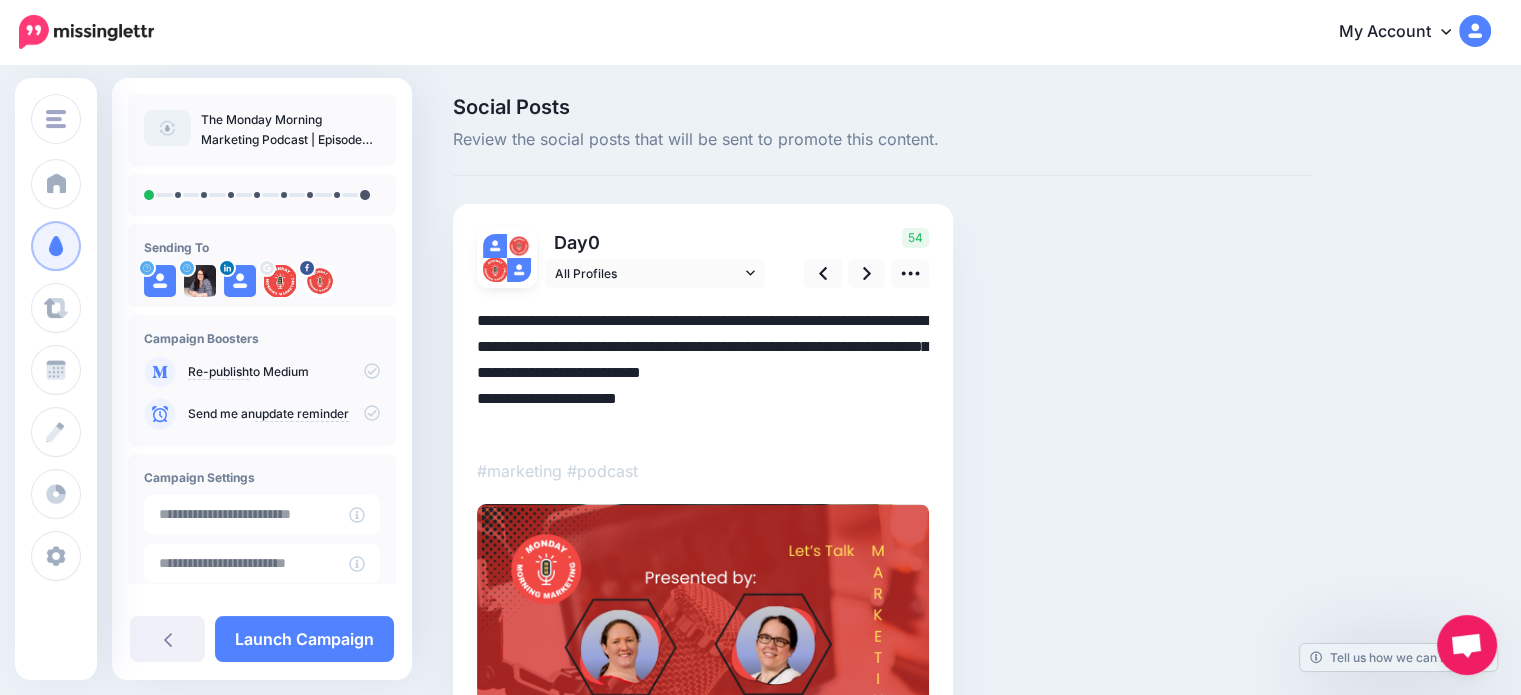click on "**********" at bounding box center (703, 373) 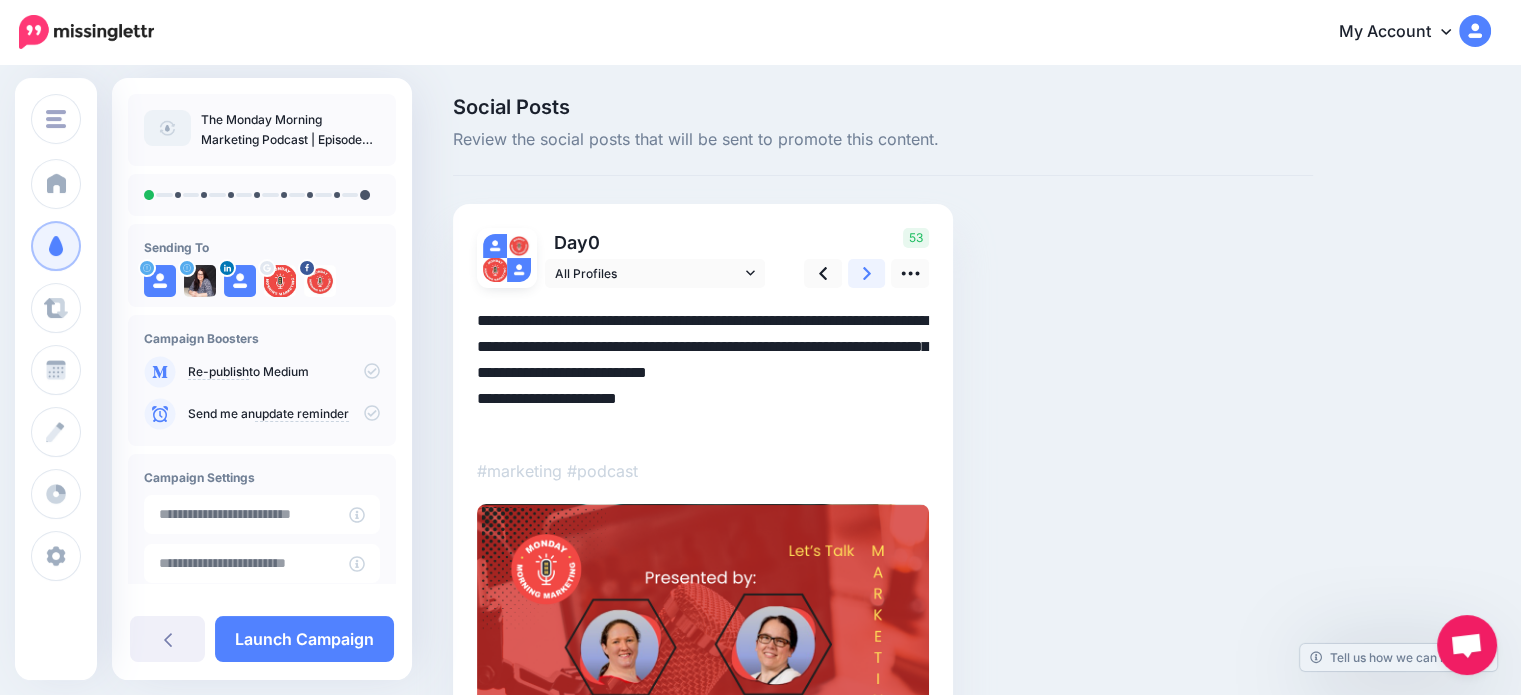 click at bounding box center [867, 273] 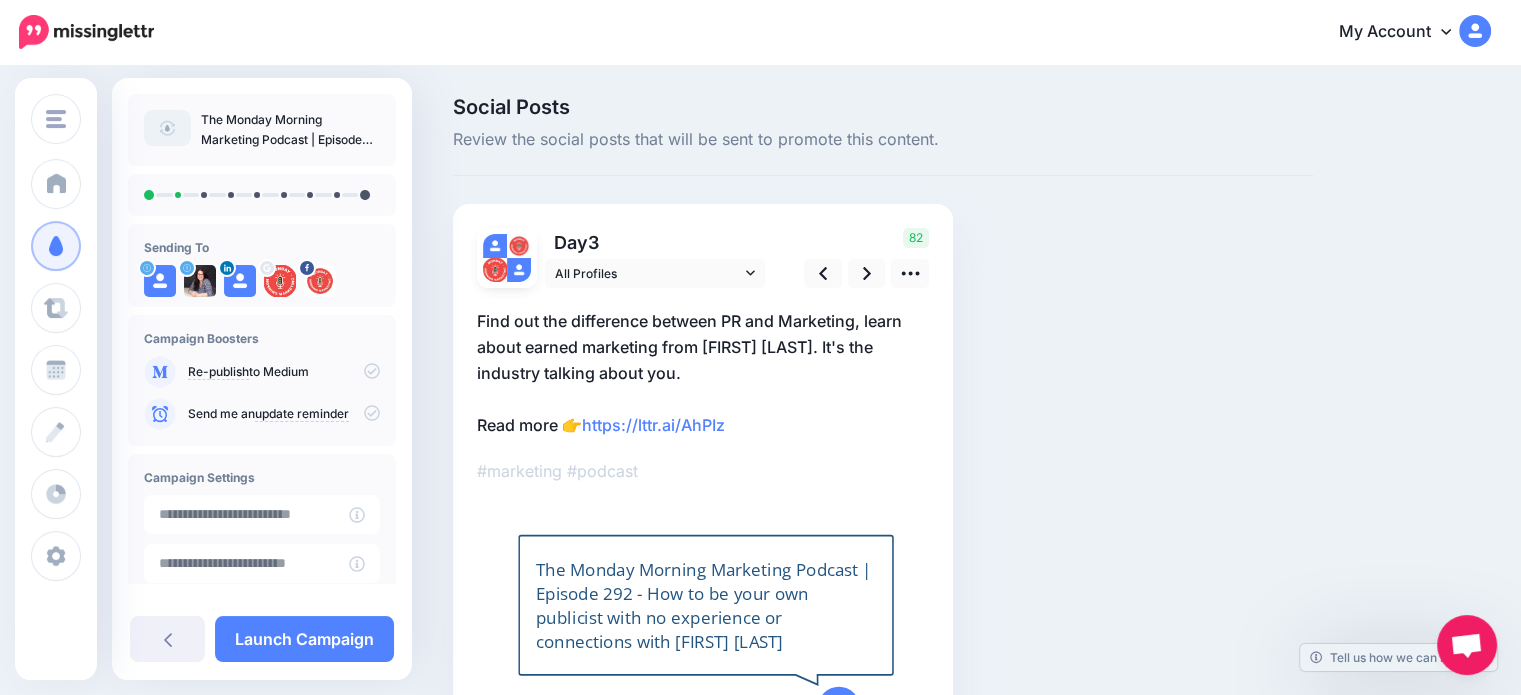 click on "Find out the difference between PR and Marketing, learn about earned marketing from Gloria Chou. It's the industry talking about you. Read more 👉  https://lttr.ai/AhPIz" at bounding box center [703, 373] 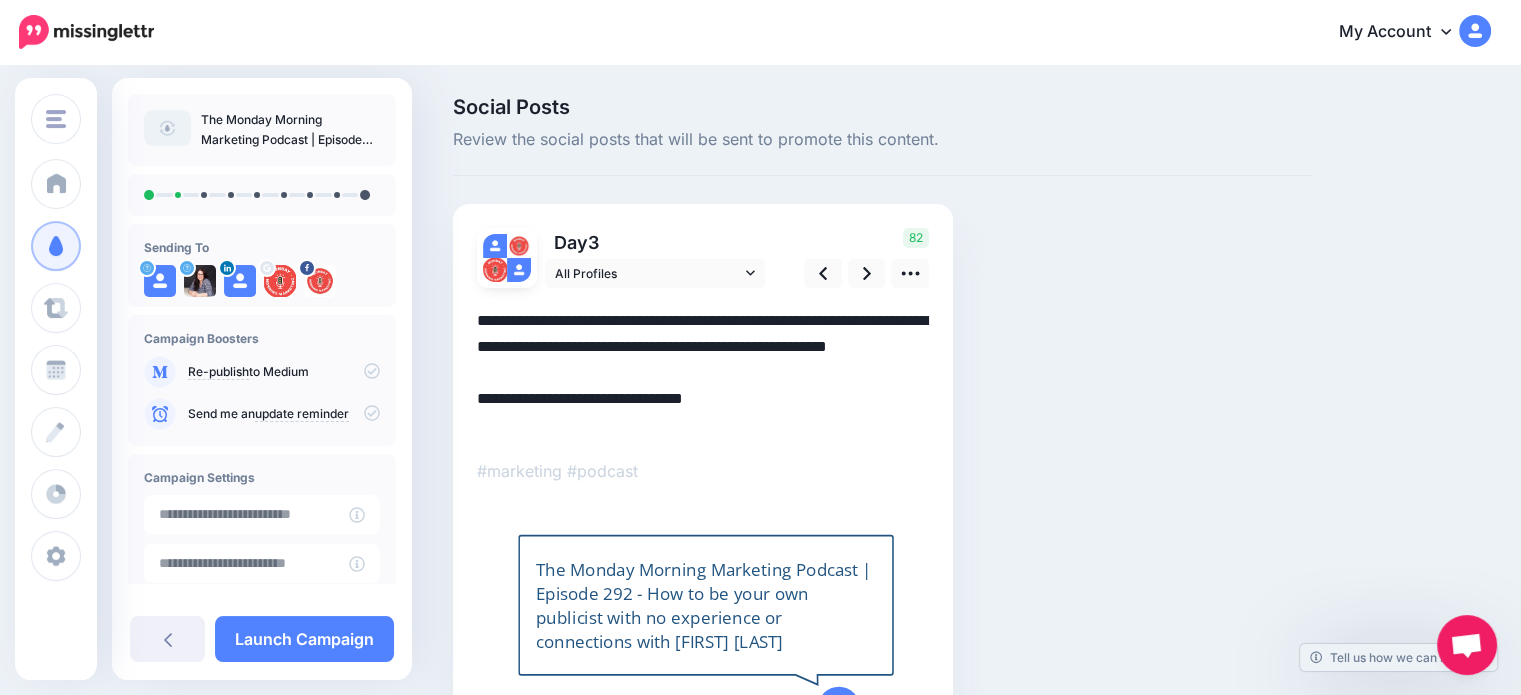 click on "**********" at bounding box center [703, 373] 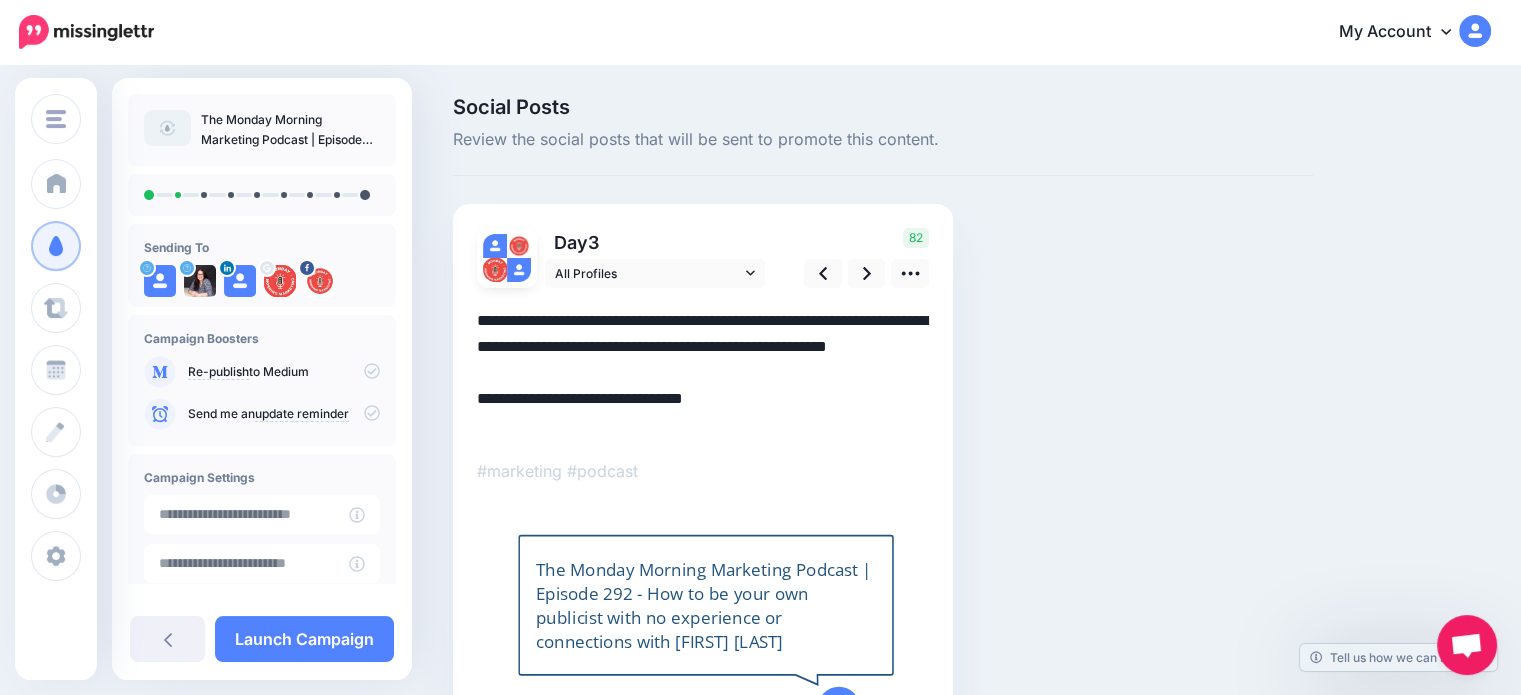 click on "**********" at bounding box center [703, 373] 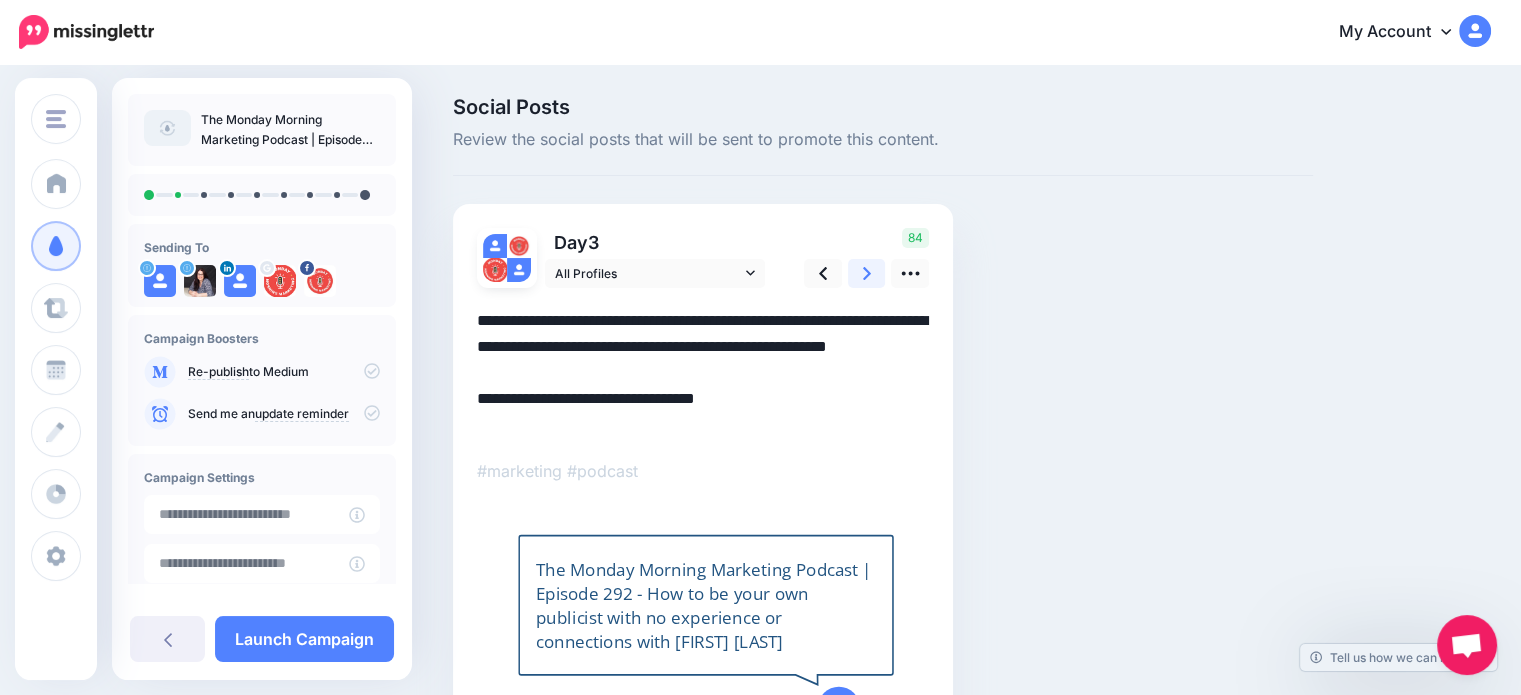 click at bounding box center (867, 273) 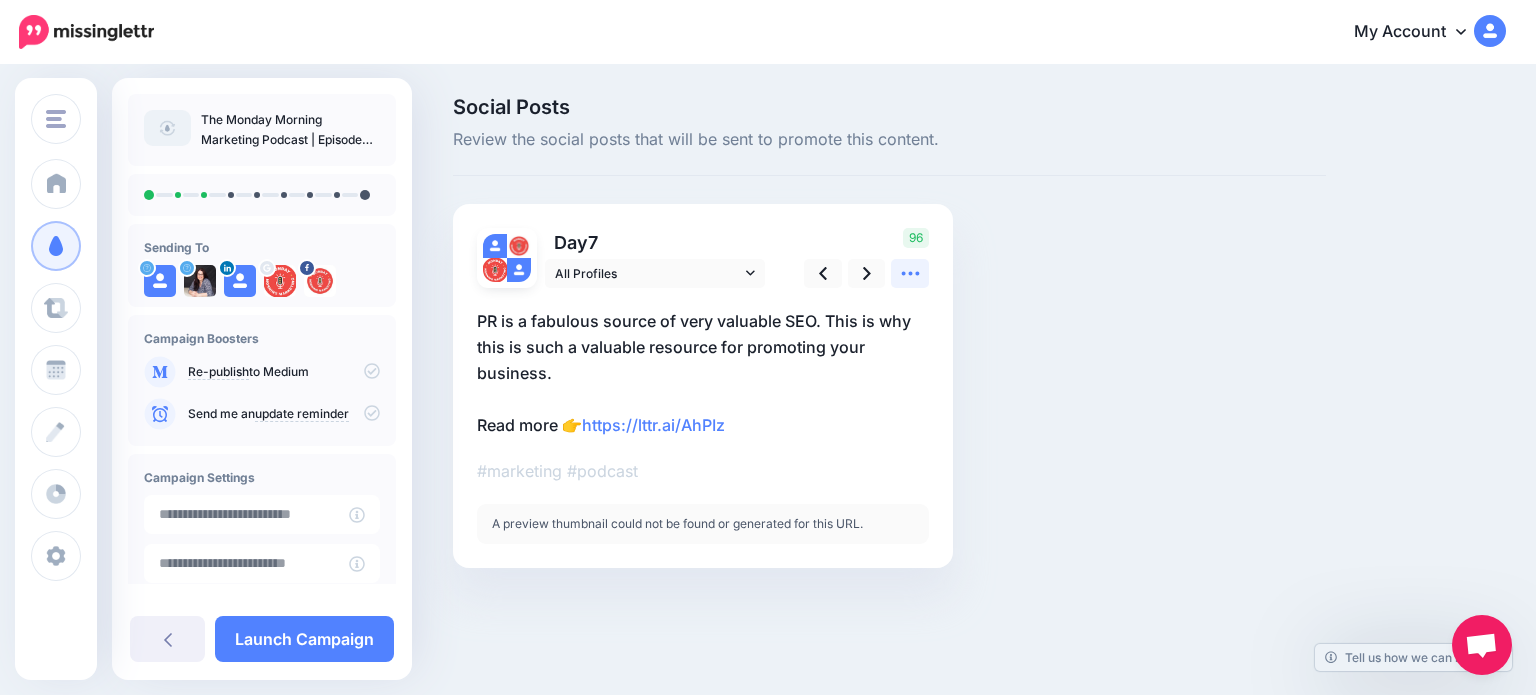 click 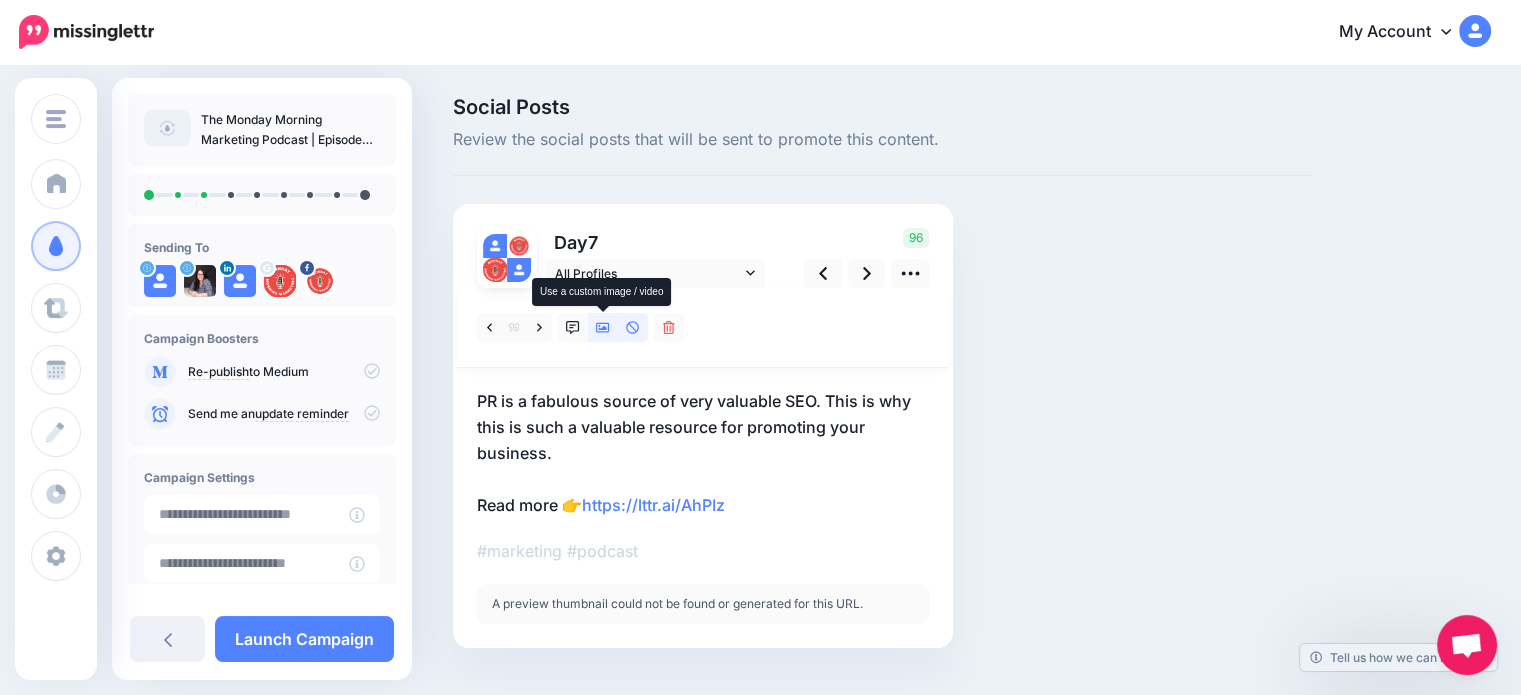 click 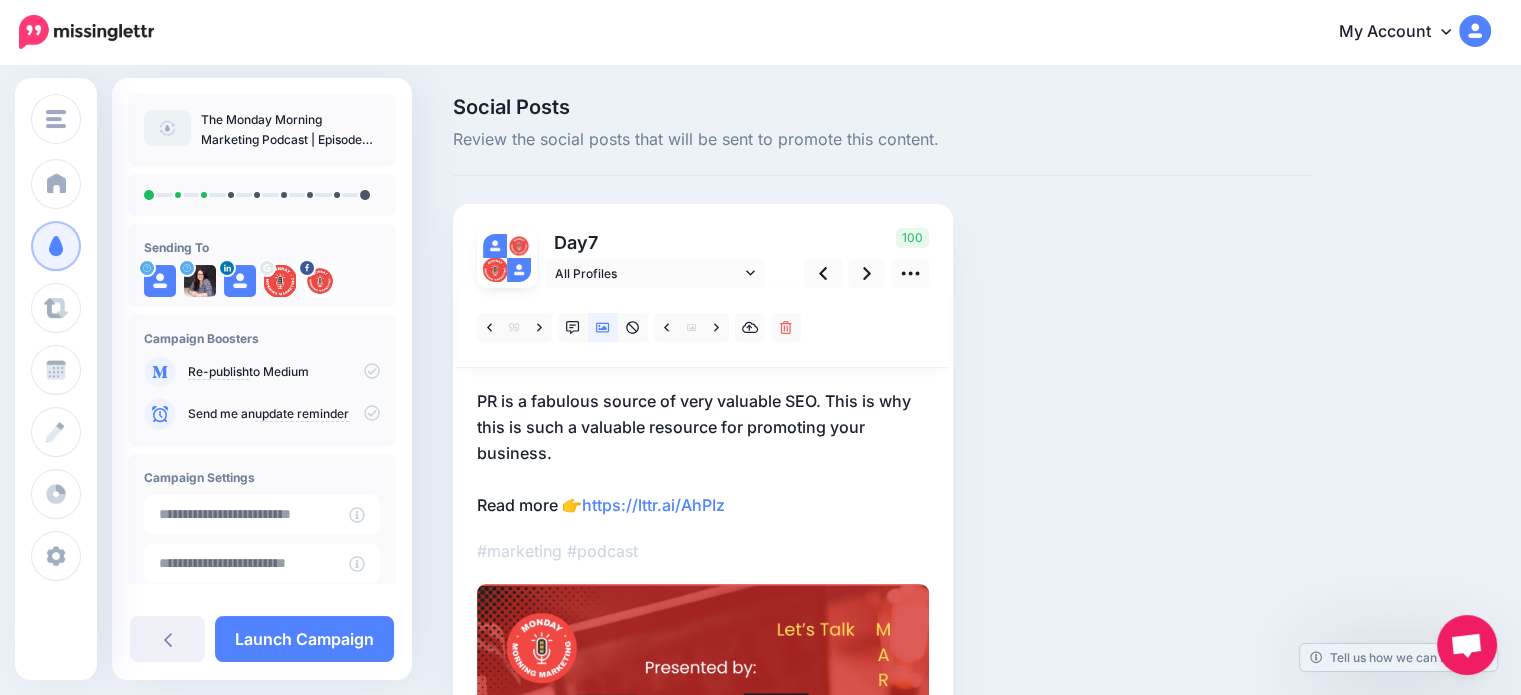 click on "PR is a fabulous source of very valuable SEO. This is why this is such a valuable resource for promoting your business. Read more 👉  https://lttr.ai/AhPIz" at bounding box center [703, 453] 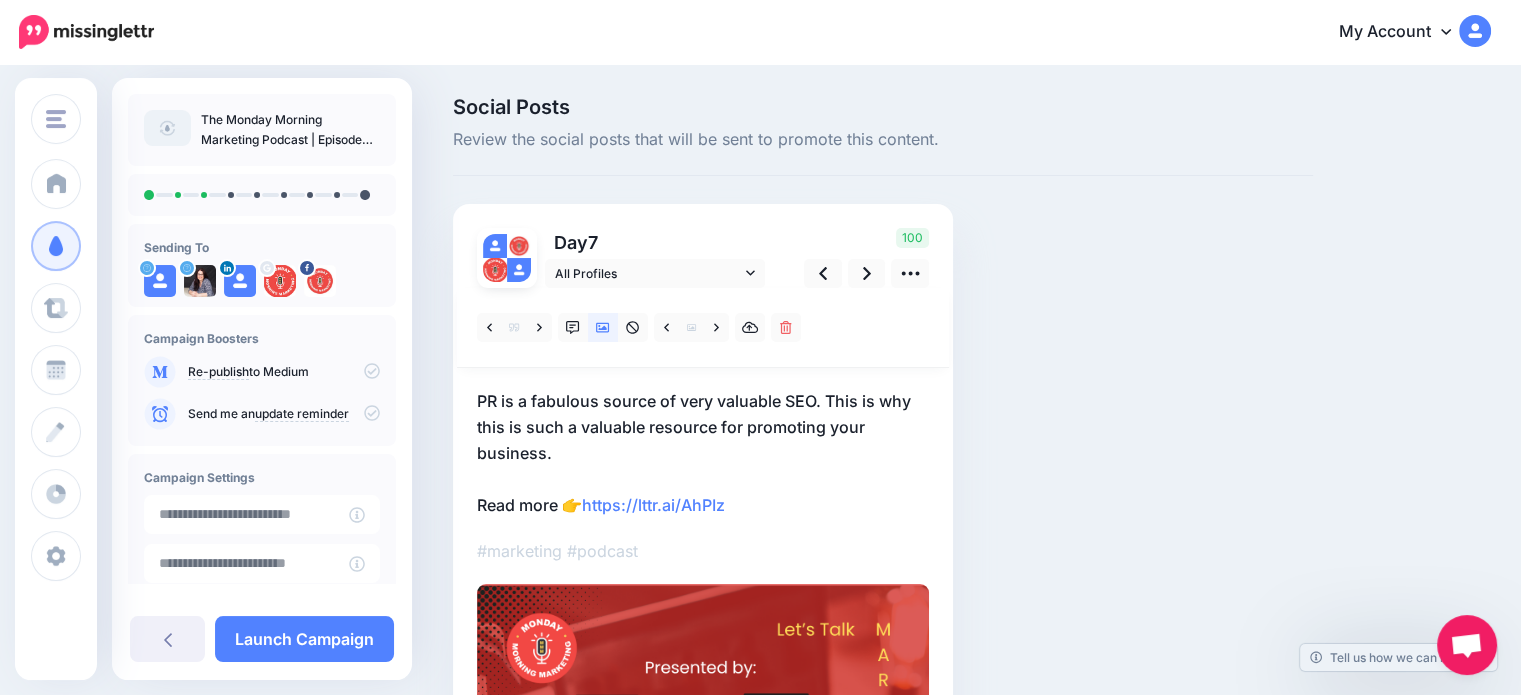 click on "**********" at bounding box center (0, 0) 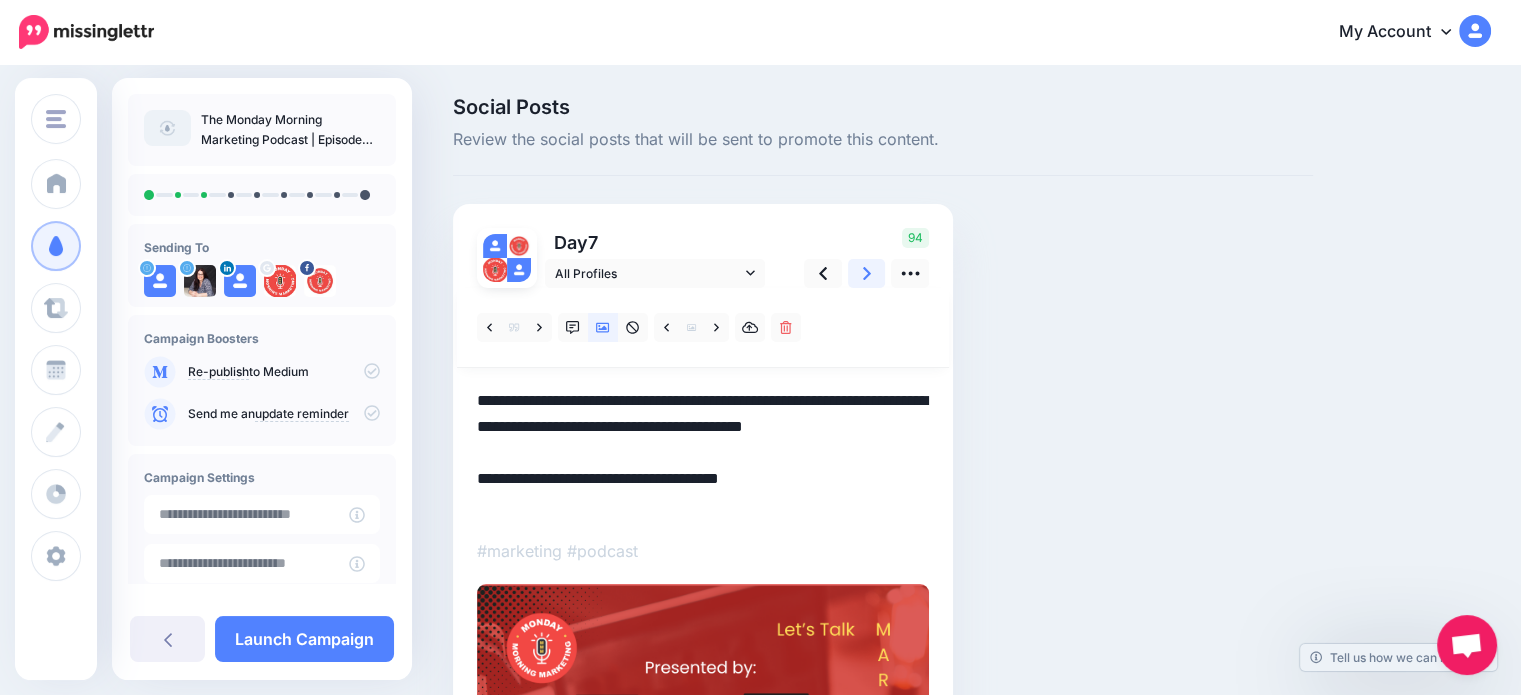 click 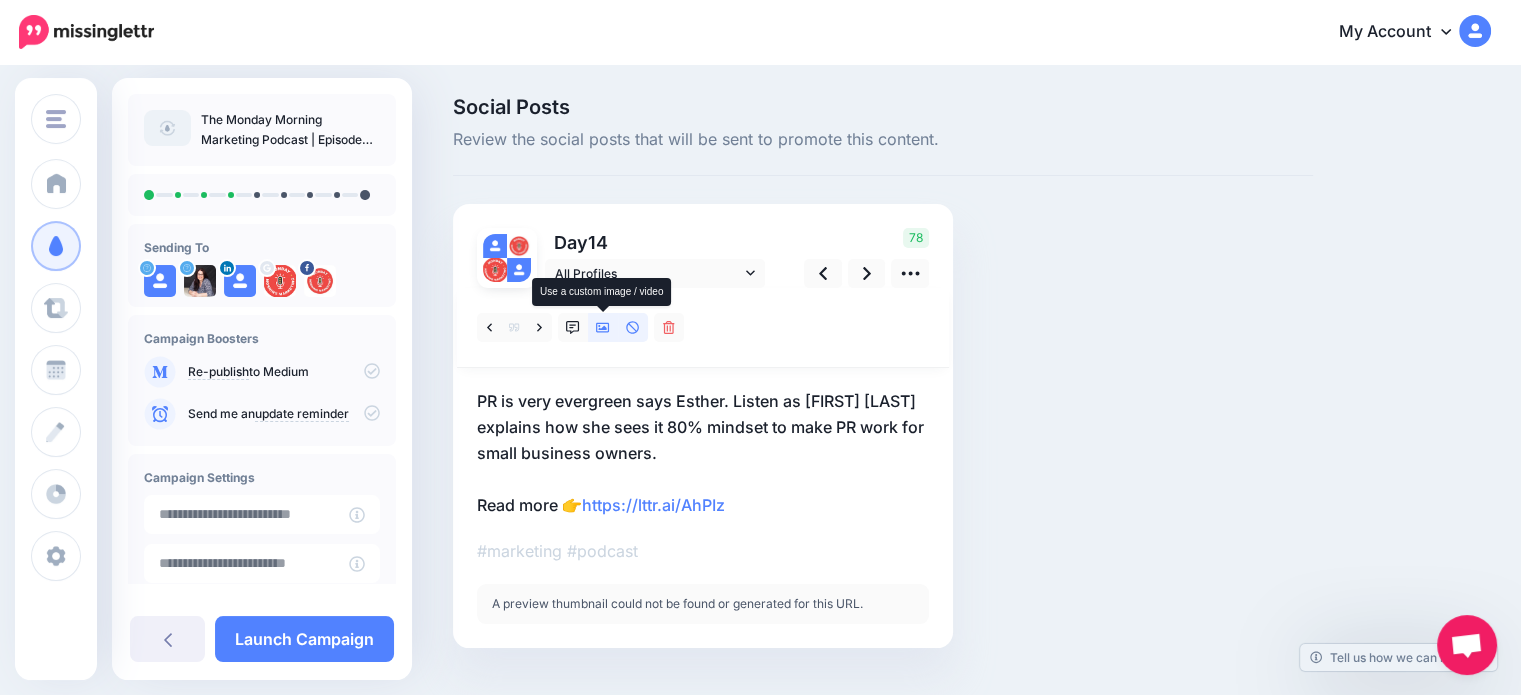 click 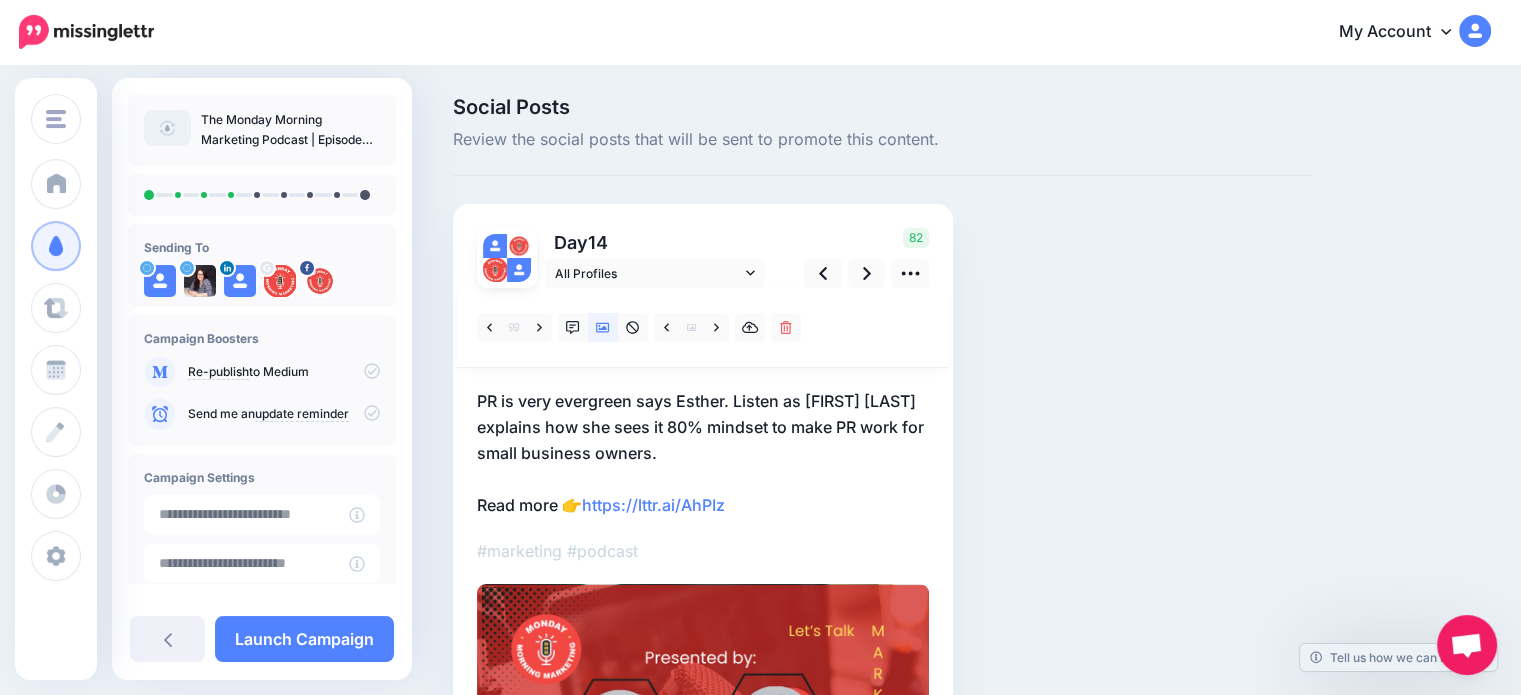 click on "PR is very evergreen says Esther.  Listen as Gloria Chou explains how she sees it 80% mindset to make PR work for small business owners.  Read more 👉  https://lttr.ai/AhPIz" at bounding box center [703, 453] 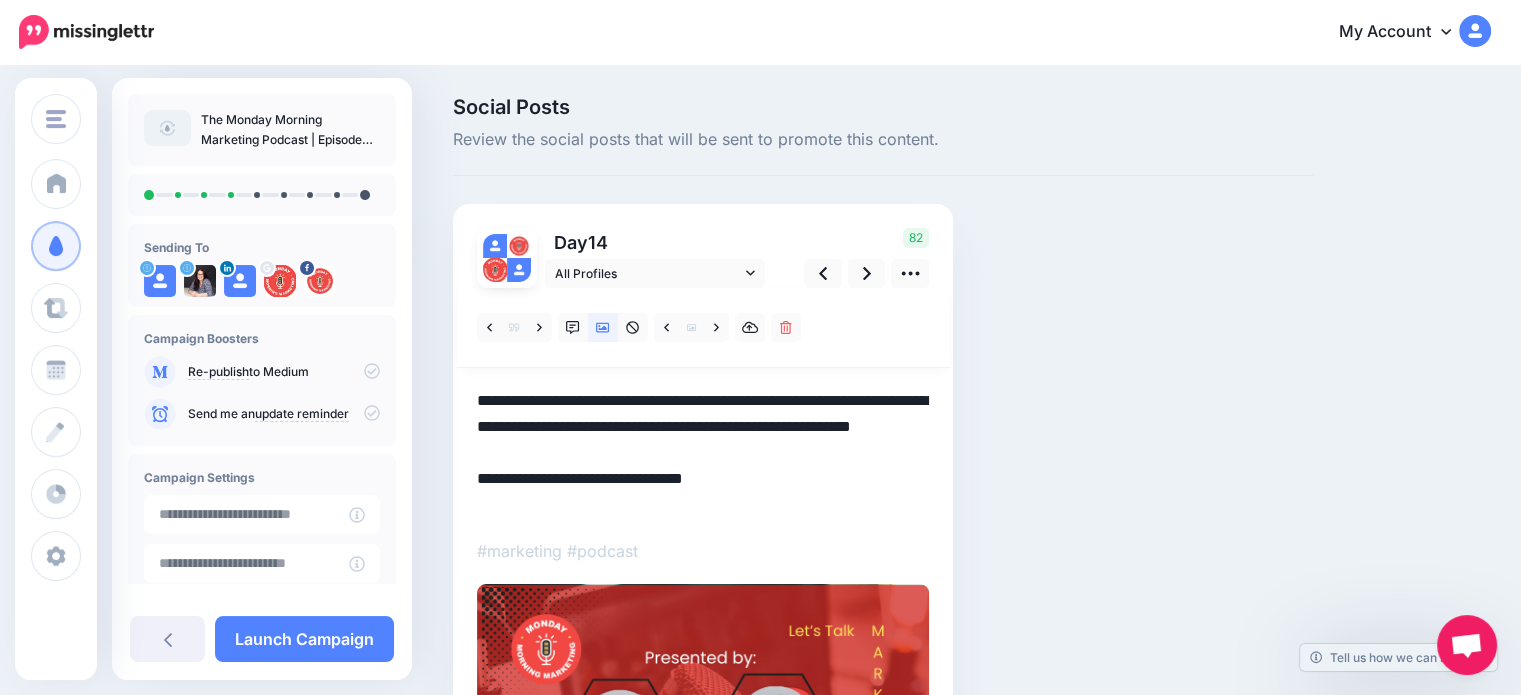 click on "**********" at bounding box center (703, 453) 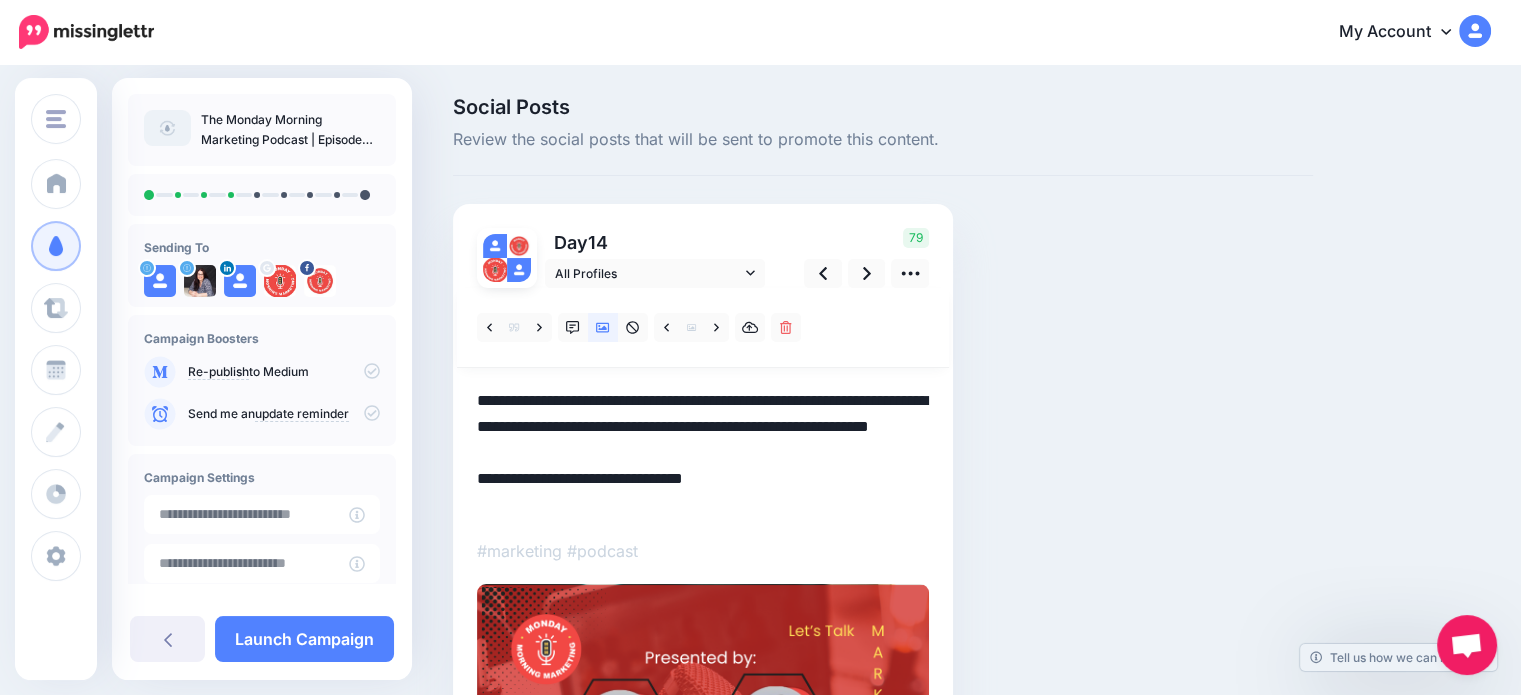 click on "**********" at bounding box center (703, 453) 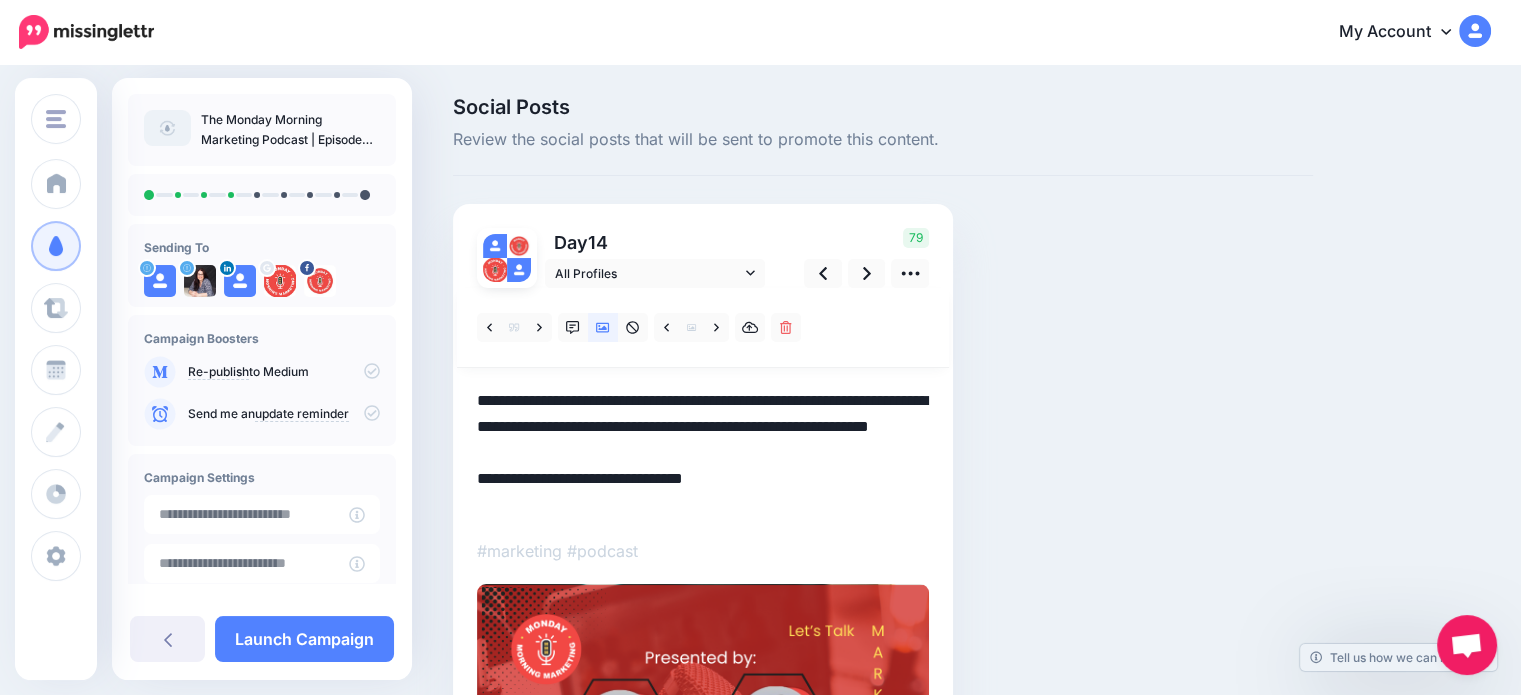 click on "**********" at bounding box center (703, 453) 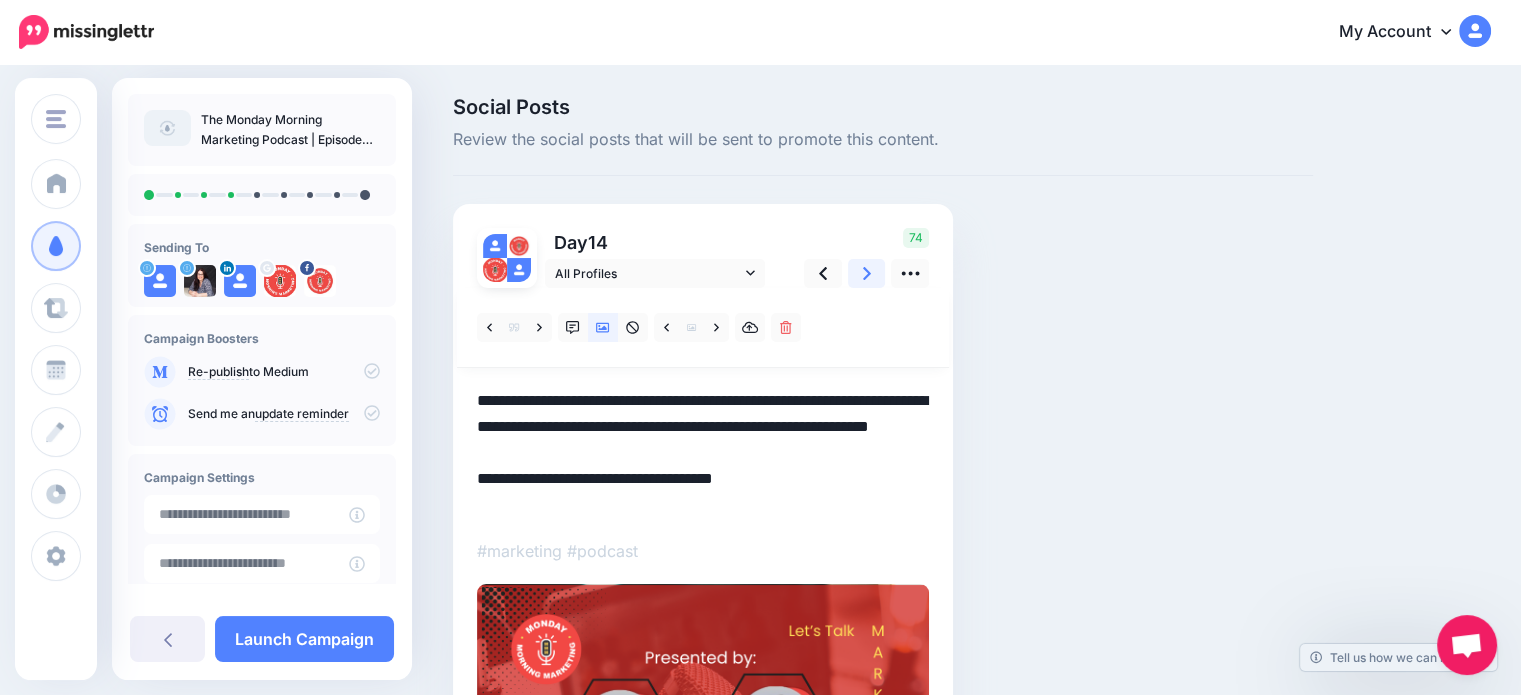 click 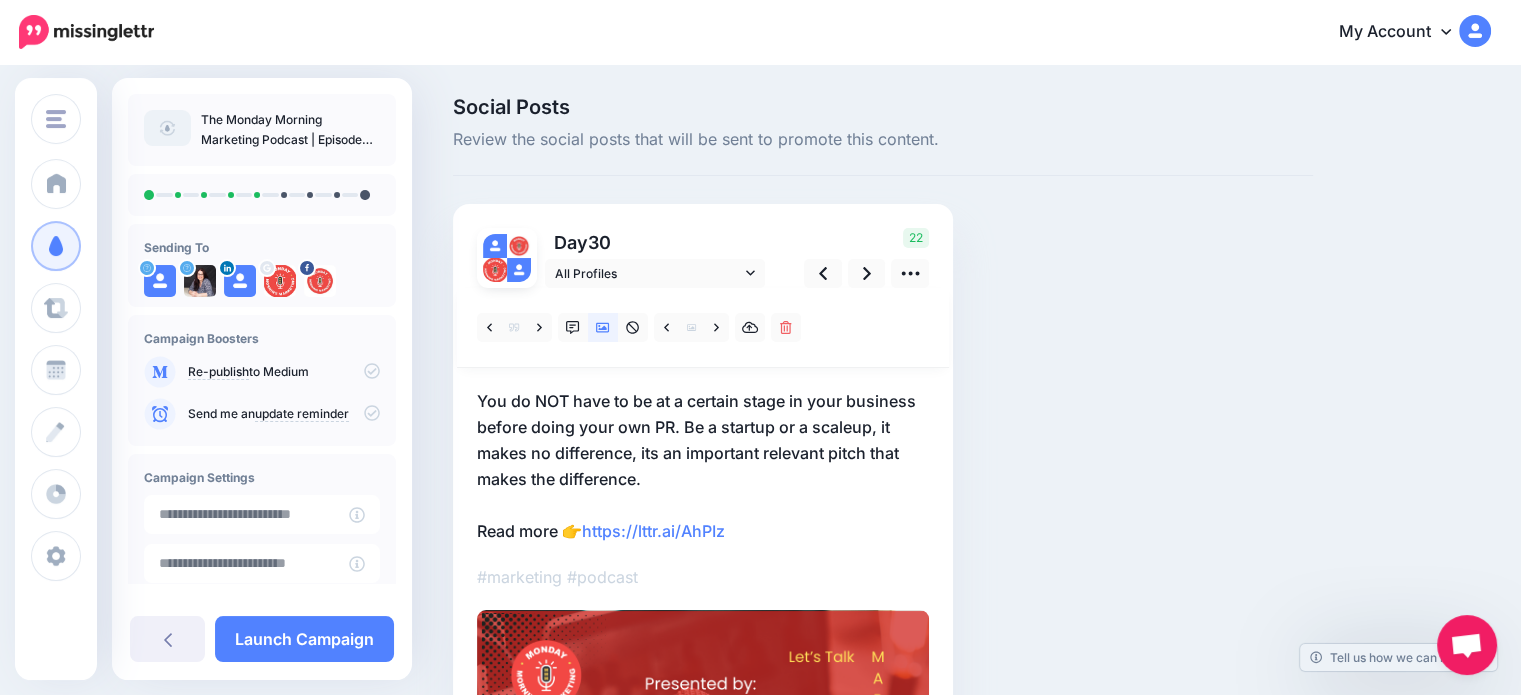 click on "You do NOT have to be at a certain stage in your business before doing your own PR. Be a startup or a scaleup, it makes no difference, its an important relevant pitch that makes the difference. Read more 👉  https://lttr.ai/AhPIz" at bounding box center [703, 466] 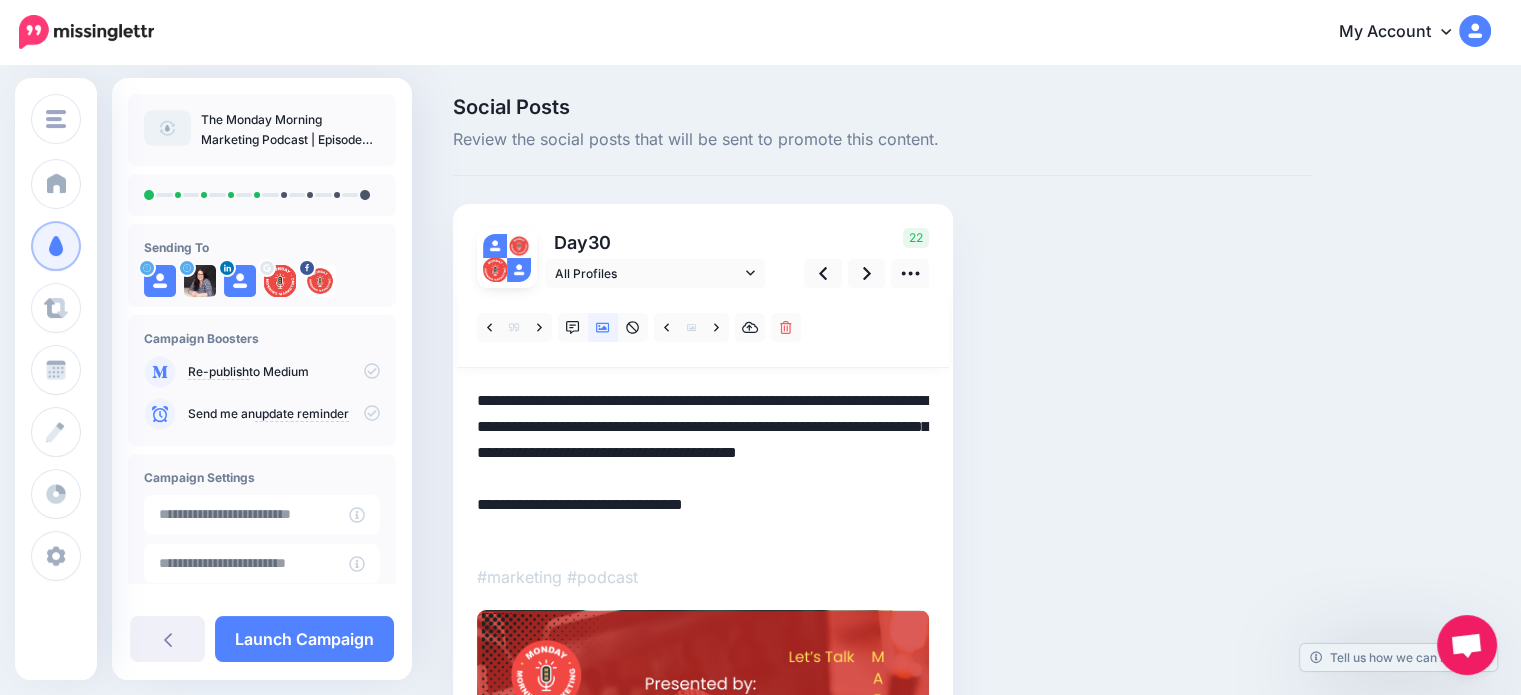 scroll, scrollTop: 0, scrollLeft: 0, axis: both 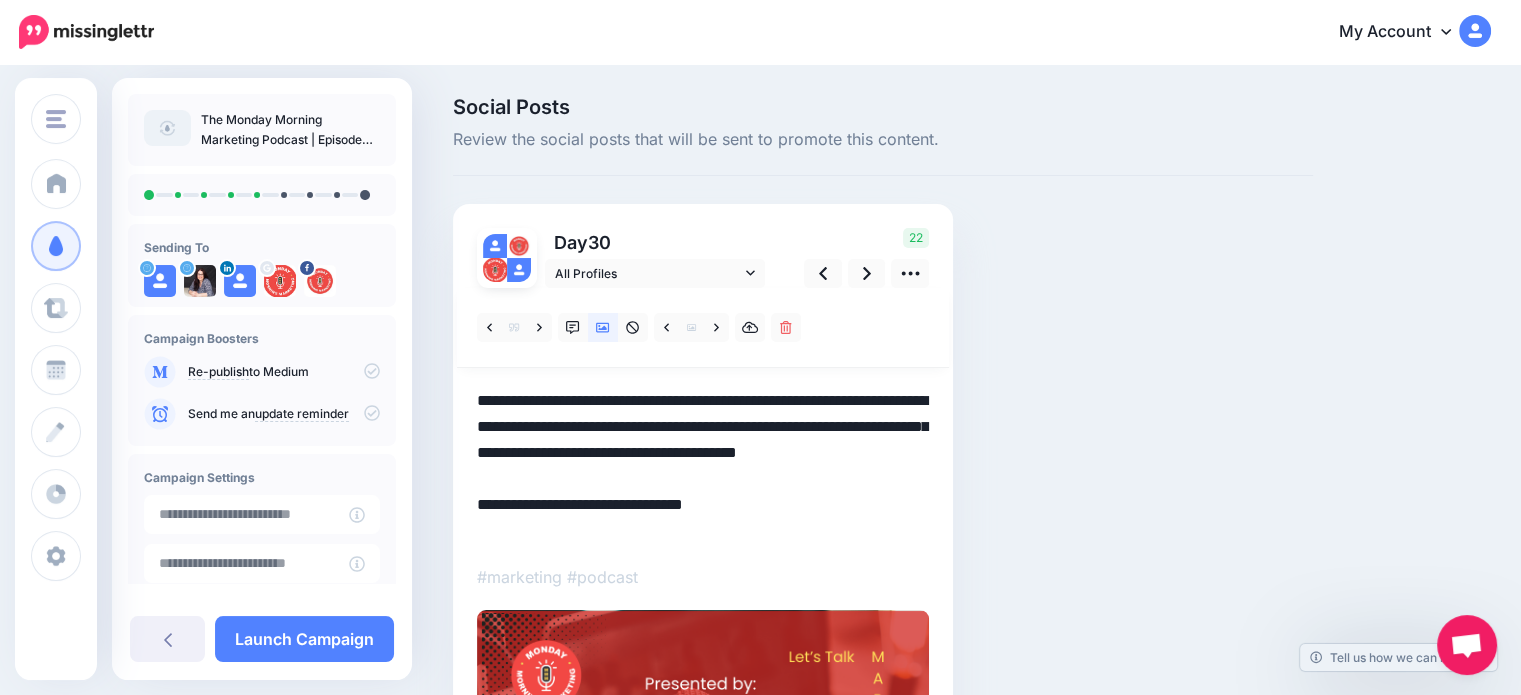 click on "**********" at bounding box center [703, 466] 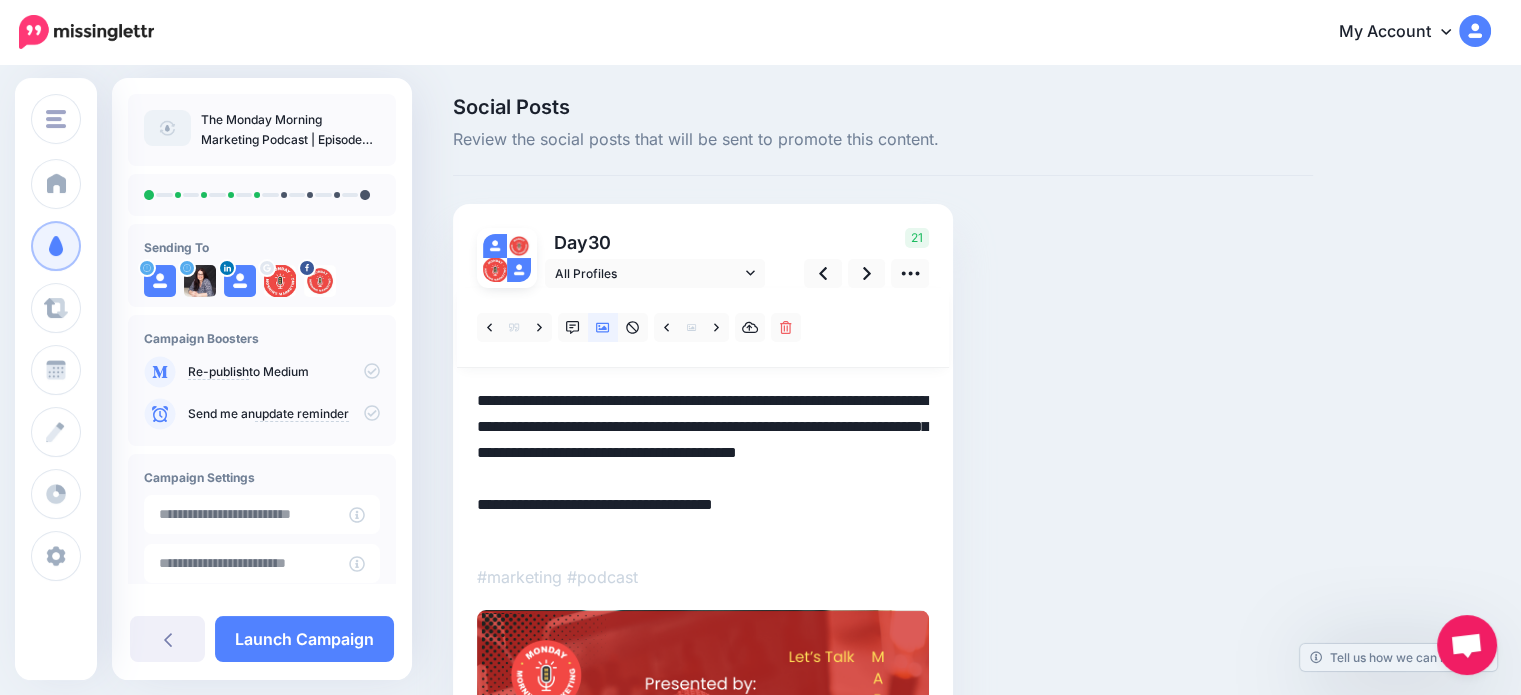 click on "****" at bounding box center (0, 0) 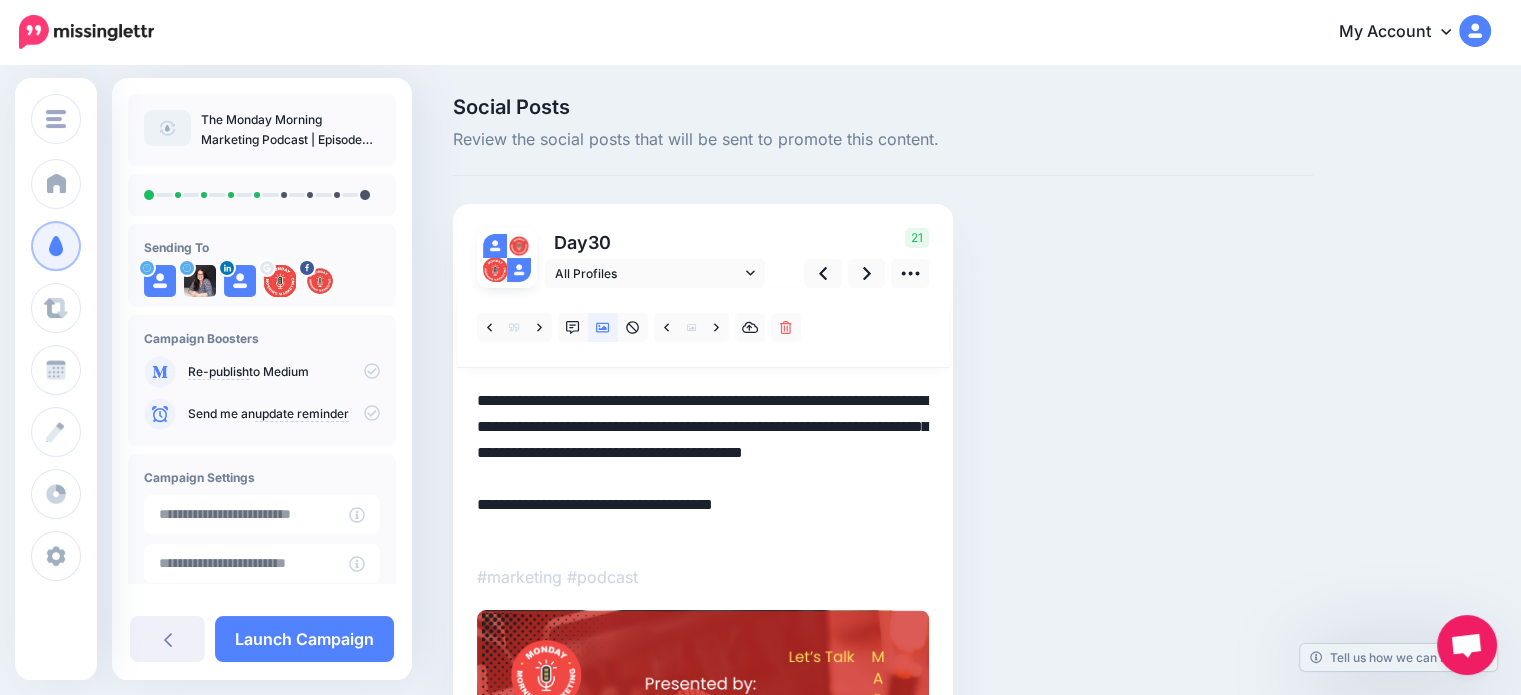 click on "**********" at bounding box center [0, 0] 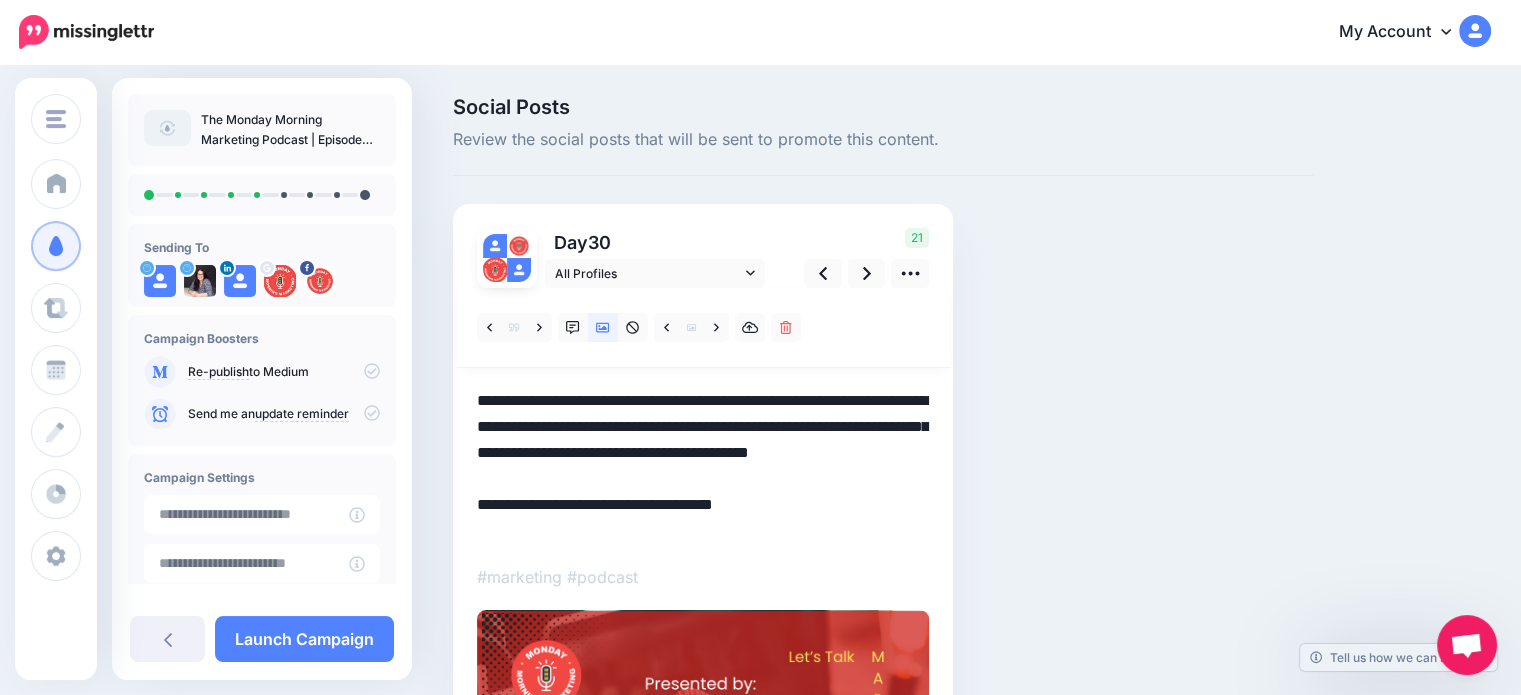 click on "**********" at bounding box center [0, 0] 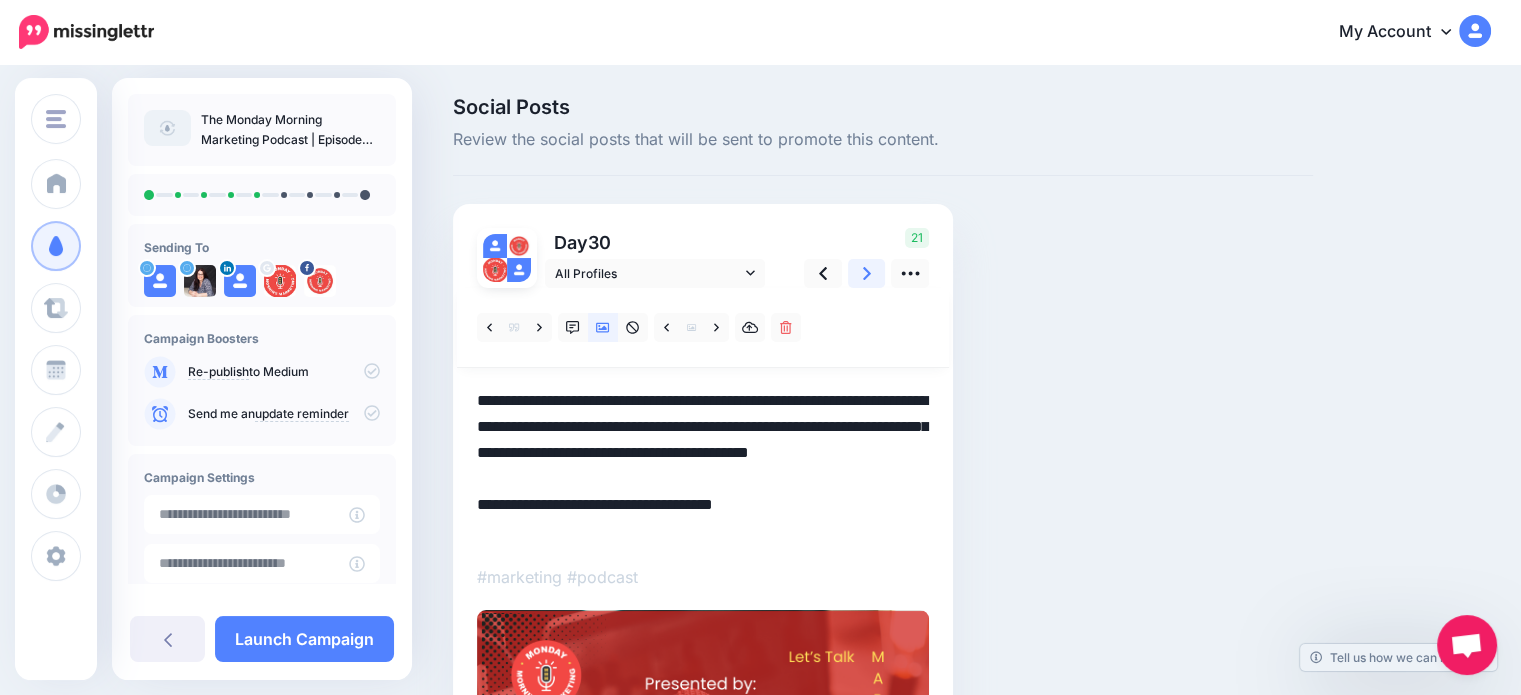 click at bounding box center [867, 273] 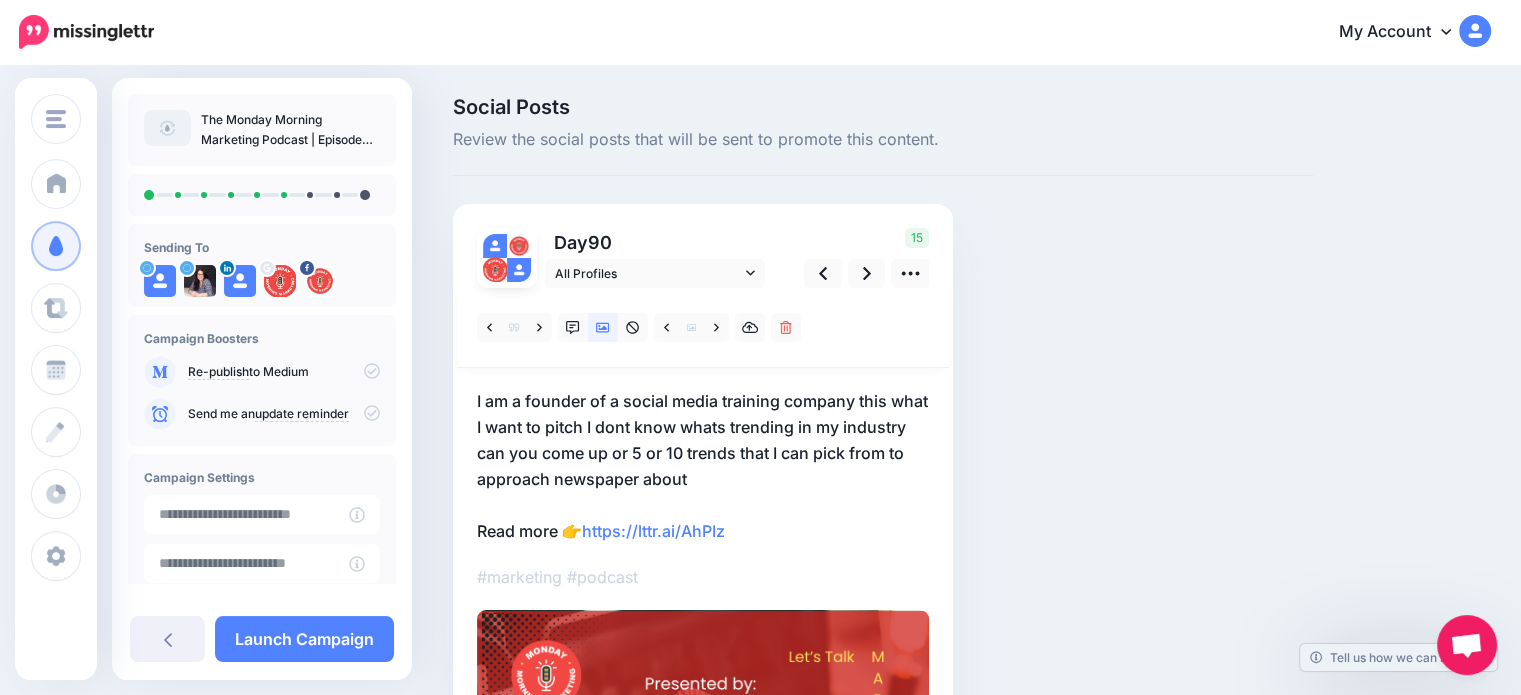 click on "Day  90
All
Profiles" at bounding box center (703, 608) 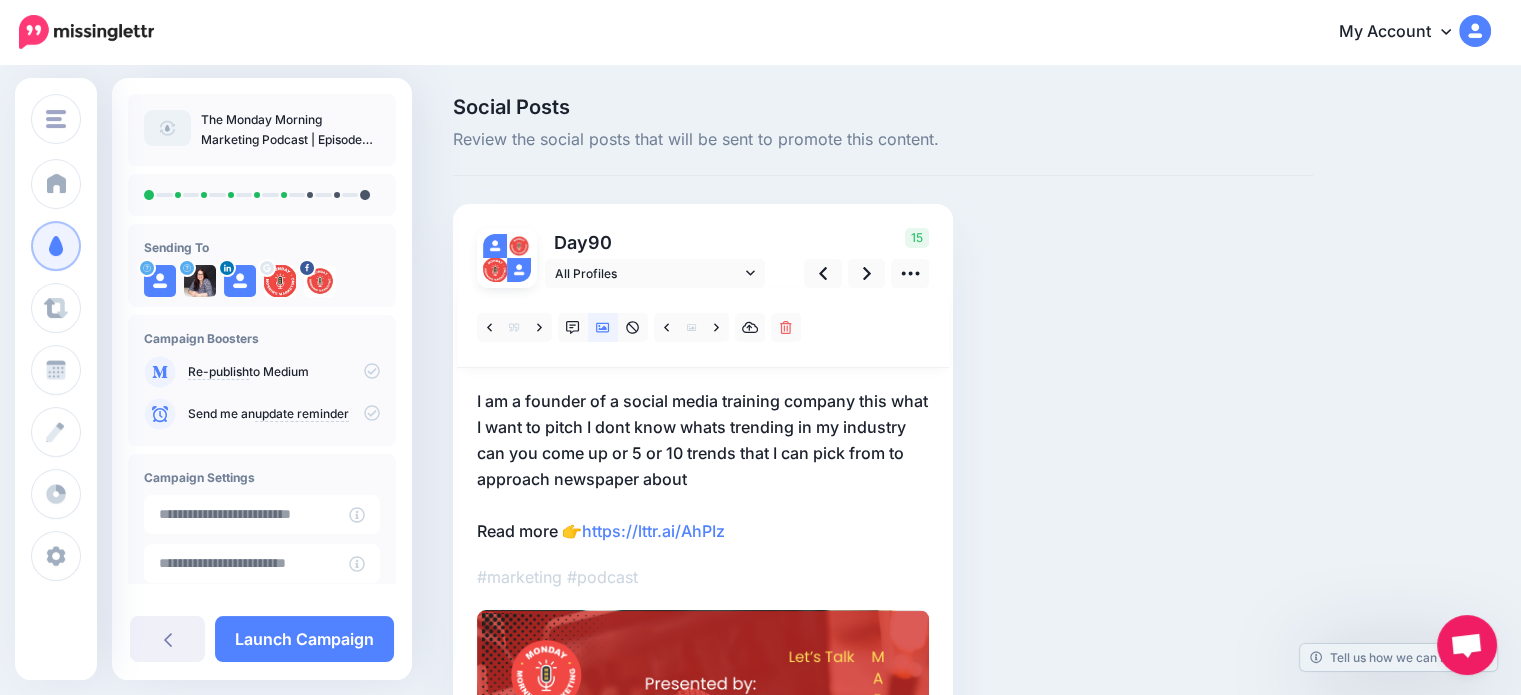 click on "Day  90
All
Profiles" at bounding box center [703, 608] 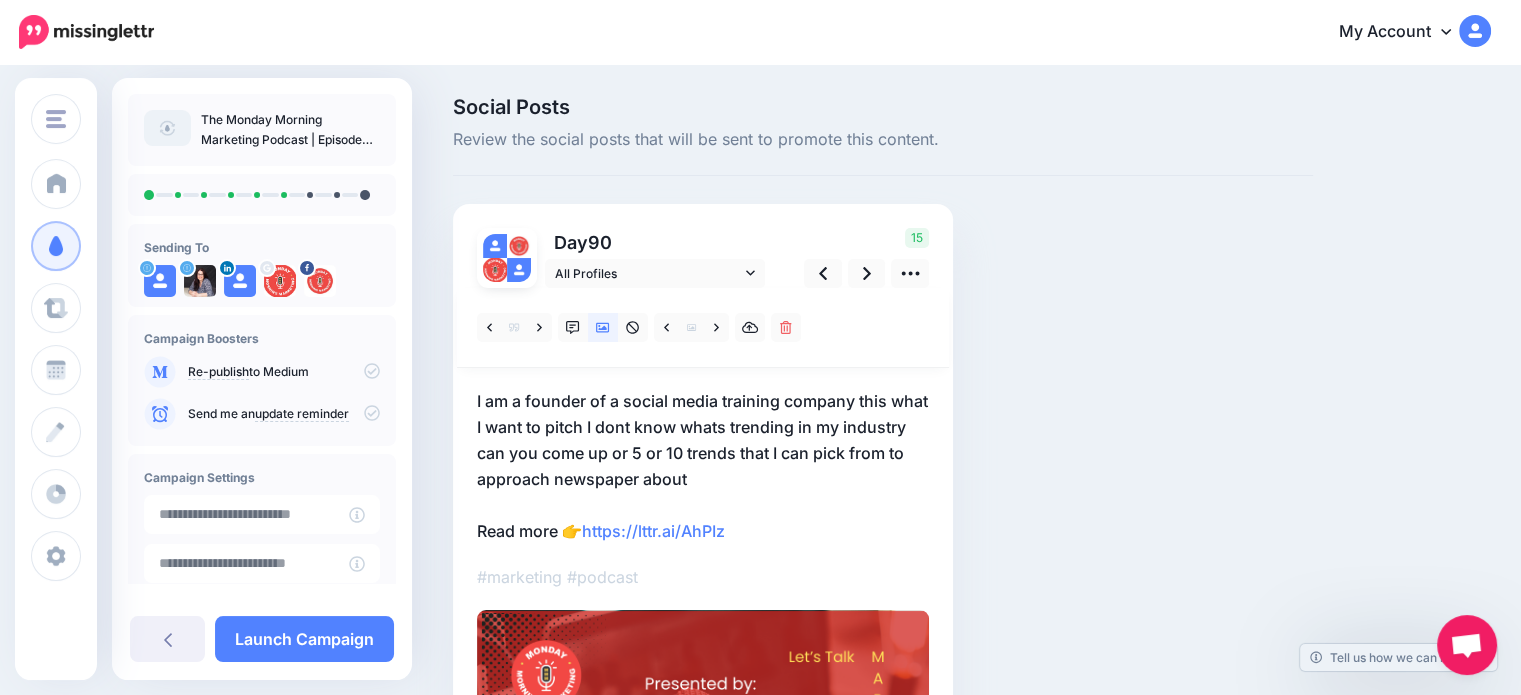 click on "I am a founder of a social media training company this what I want to pitch I dont know whats trending in my industry can you come up or 5 or 10 trends that I can pick from to approach newspaper about Read more 👉  https://lttr.ai/AhPIz" at bounding box center (703, 466) 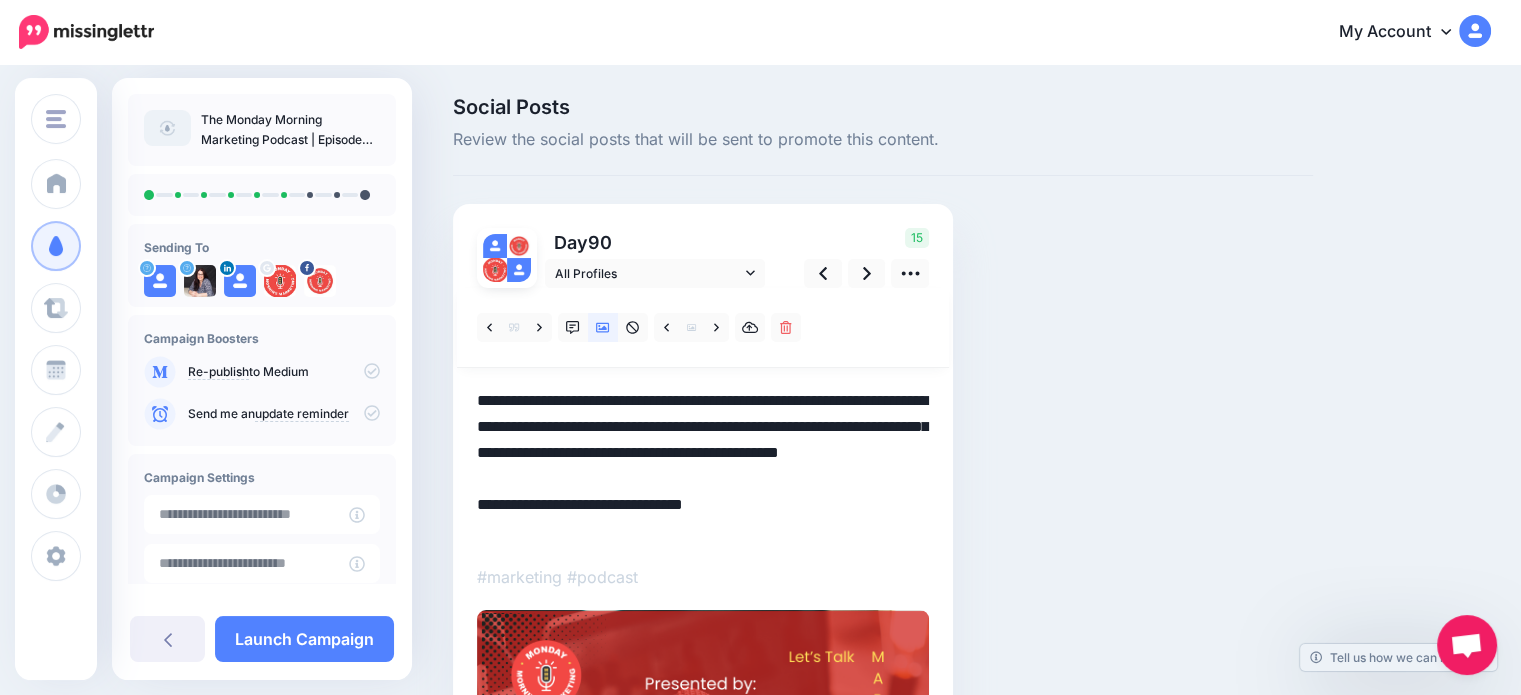 click on "**********" at bounding box center [703, 466] 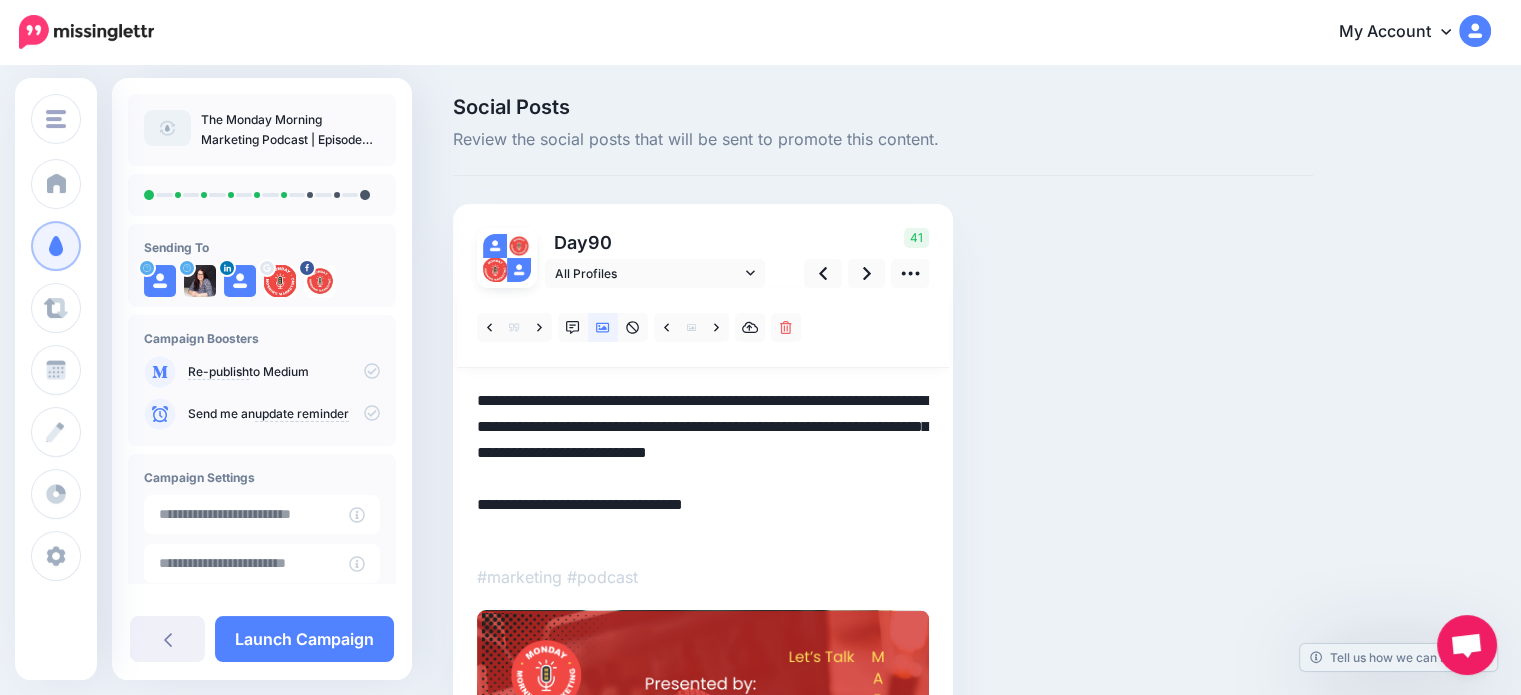click on "**********" at bounding box center [703, 466] 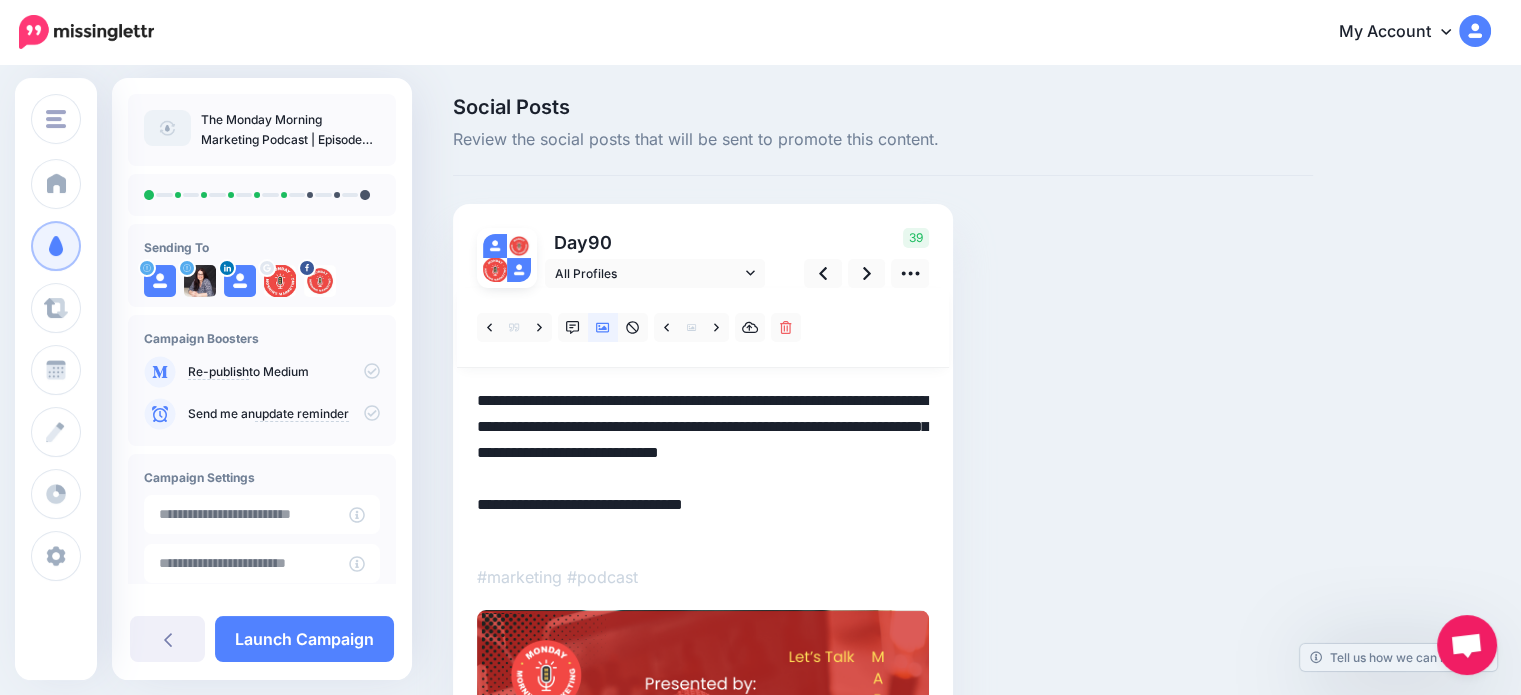 click on "****" at bounding box center (0, 0) 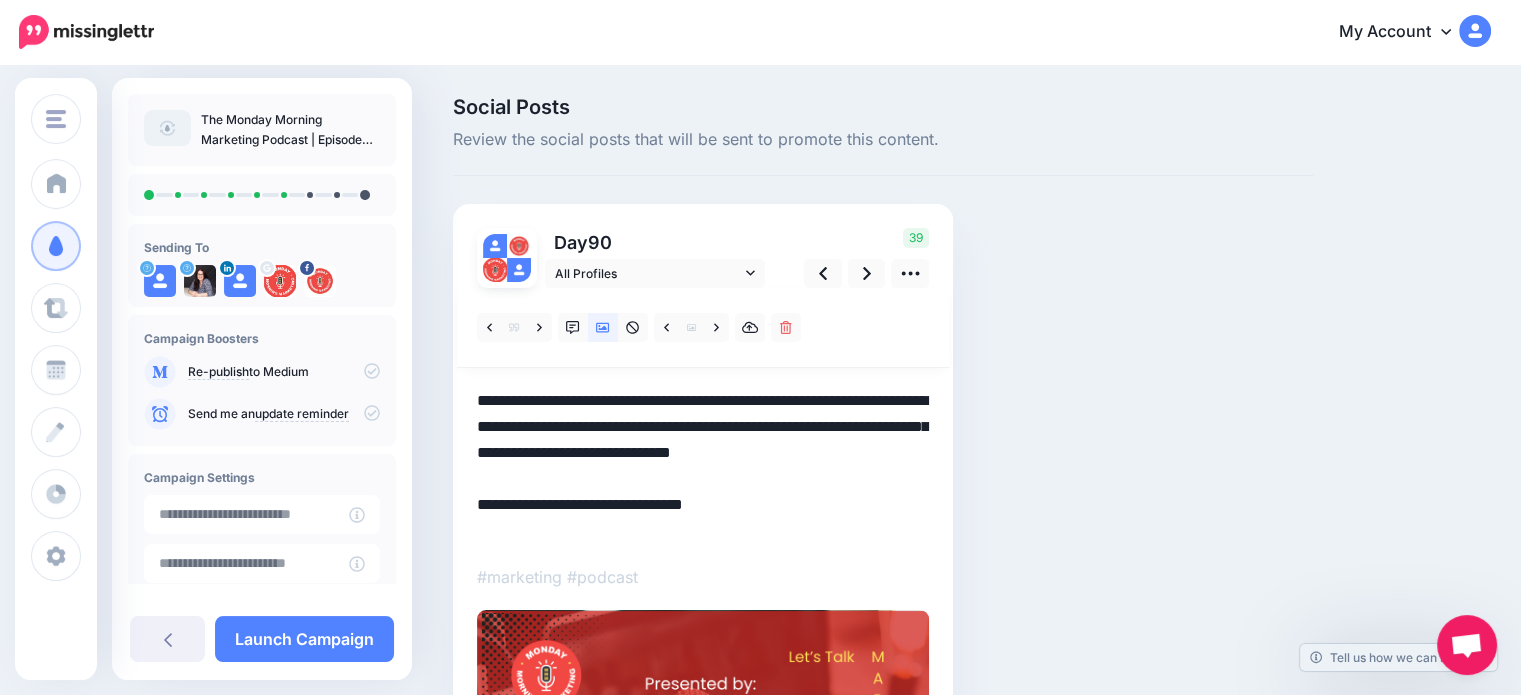 click on "**********" at bounding box center (703, 466) 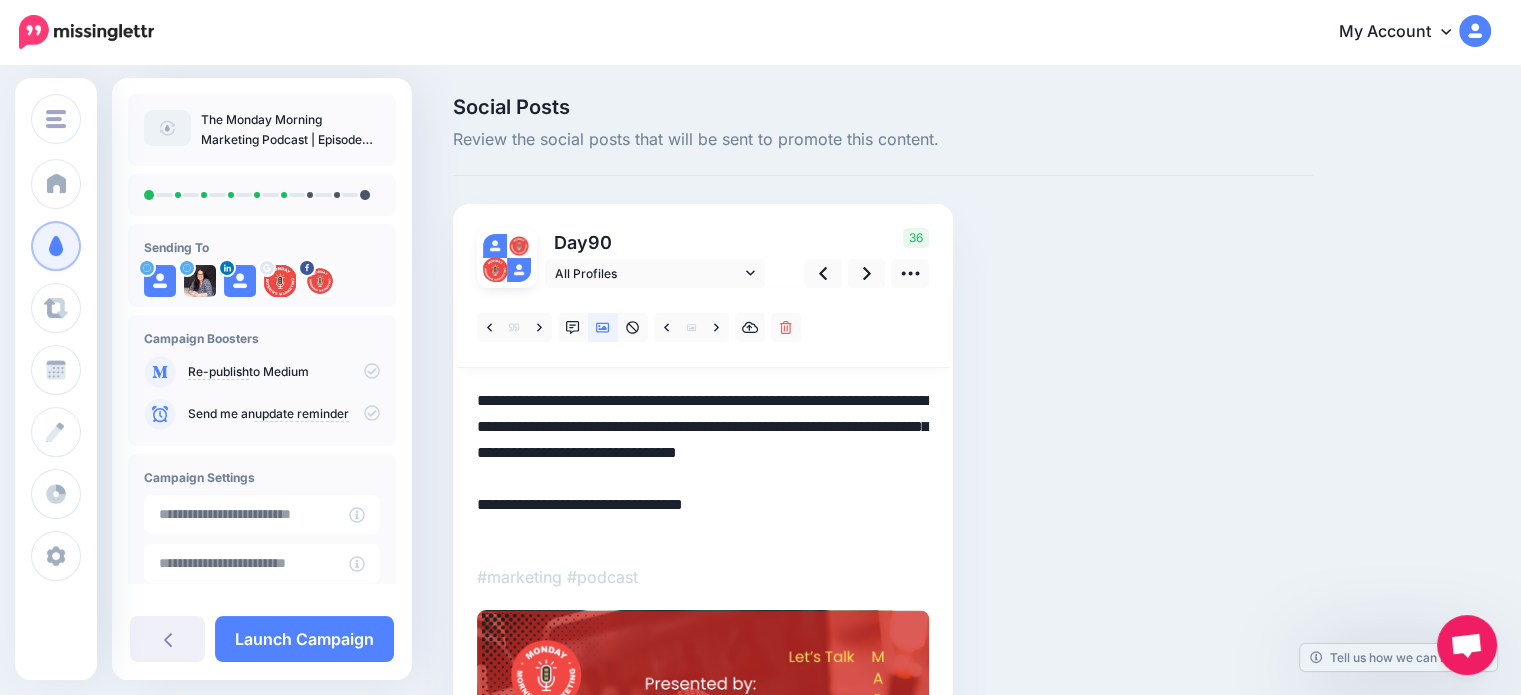click on "**********" at bounding box center [703, 466] 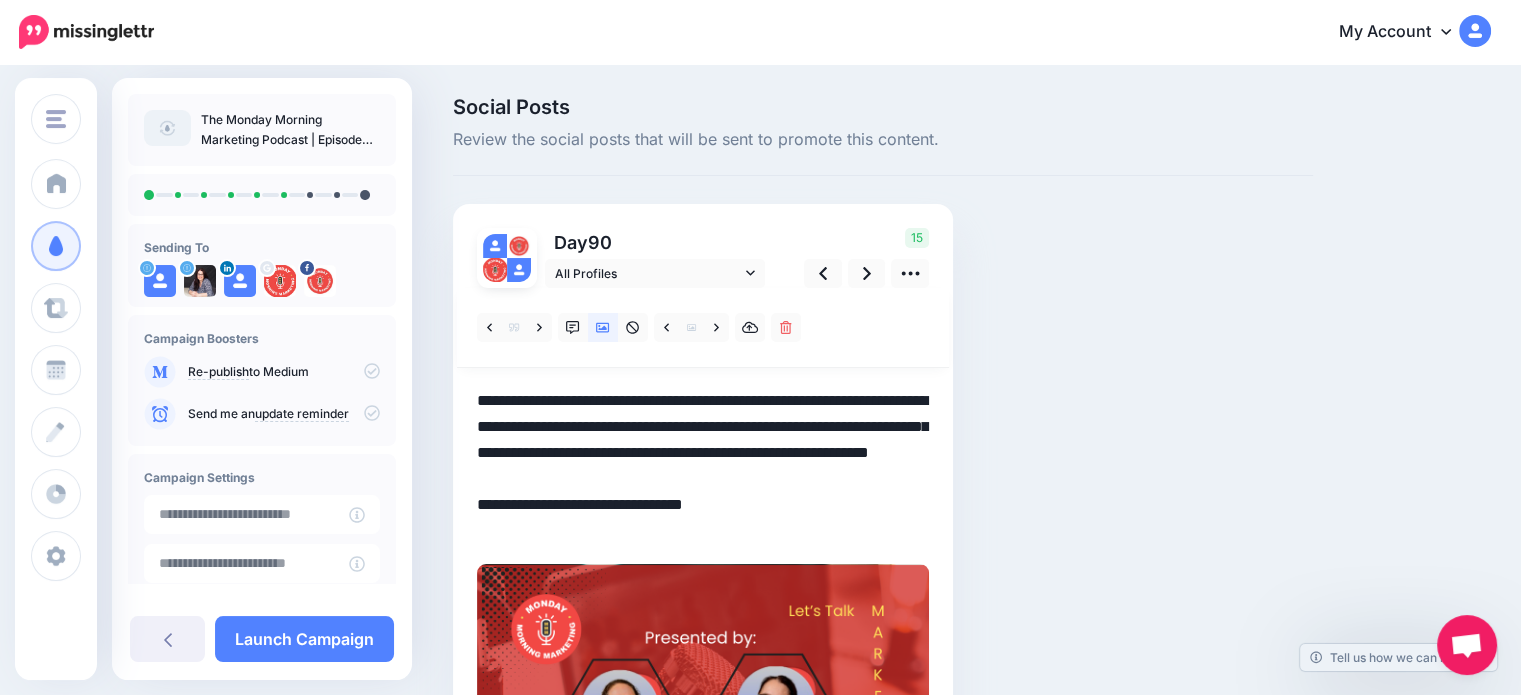 click on "**********" at bounding box center [703, 466] 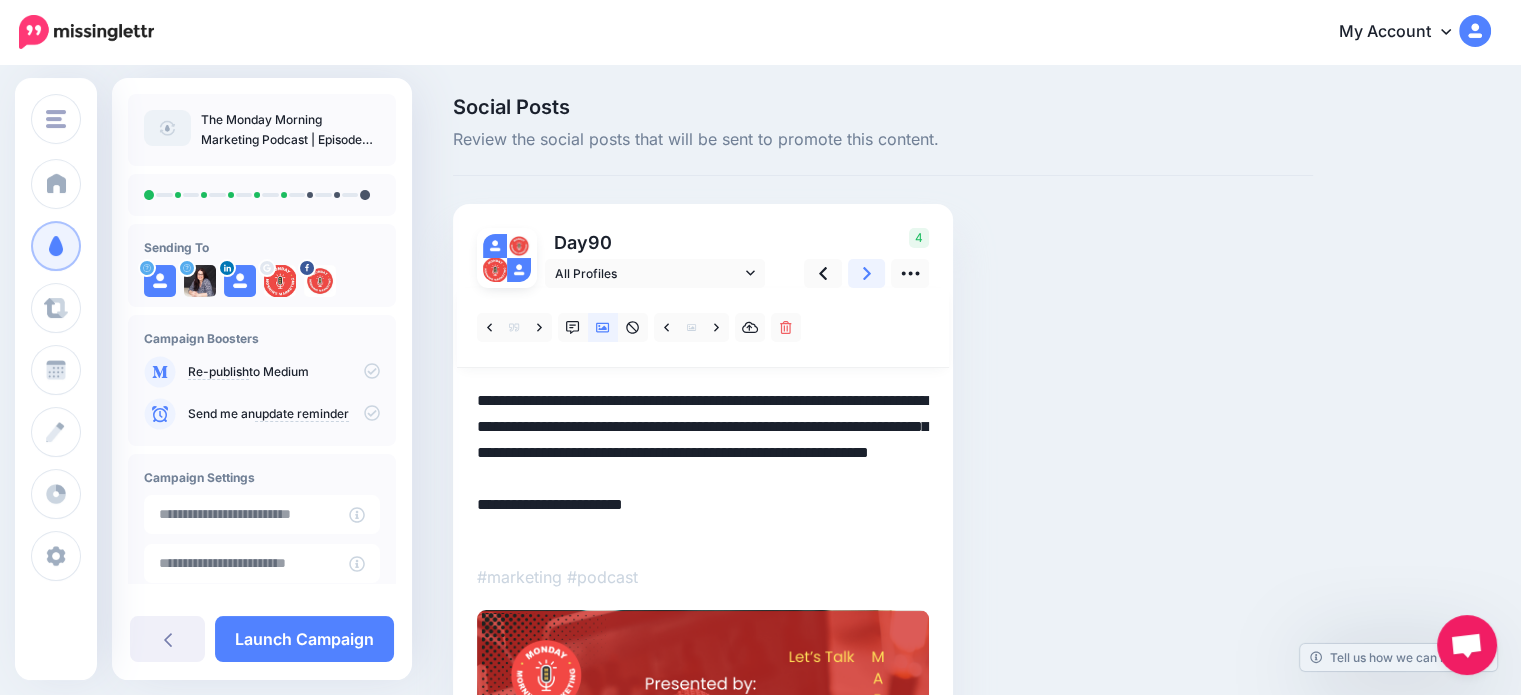 click at bounding box center [867, 273] 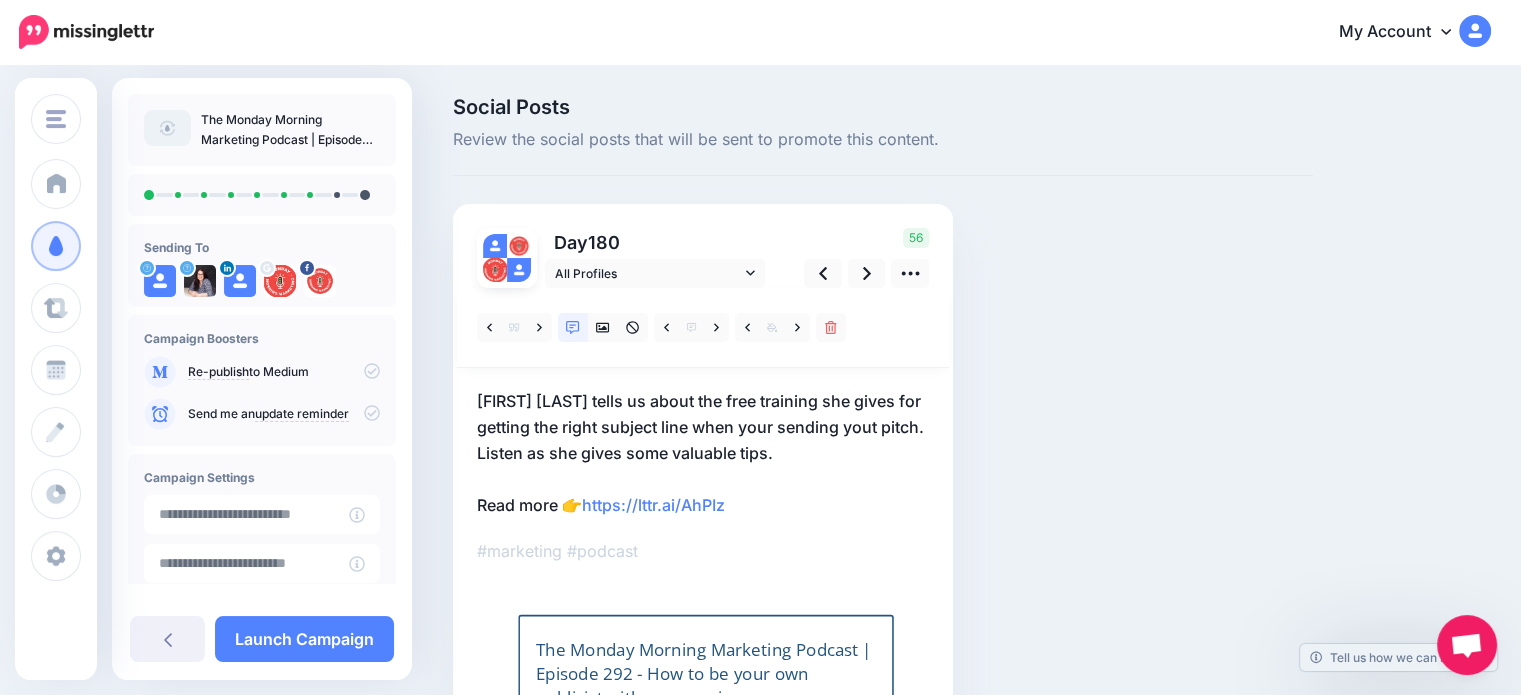 click on "Gloria Chou tells us about the free training she gives for getting the right subject line when your sending yout pitch. Listen as she gives some valuable tips. Read more 👉  https://lttr.ai/AhPIz" at bounding box center [703, 453] 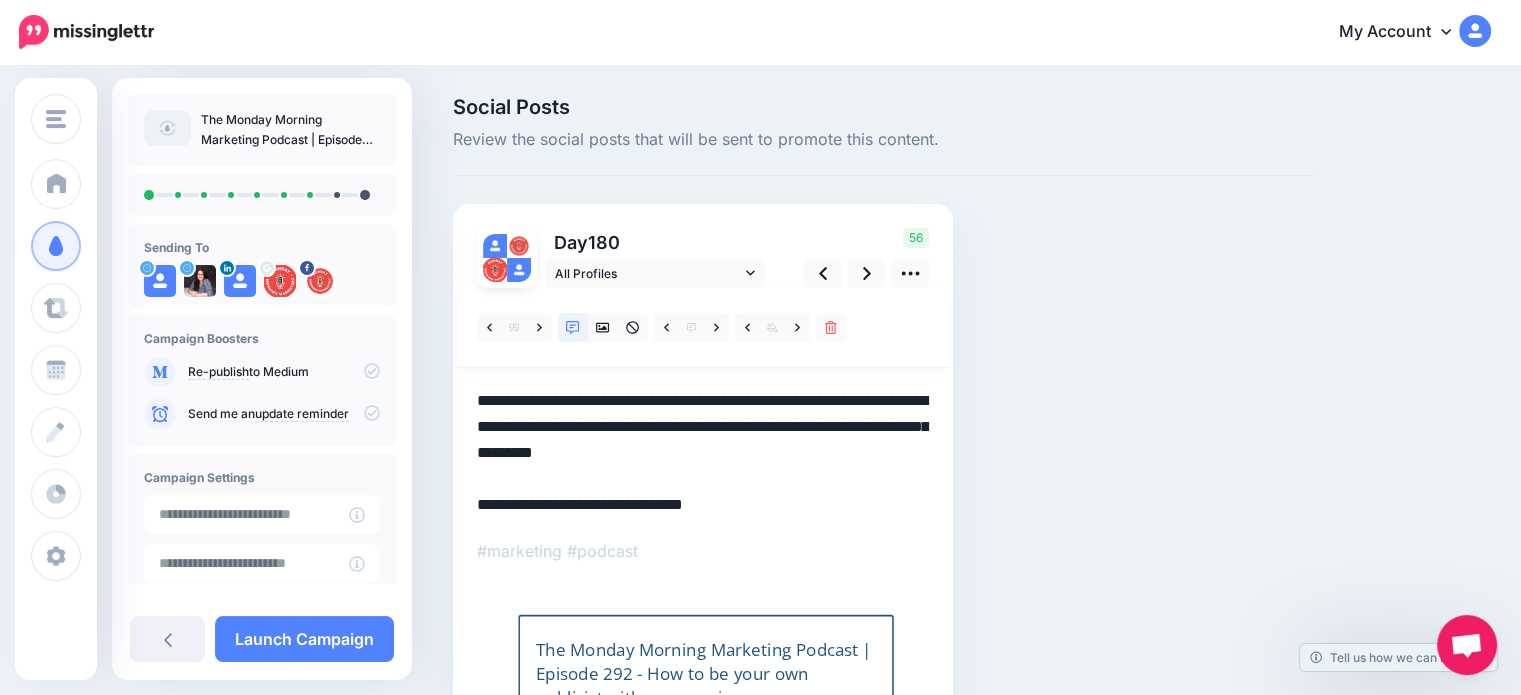 drag, startPoint x: 559, startPoint y: 499, endPoint x: 468, endPoint y: 511, distance: 91.787796 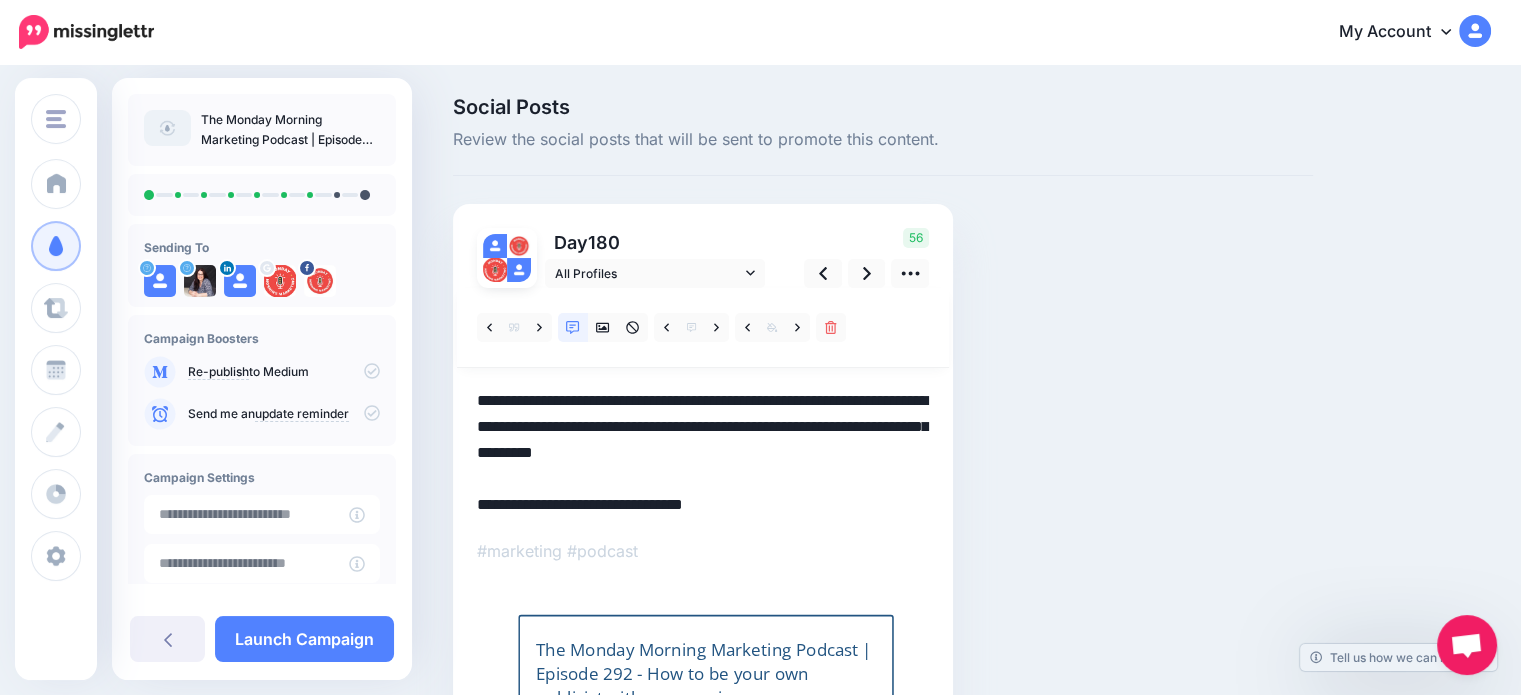 click on "Day  180
All
Profiles" at bounding box center (703, 520) 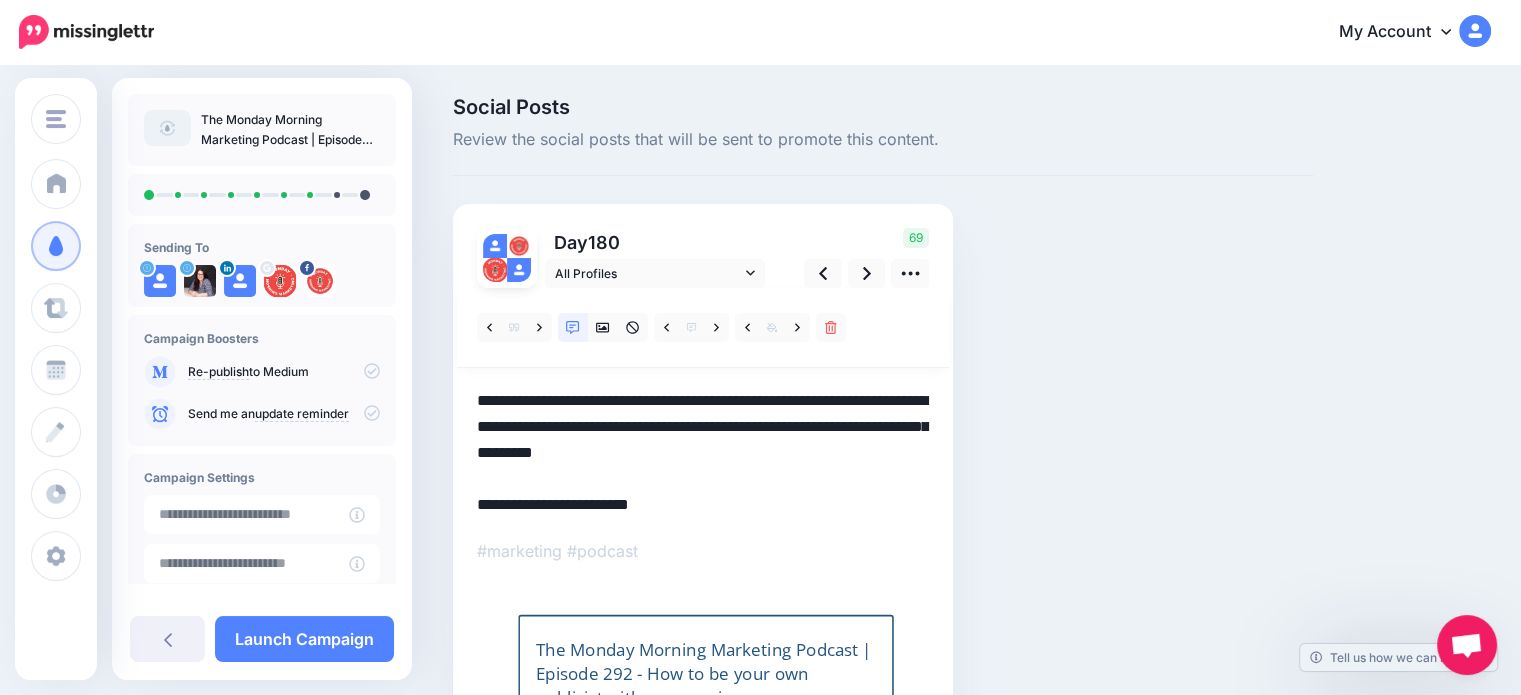 click on "******" at bounding box center [0, 0] 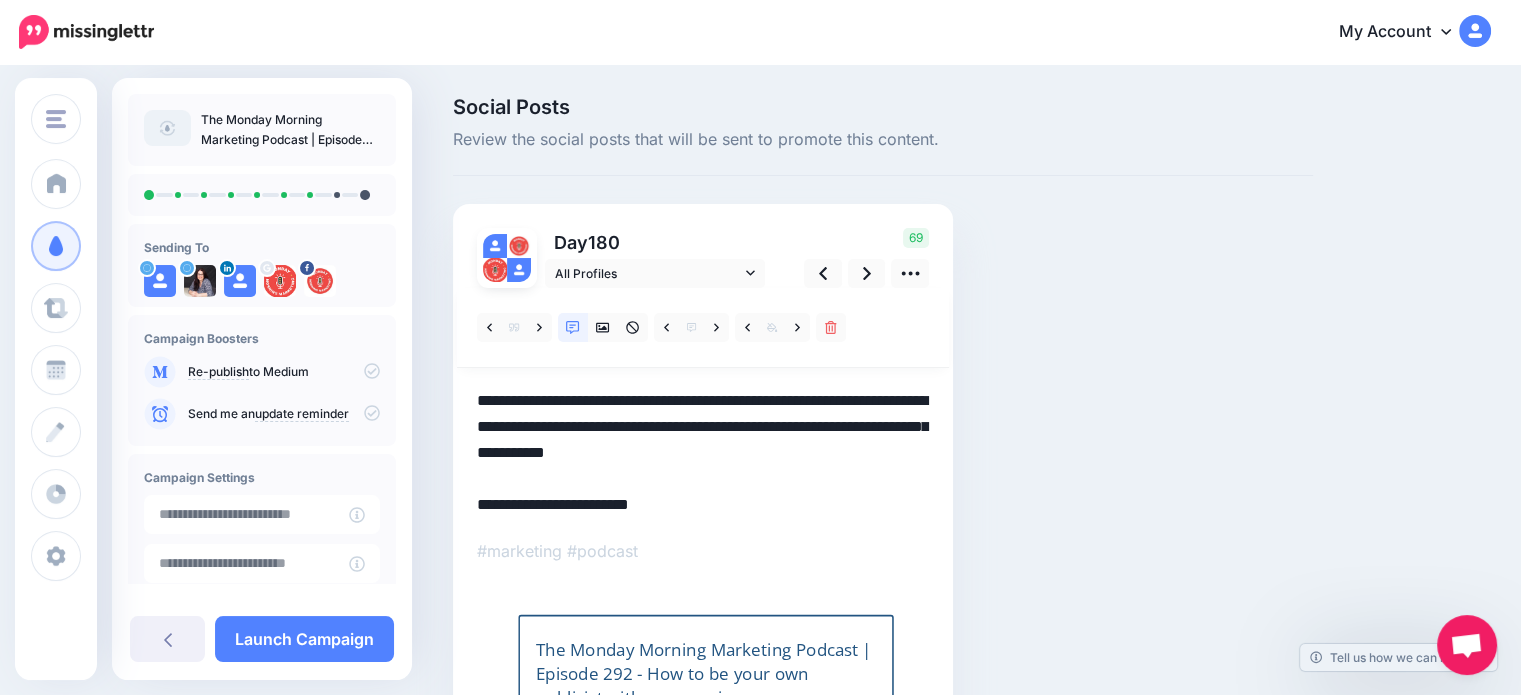click on "**********" at bounding box center (0, 0) 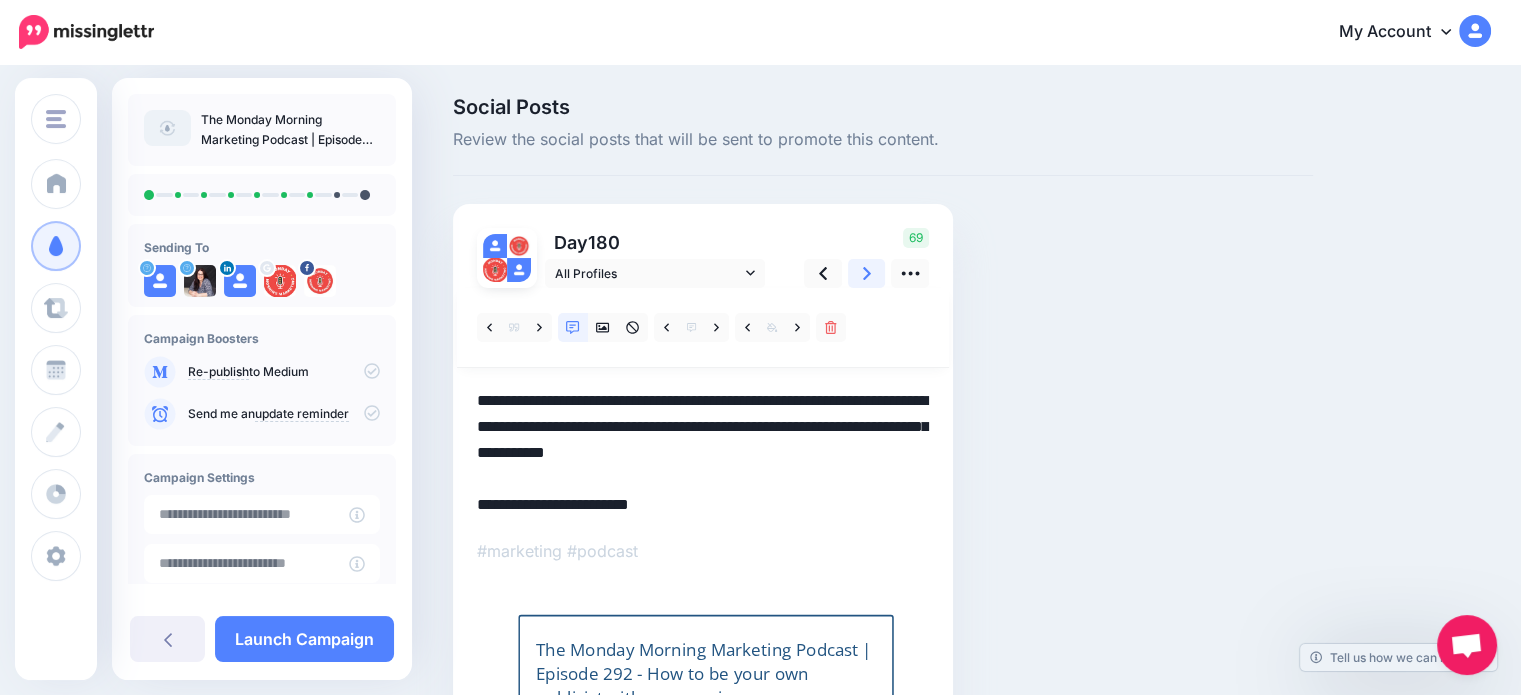 click 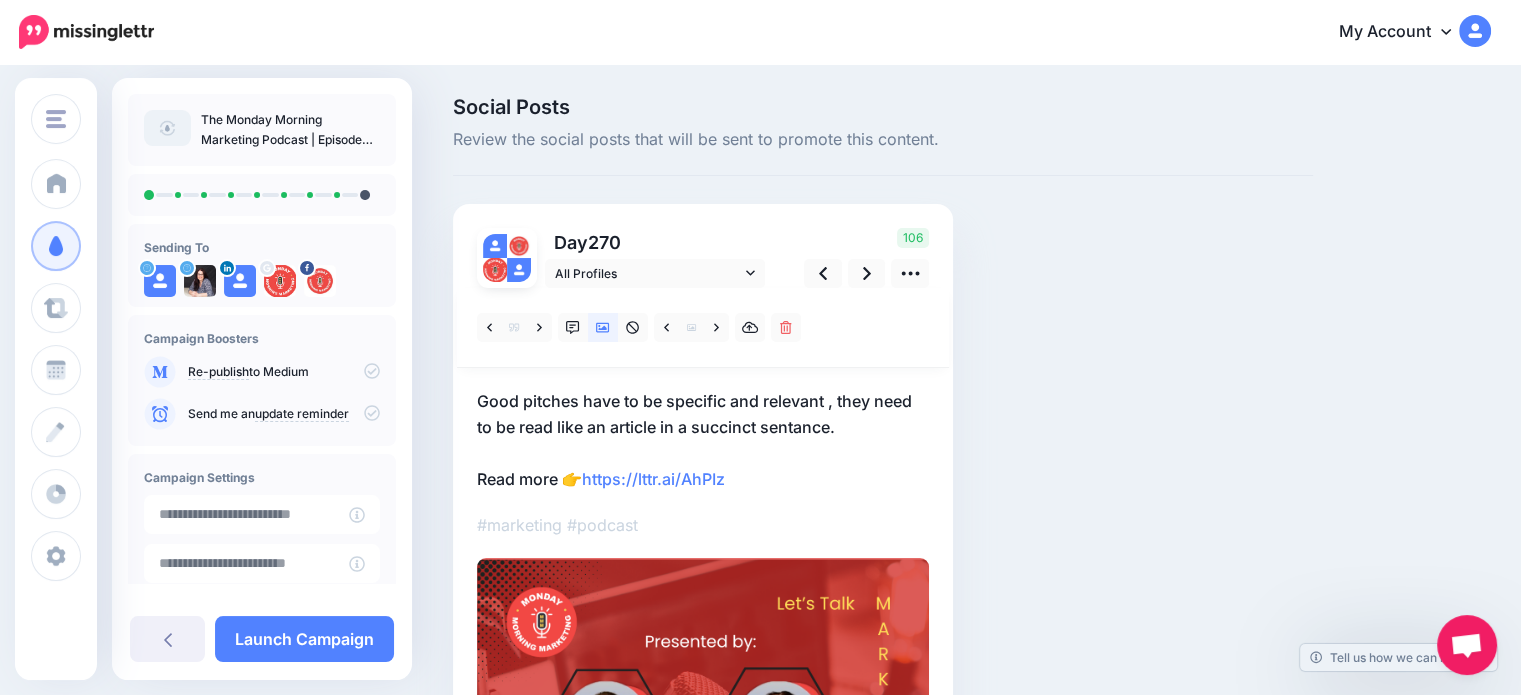 click on "Good pitches have to be specific and relevant , they need to be read like an article in a succinct sentance.  Read more 👉  https://lttr.ai/AhPIz" at bounding box center [703, 440] 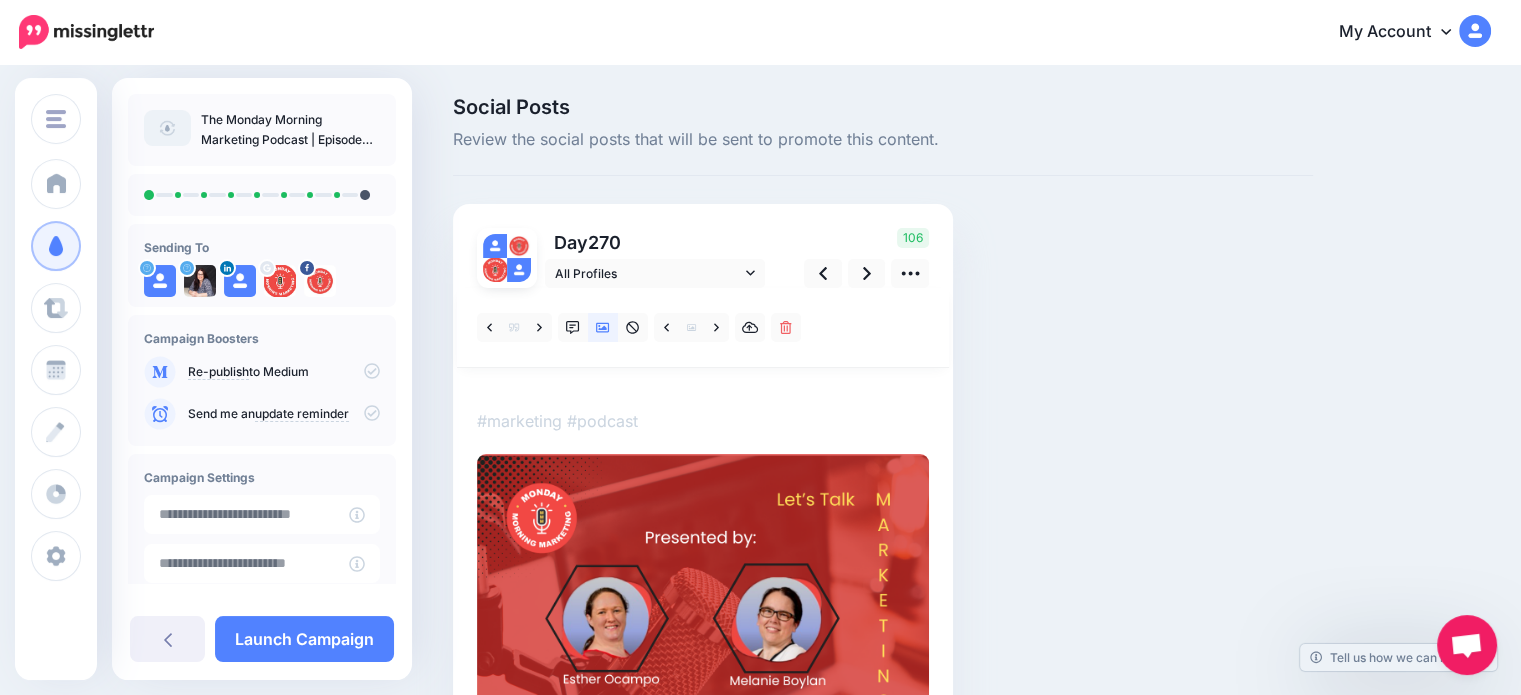 click on "**********" at bounding box center [477, 388] 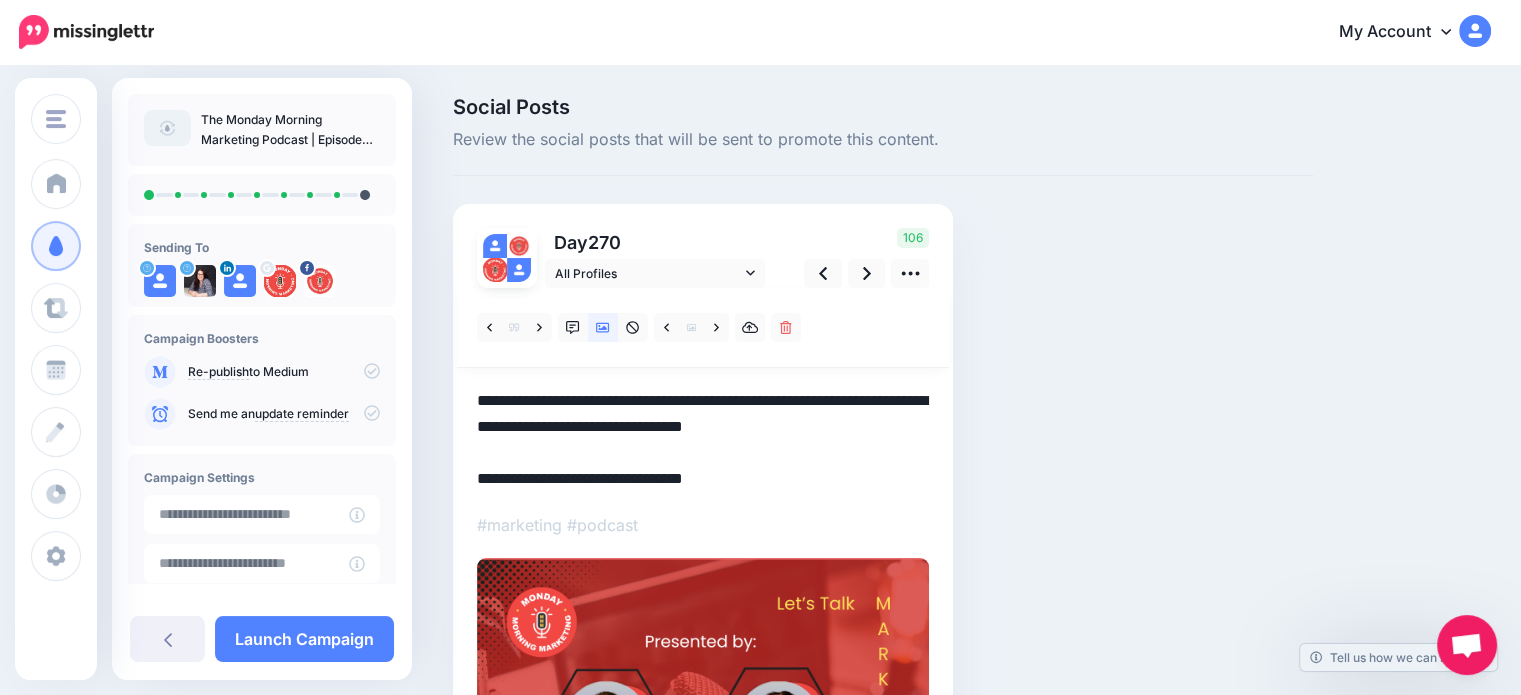 click on "**********" at bounding box center [703, 440] 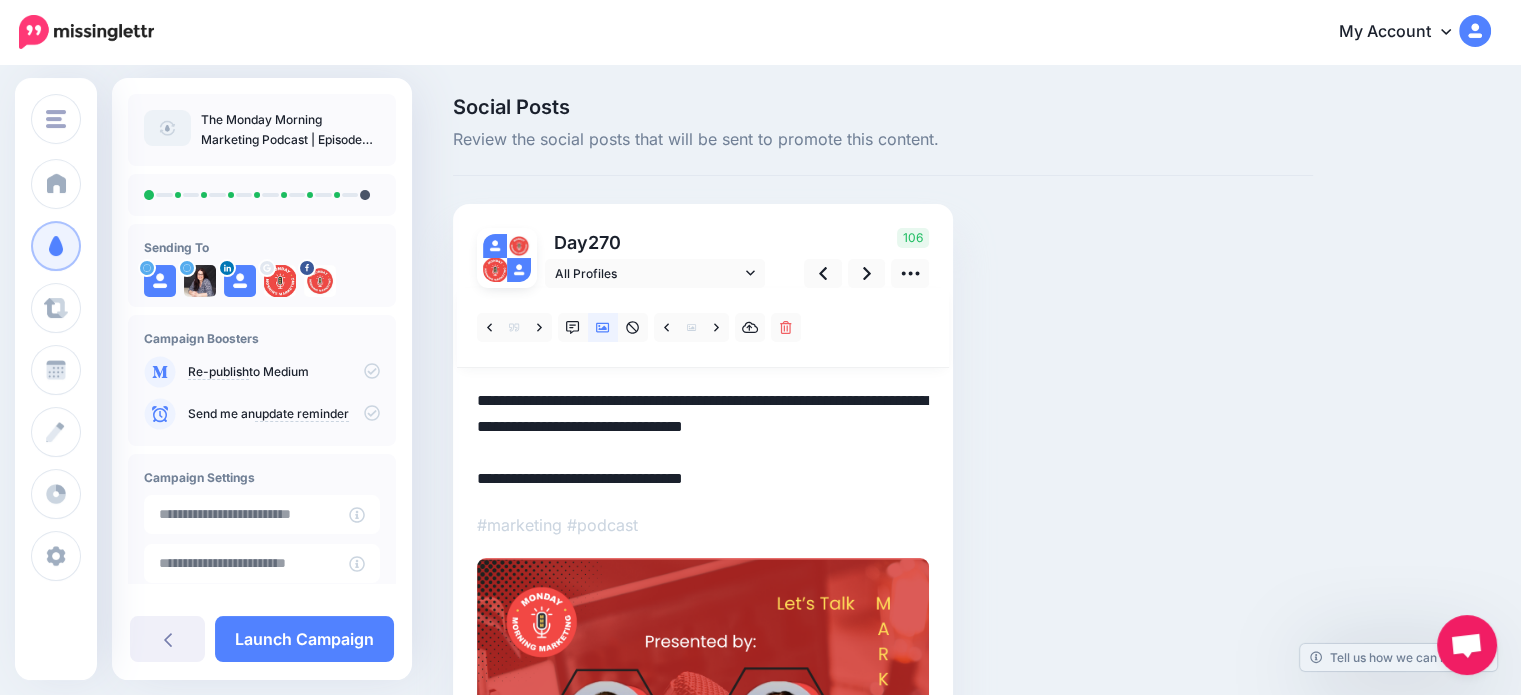 click on "**********" at bounding box center [703, 440] 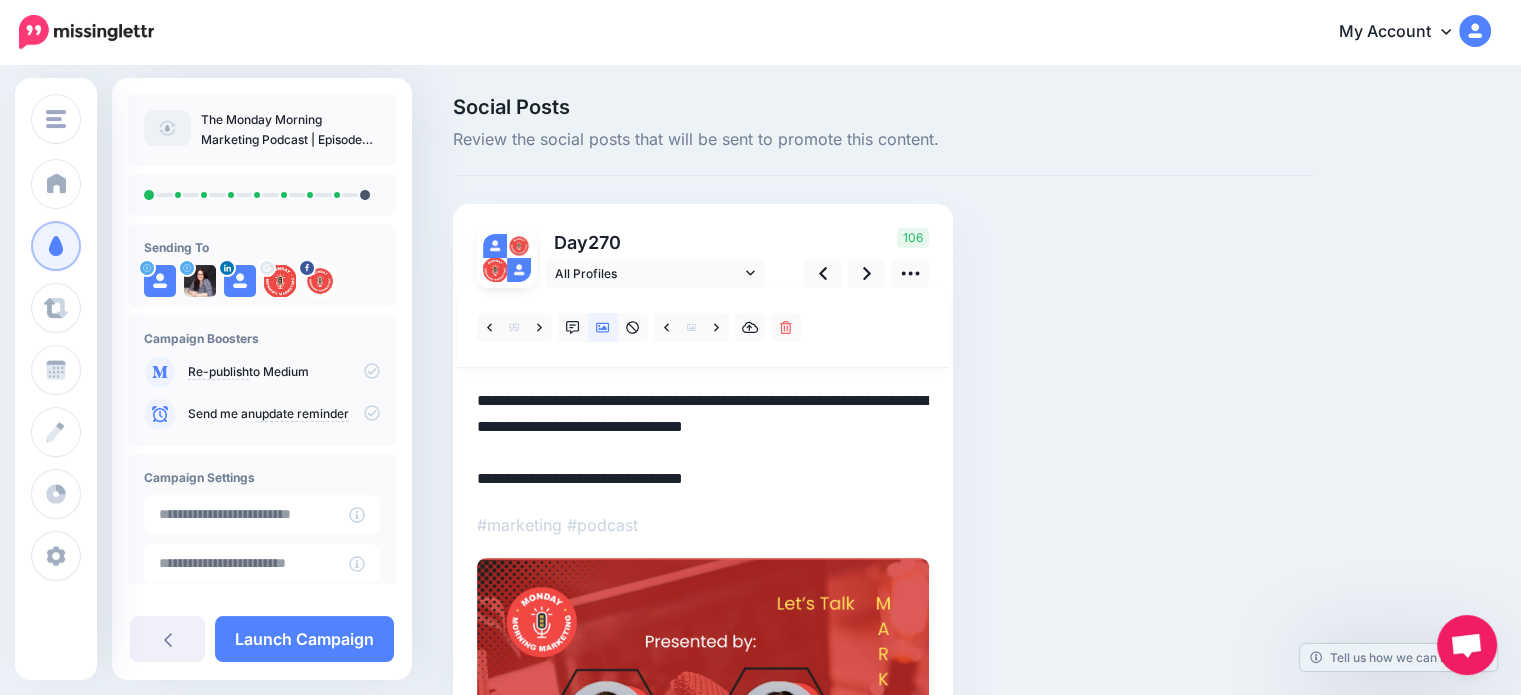 click on "**********" at bounding box center [703, 440] 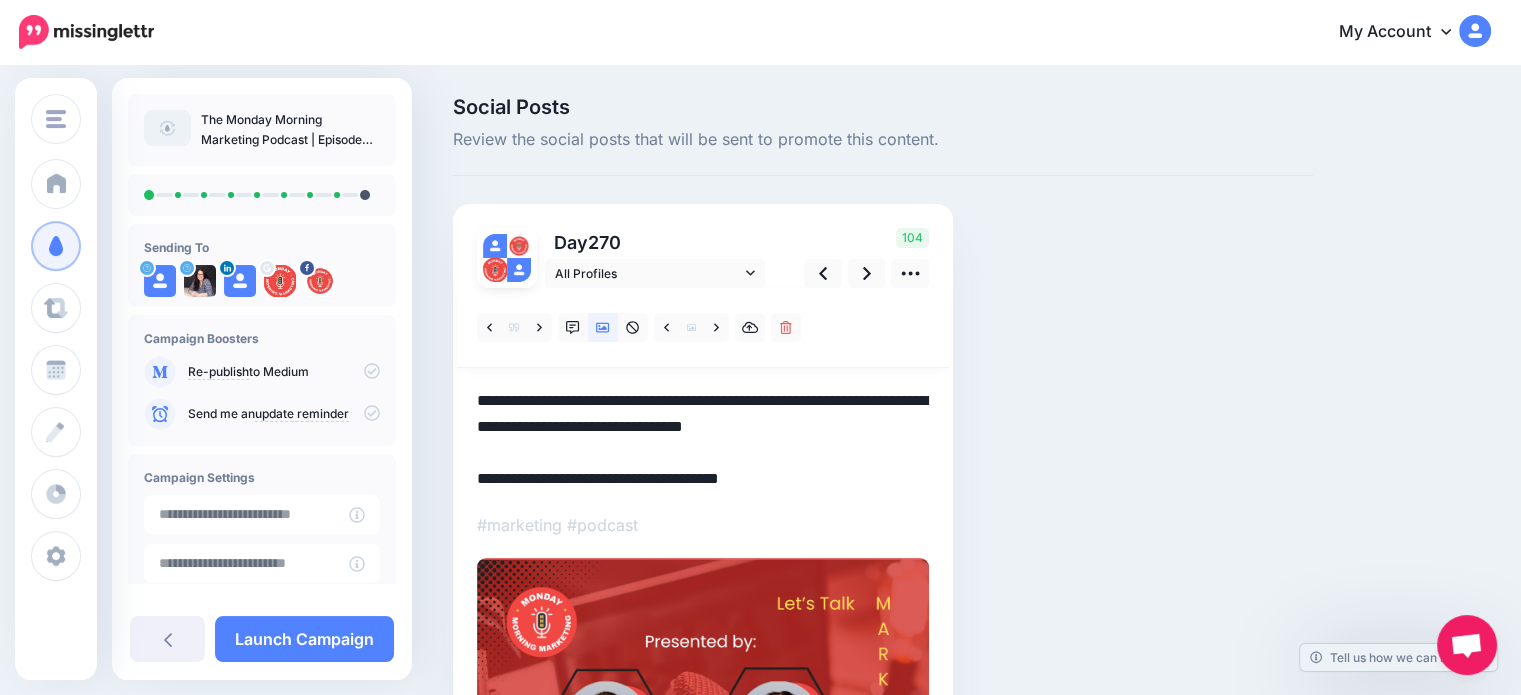 click on "*" at bounding box center (0, 0) 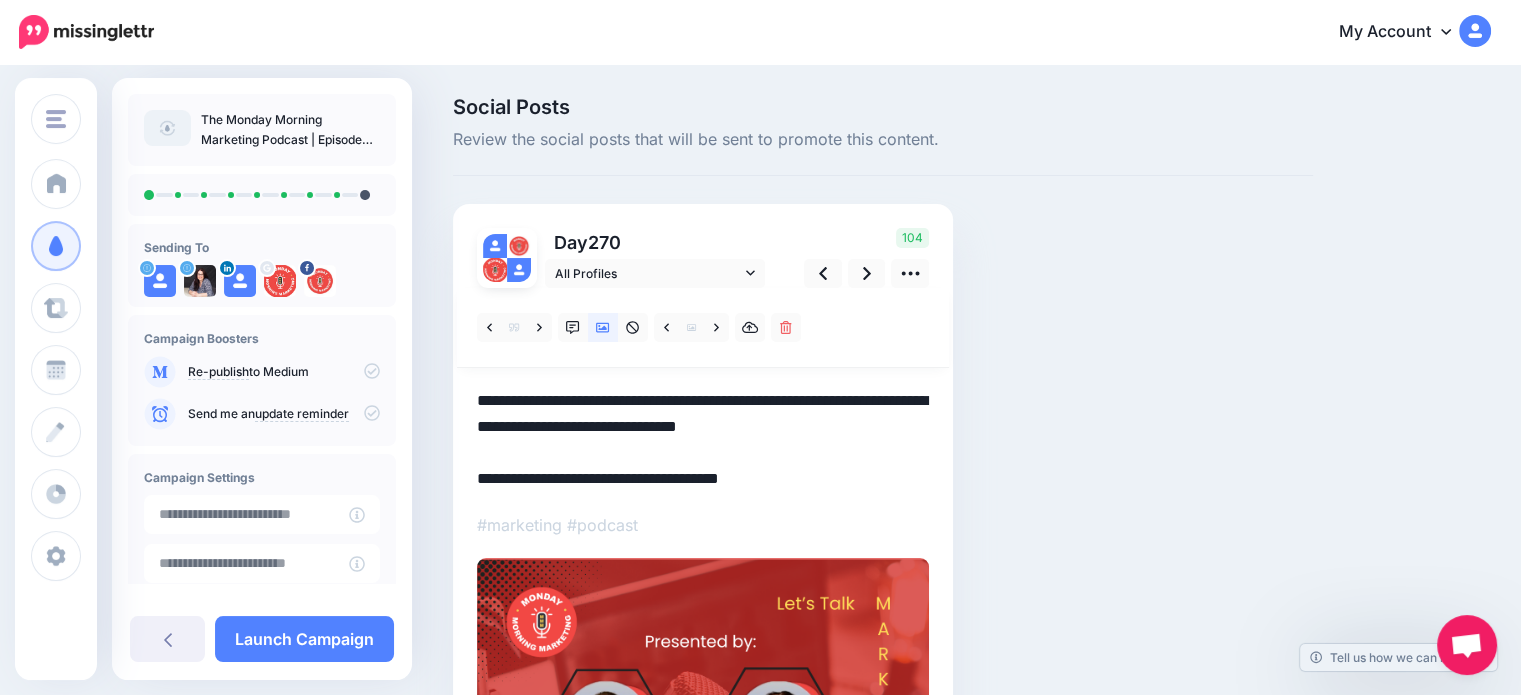 click on "*********" at bounding box center [0, 0] 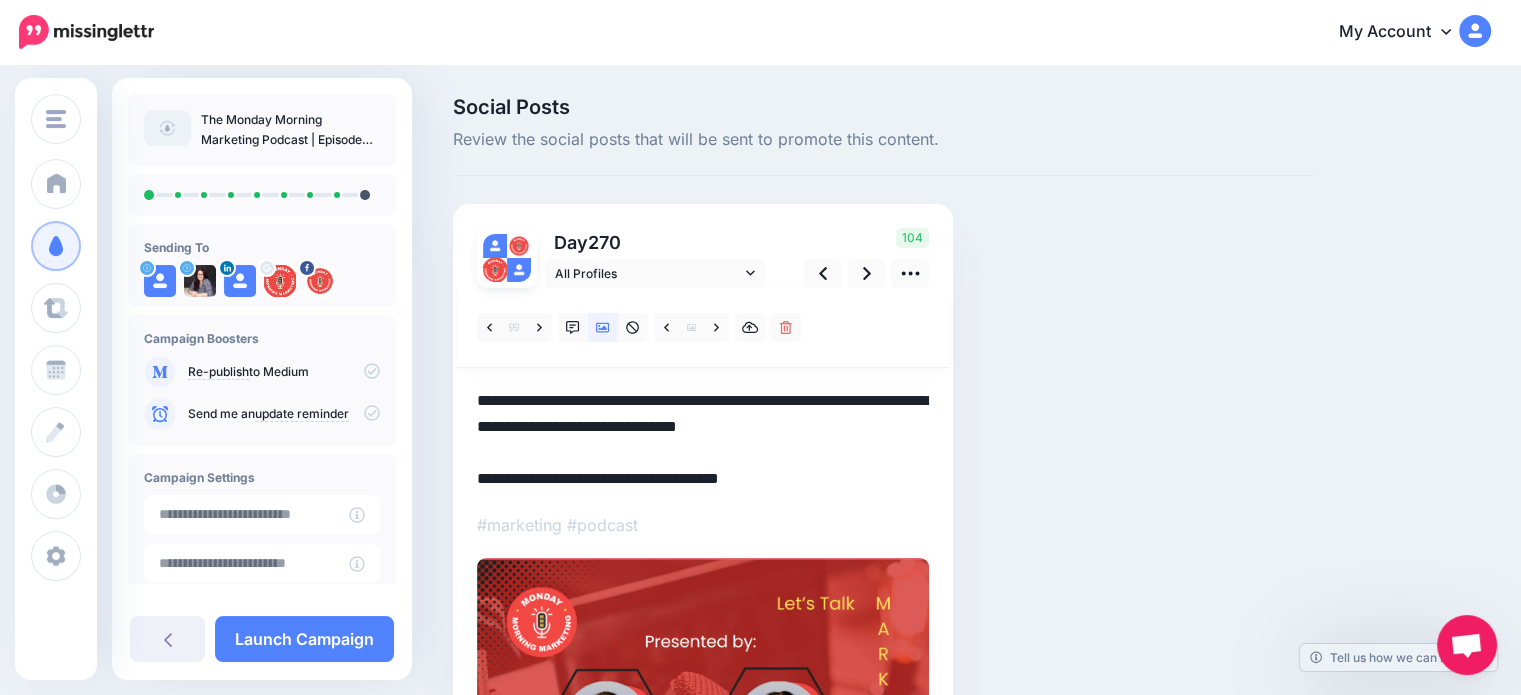 click on "**********" at bounding box center [703, 440] 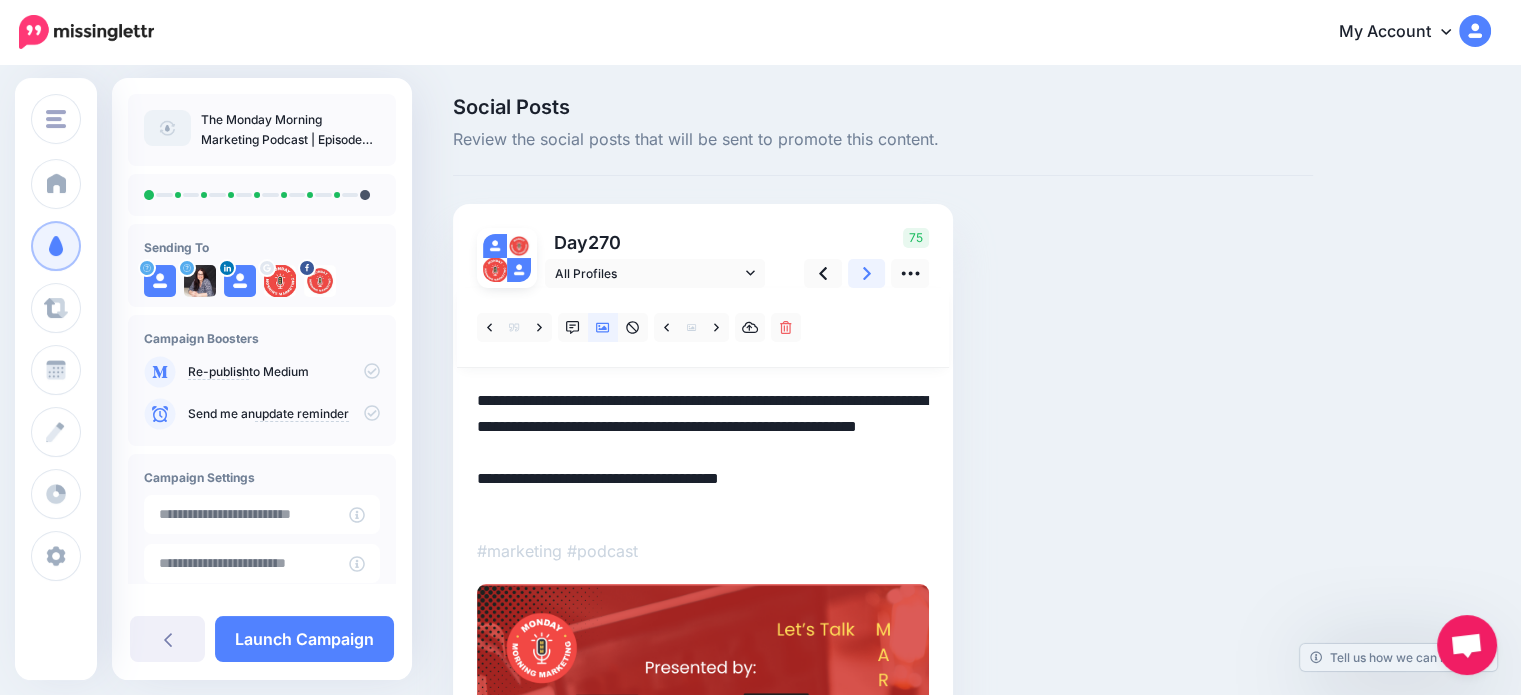 click at bounding box center [867, 273] 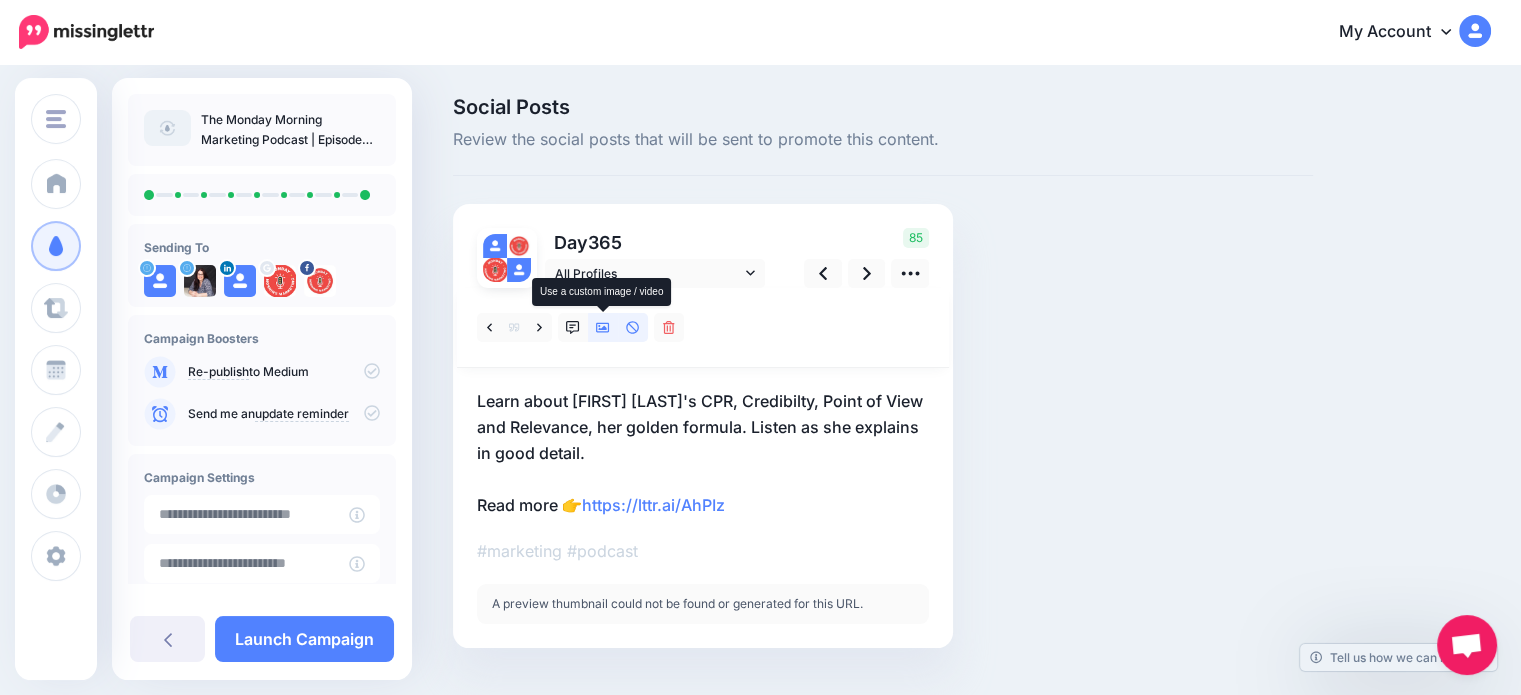 click at bounding box center [603, 327] 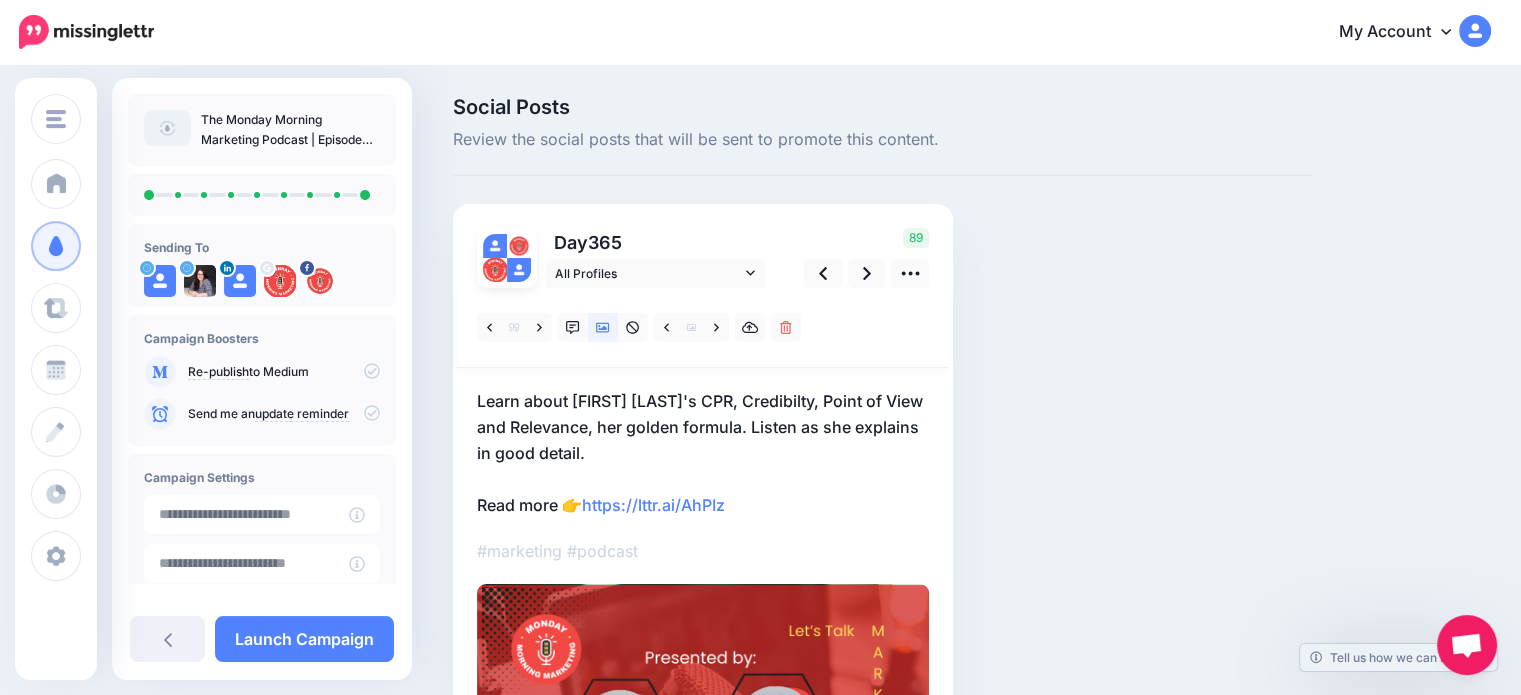 click on "Learn about Gloria Chou's CPR, Credibilty, Point of View and Relevance, her golden formula. Listen as she explains in good detail. Read more 👉  https://lttr.ai/AhPIz" at bounding box center (703, 453) 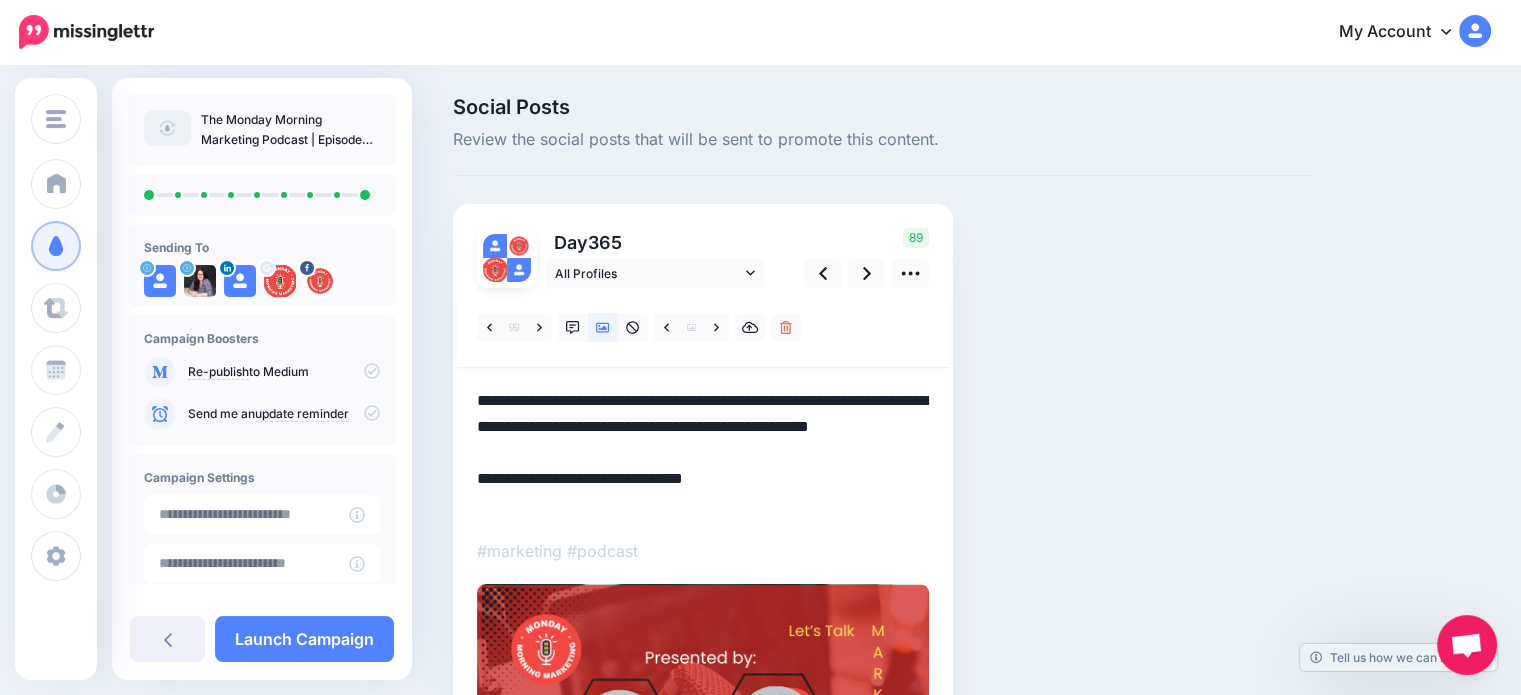 click on "**********" at bounding box center (703, 453) 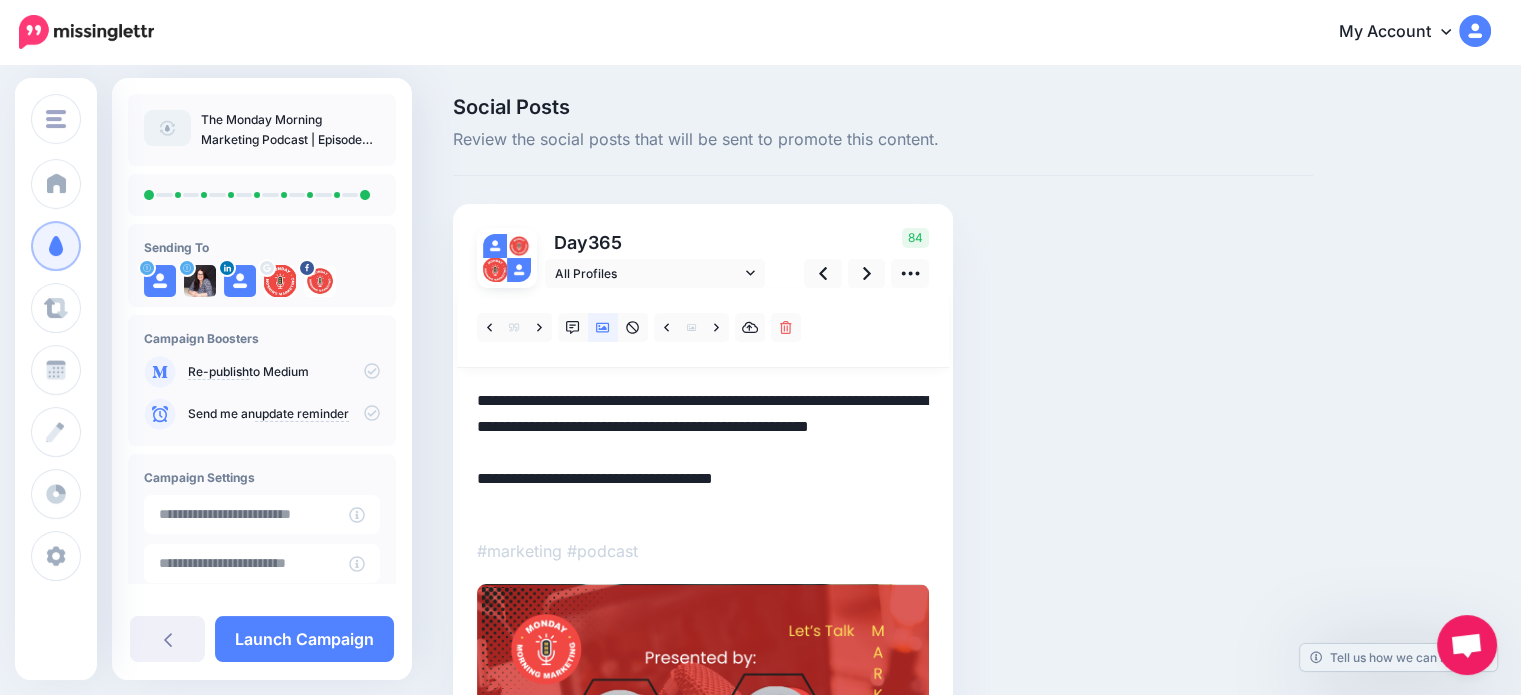 click on "**********" at bounding box center (703, 453) 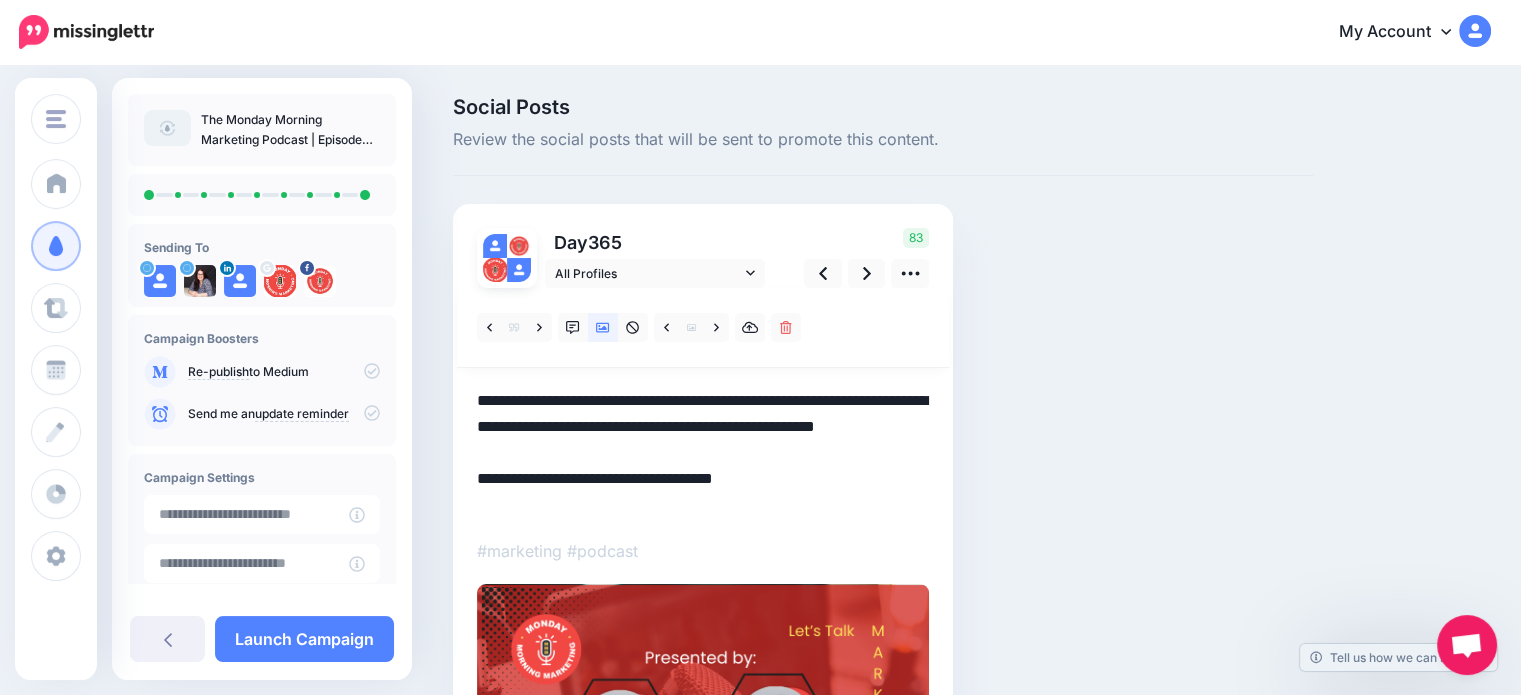 click on "**********" at bounding box center [703, 453] 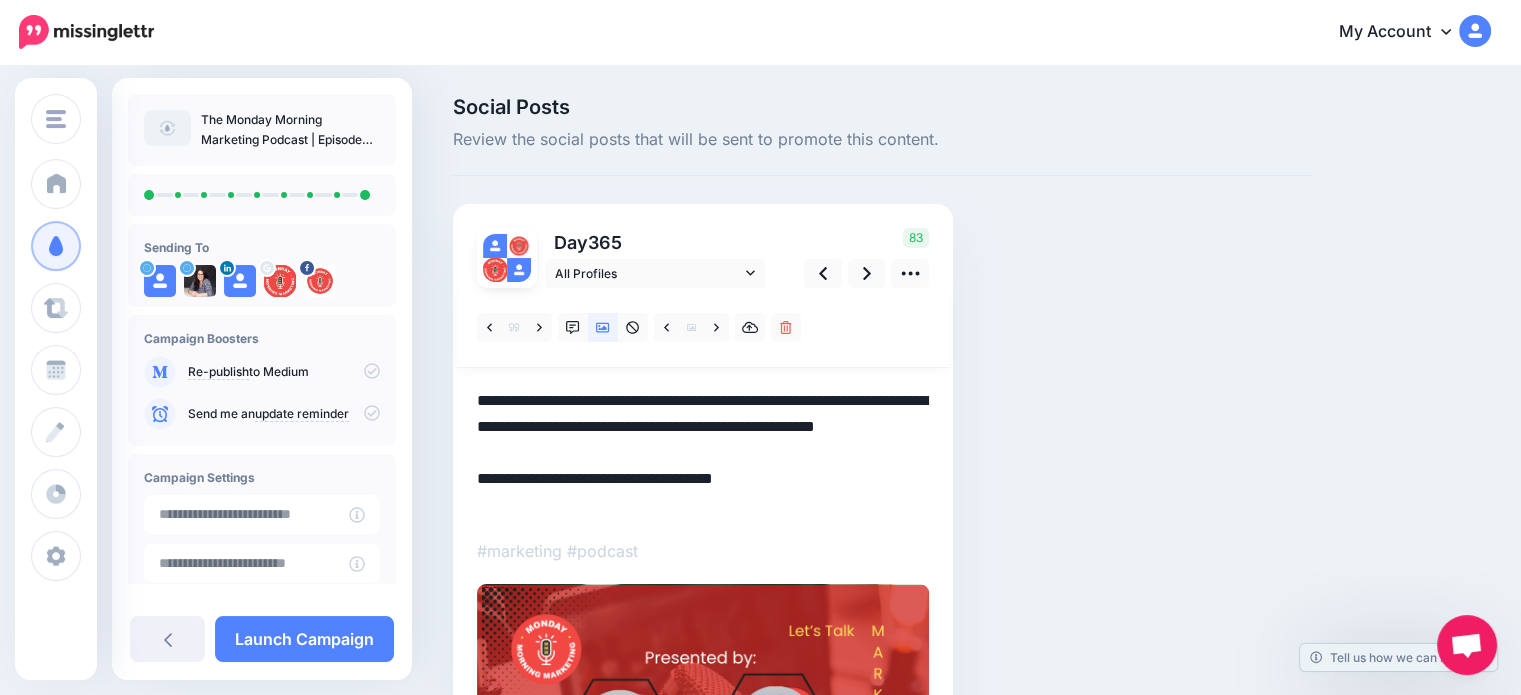 click on "**********" at bounding box center (703, 453) 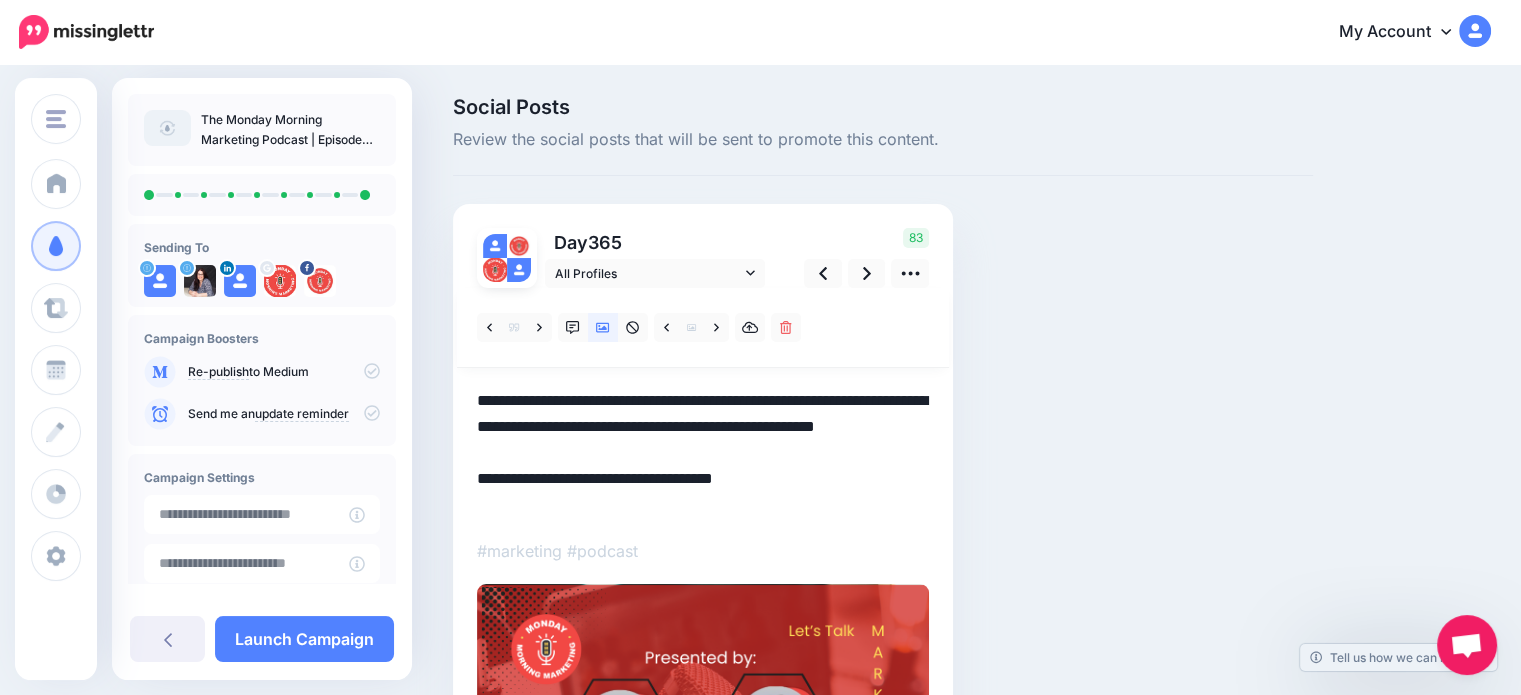 click on "**********" at bounding box center (703, 453) 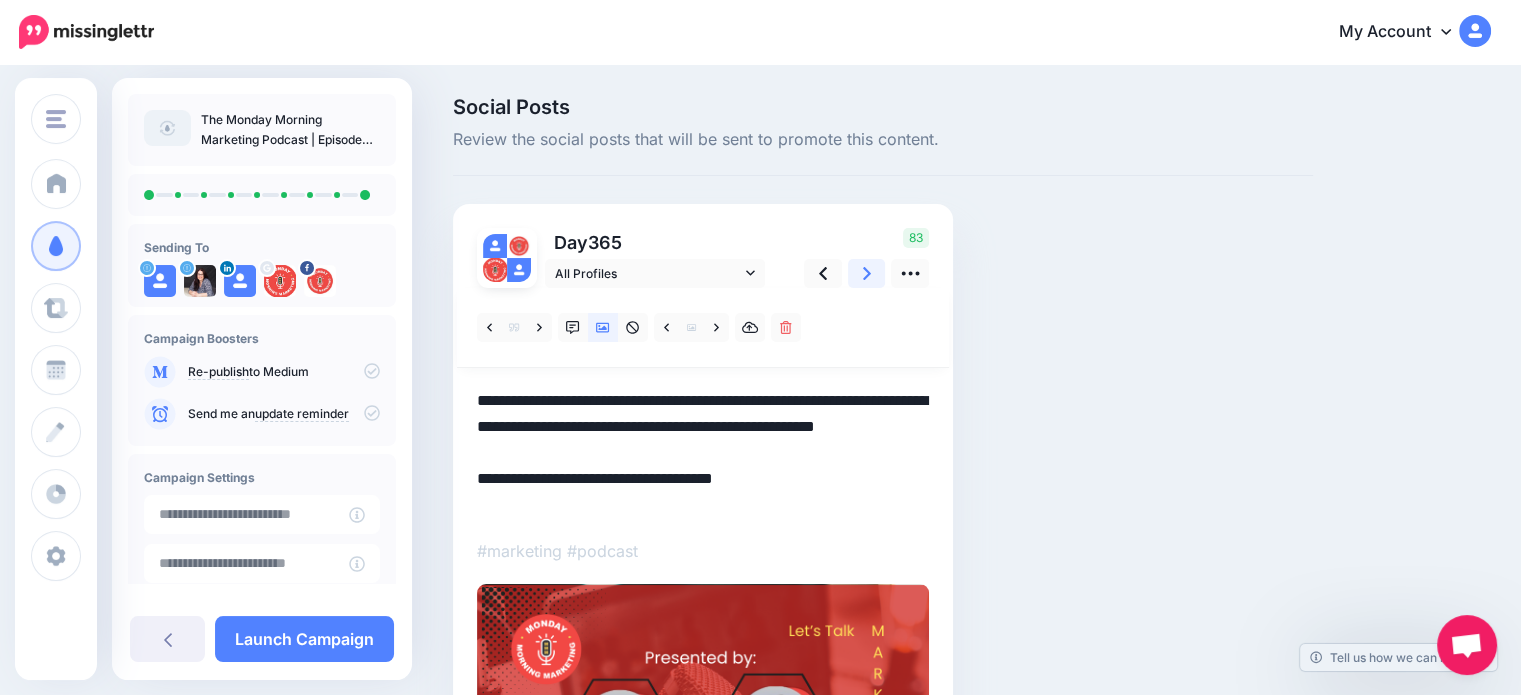 click 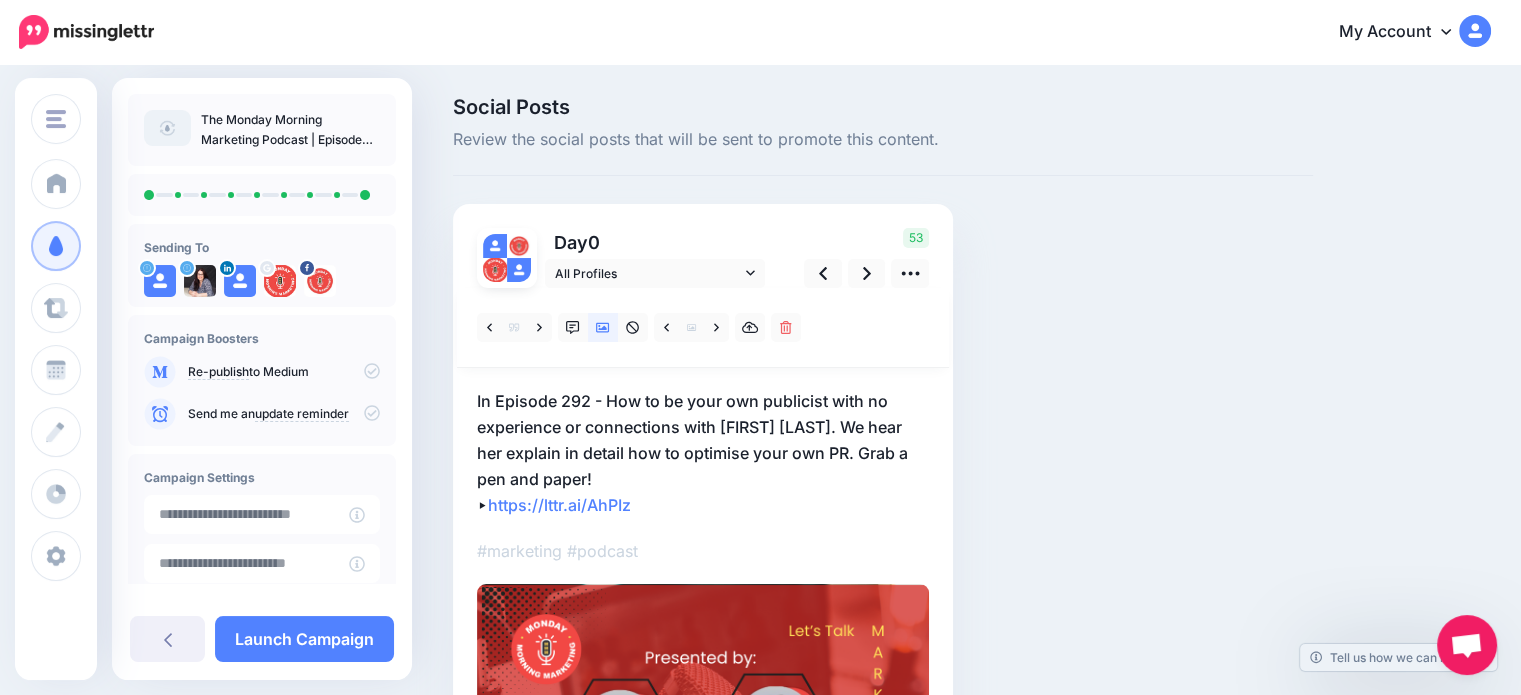 click on "In Episode 292 - How to be your own publicist with no experience or connections with Gloria Chou. We hear her explain in detail how to optimise your own PR. Grab a pen and paper! ▸  https://lttr.ai/AhPIz" at bounding box center (703, 453) 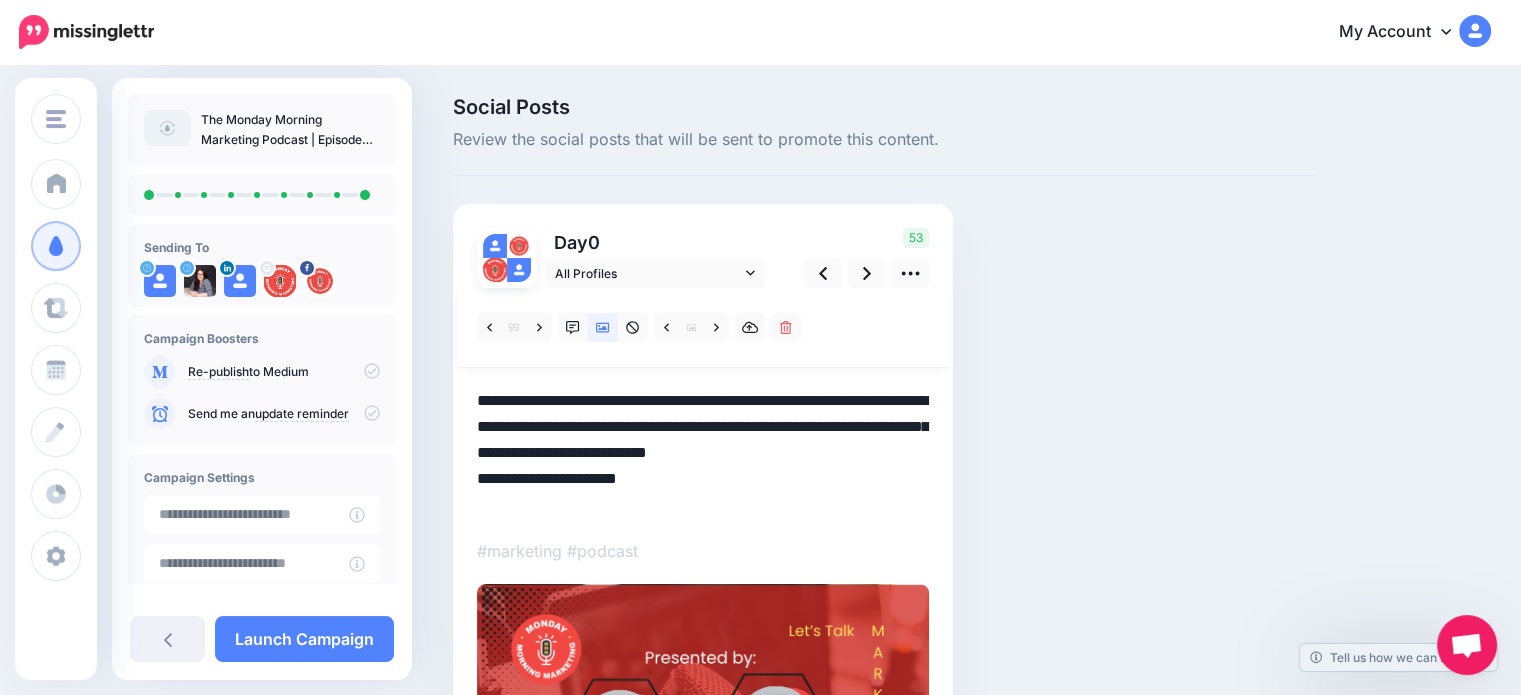 click on "**********" at bounding box center [703, 453] 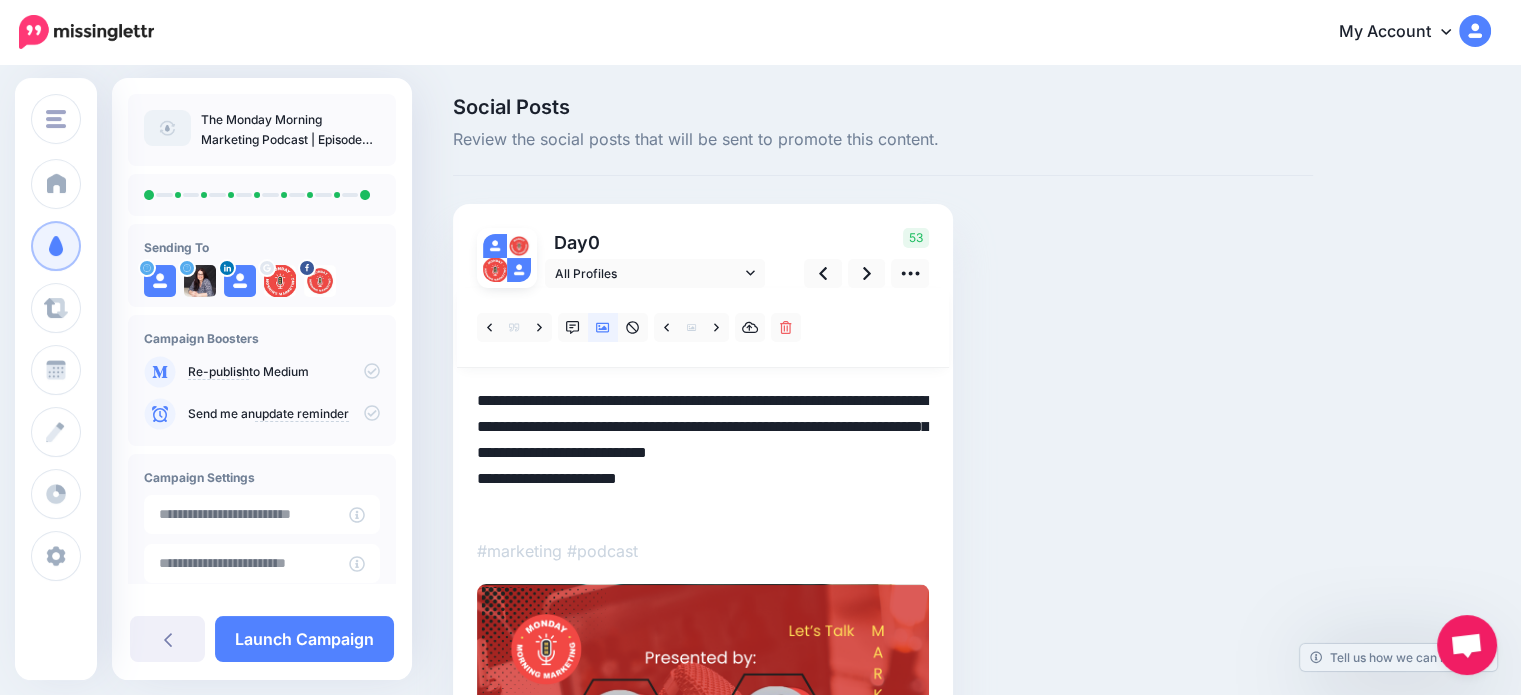 click on "**********" at bounding box center (703, 453) 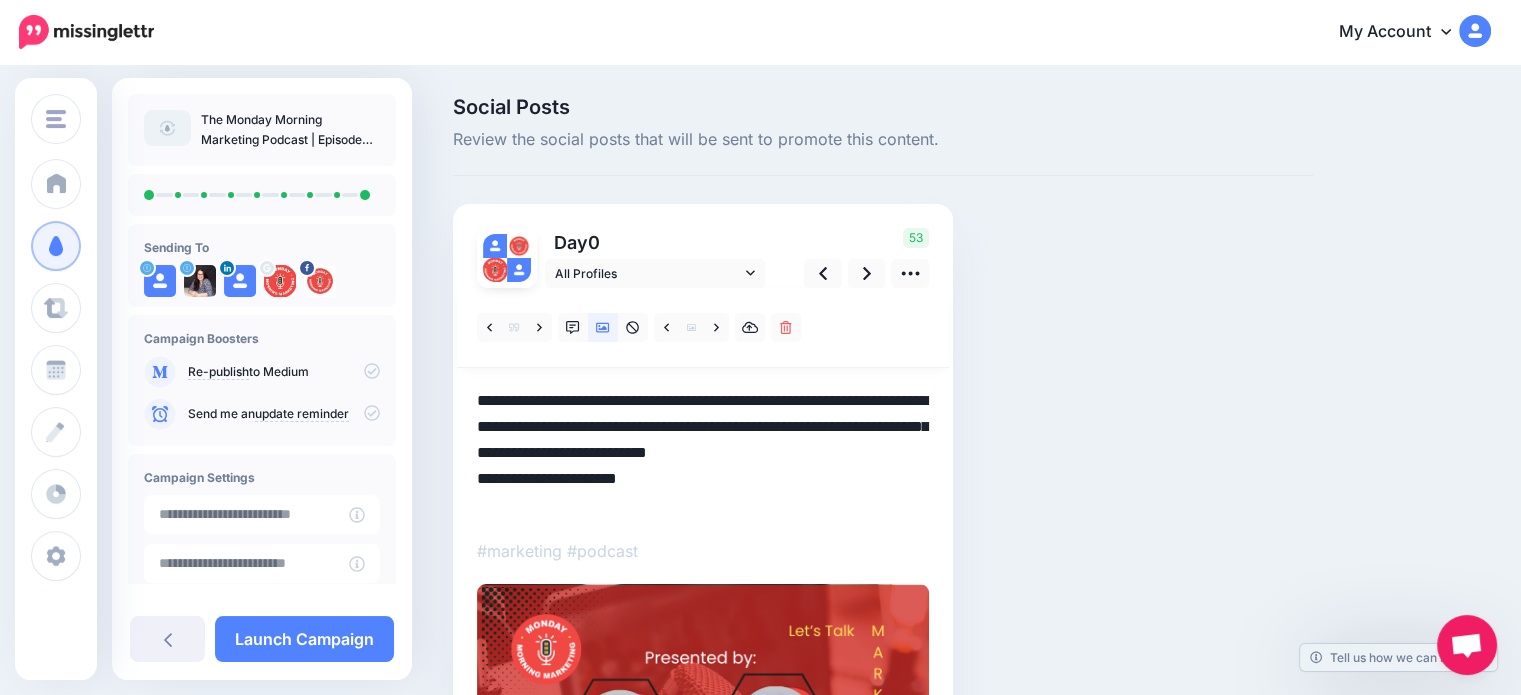 click at bounding box center (703, 328) 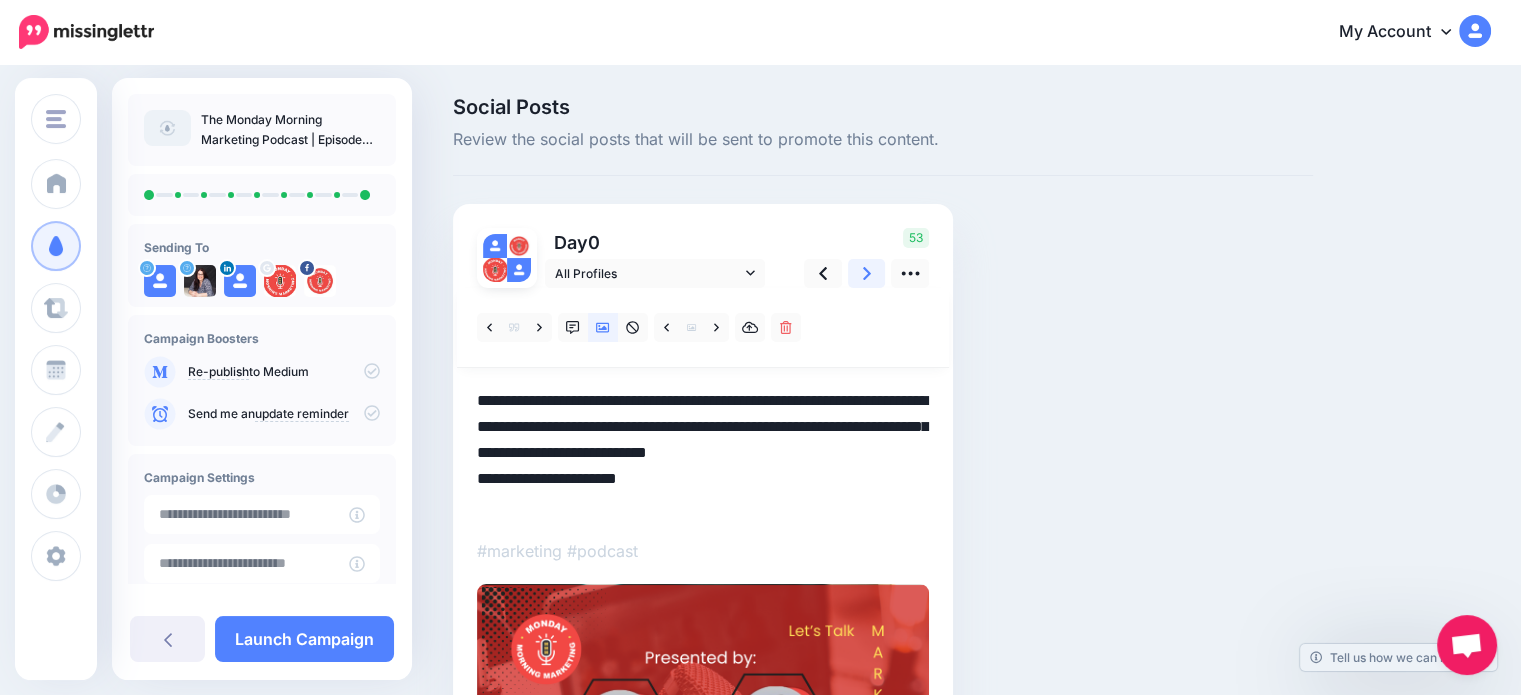 click at bounding box center [867, 273] 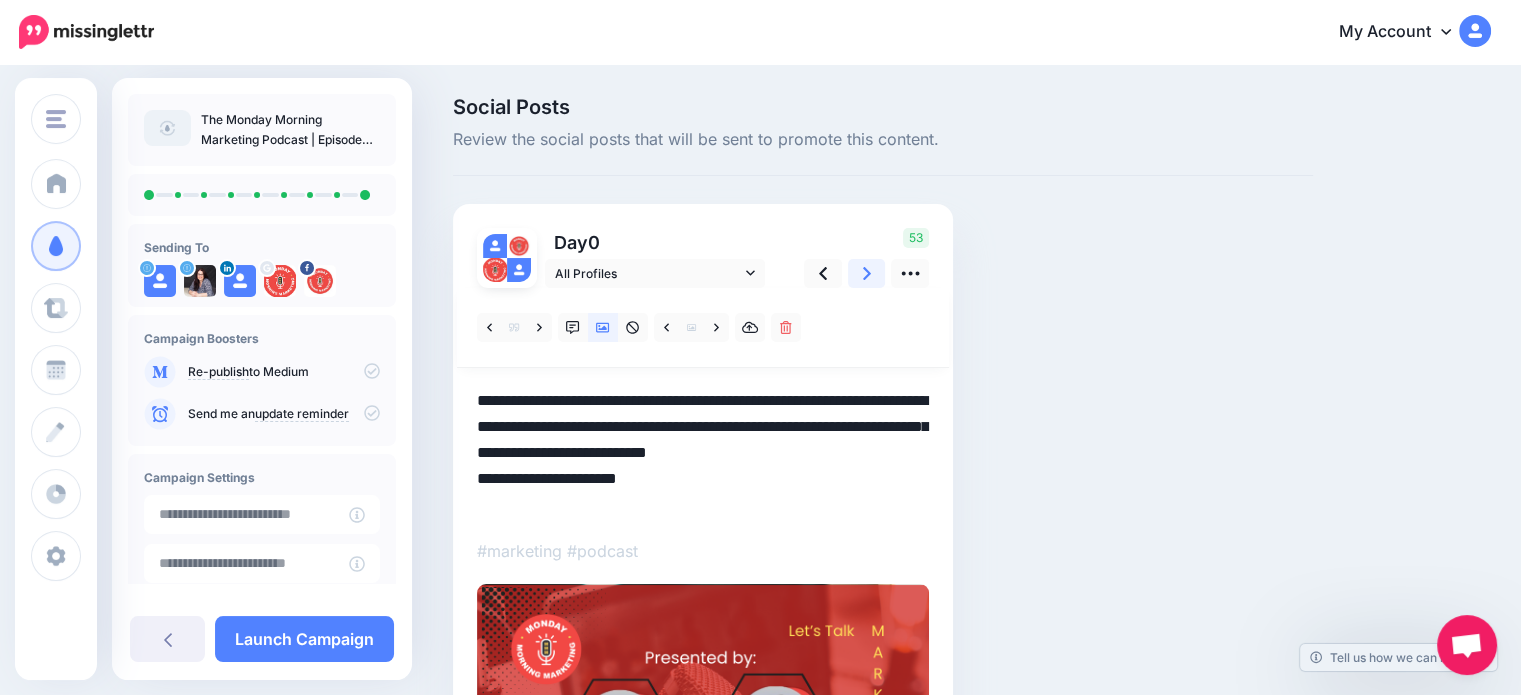 type on "**********" 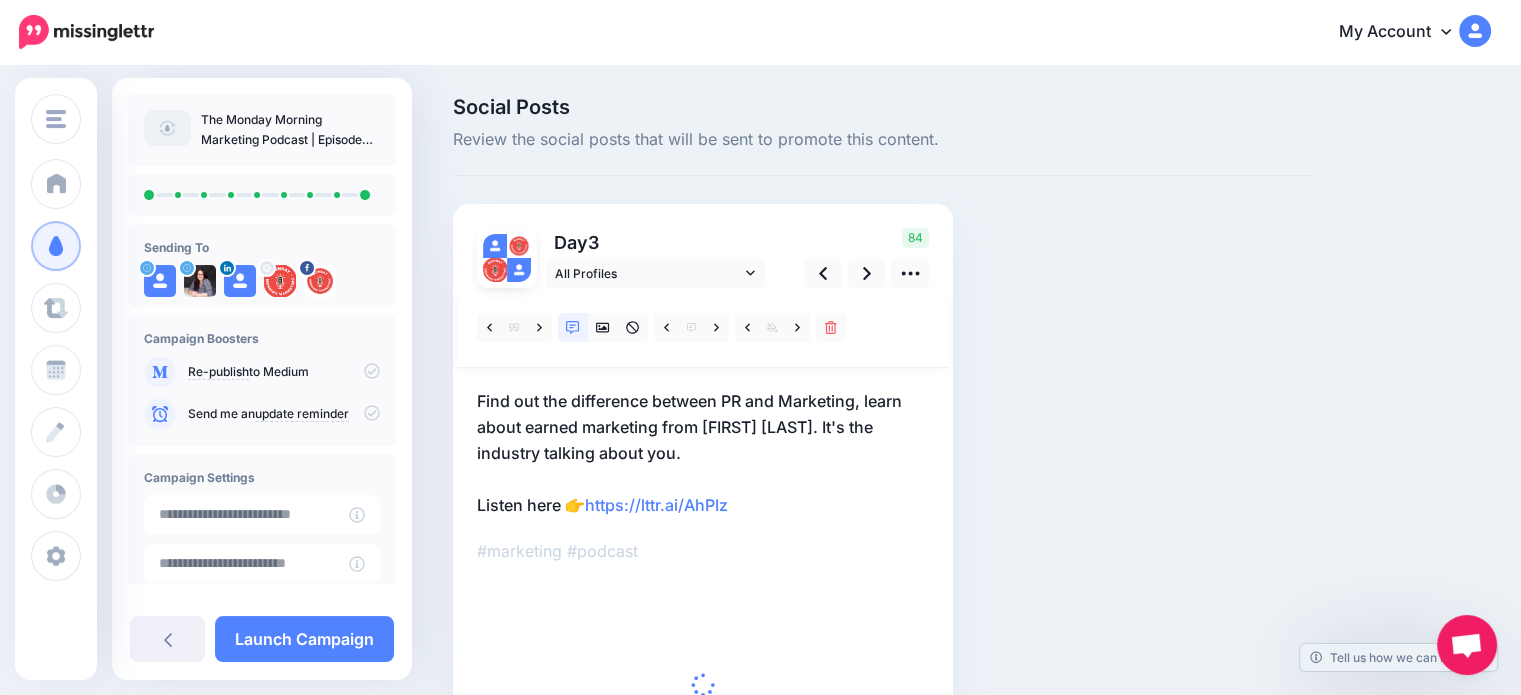 click on "Find out the difference between PR and Marketing, learn about earned marketing from Gloria Chou. It's the industry talking about you. Listen here 👉  https://lttr.ai/AhPIz" at bounding box center (703, 453) 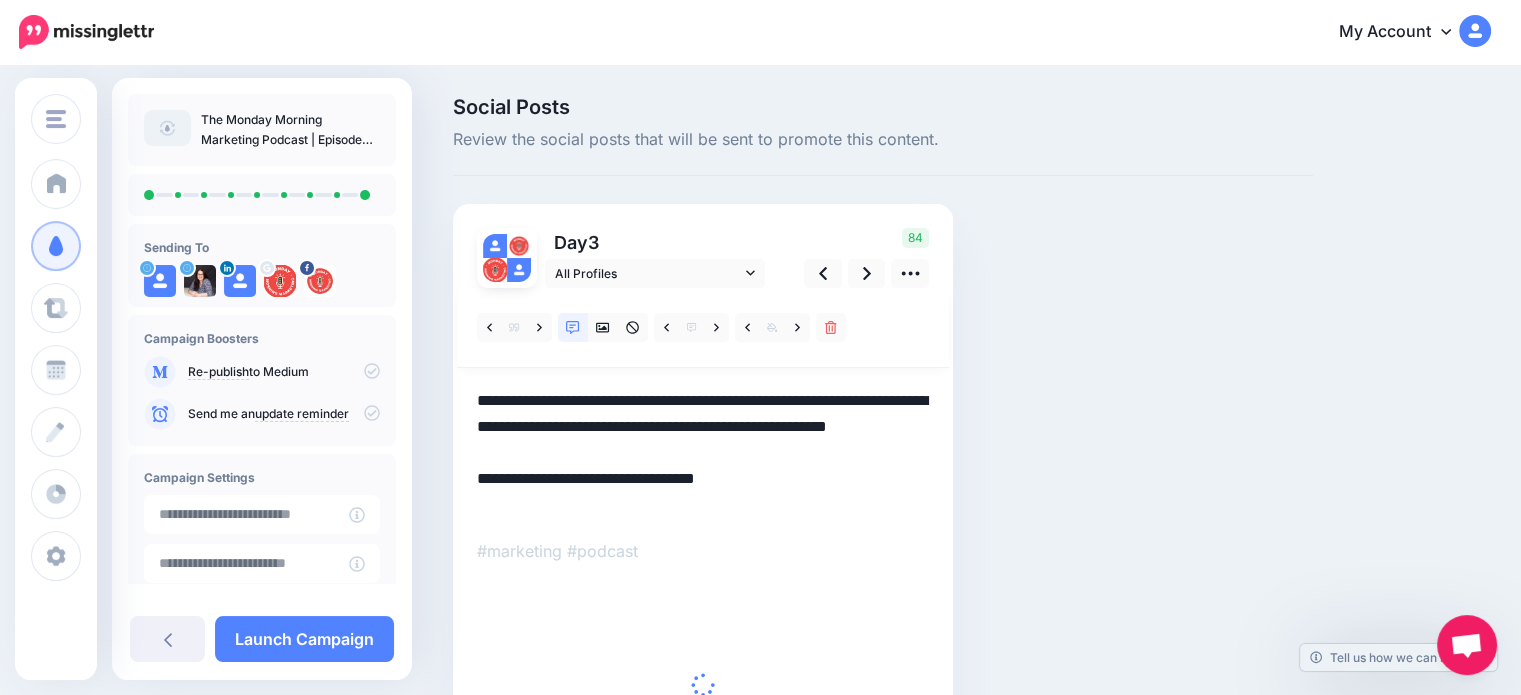 click on "**********" at bounding box center (703, 453) 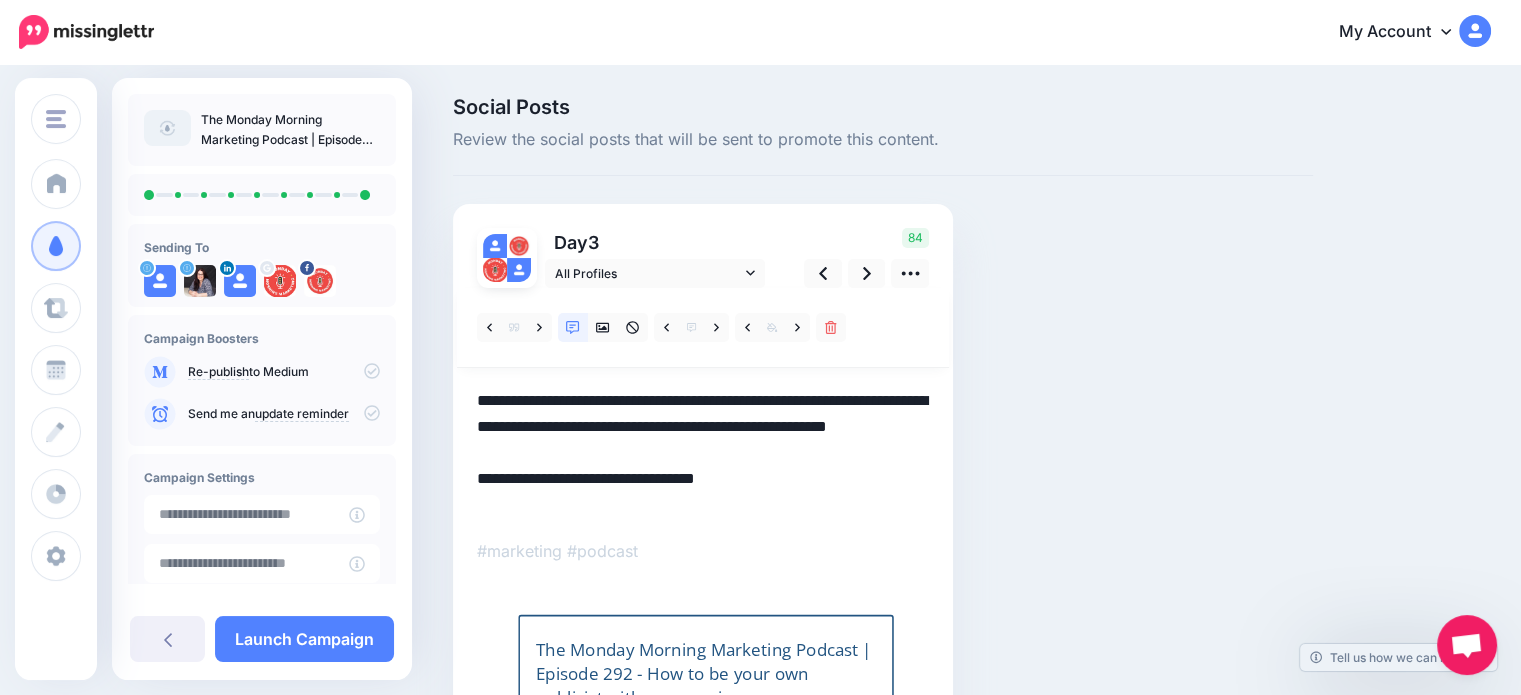 click on "**********" at bounding box center (703, 453) 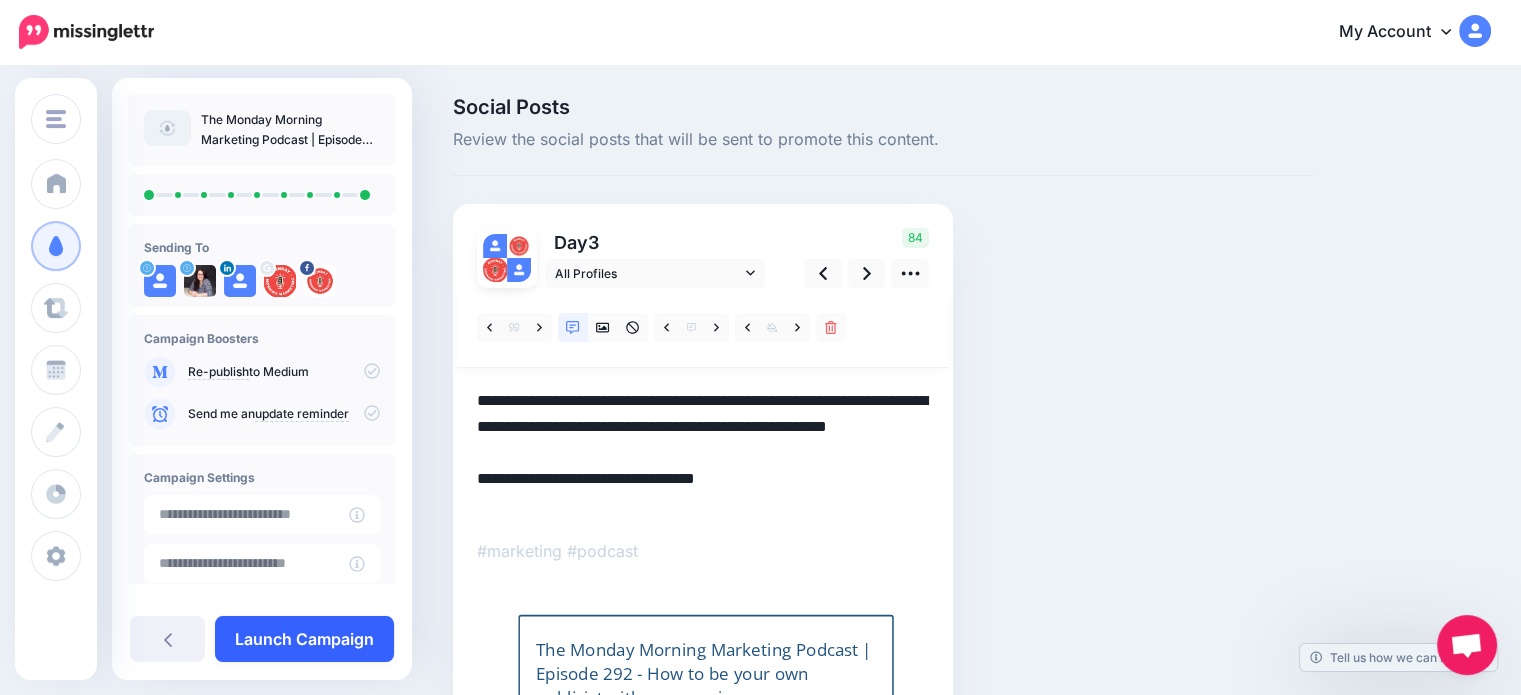 click on "Launch Campaign" at bounding box center (304, 639) 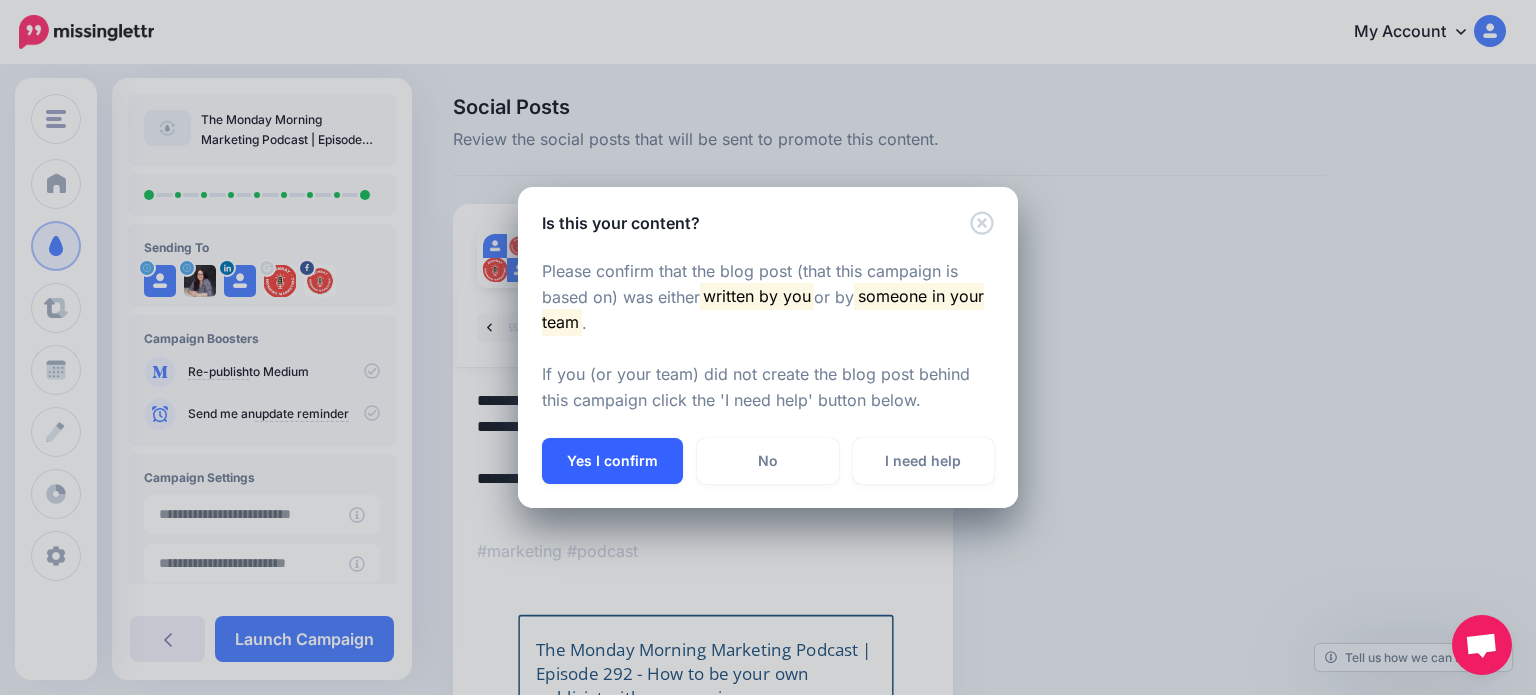 click on "Yes I confirm" at bounding box center (612, 461) 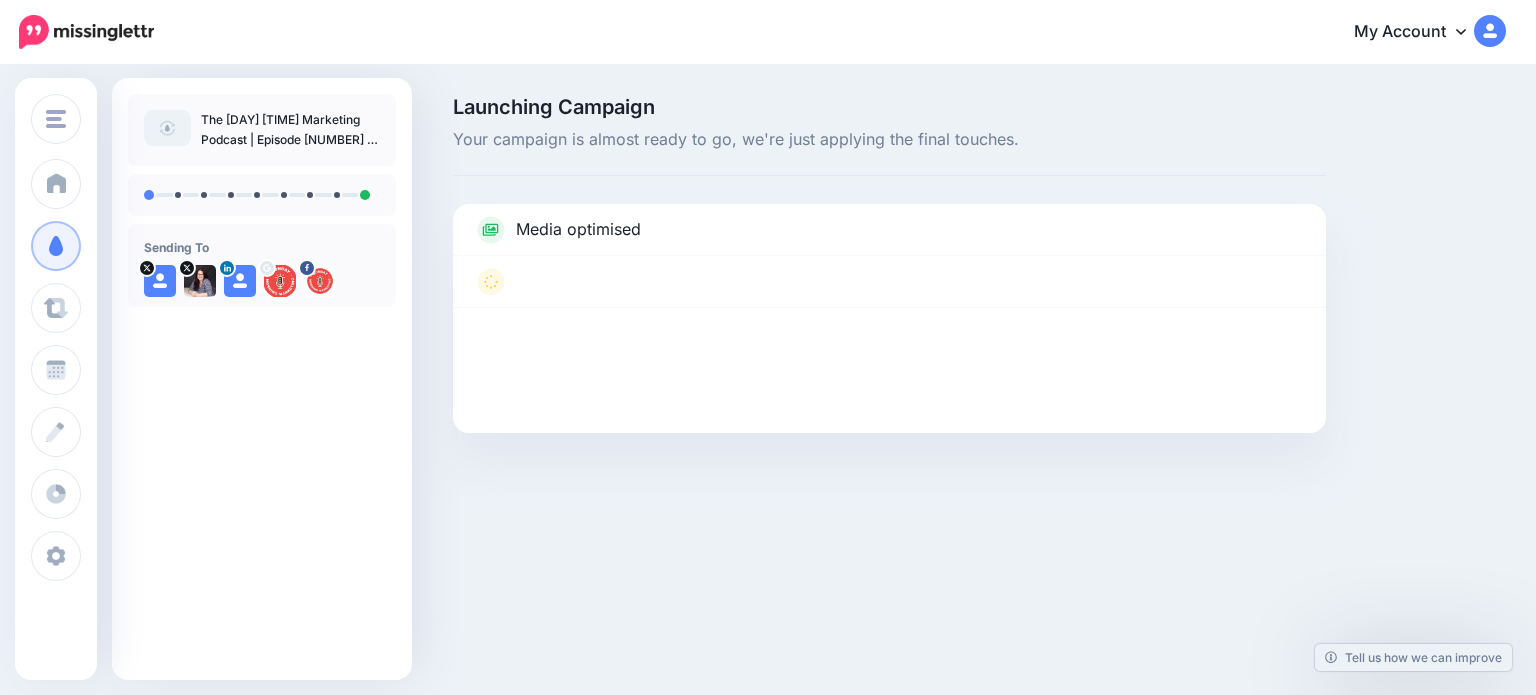 scroll, scrollTop: 0, scrollLeft: 0, axis: both 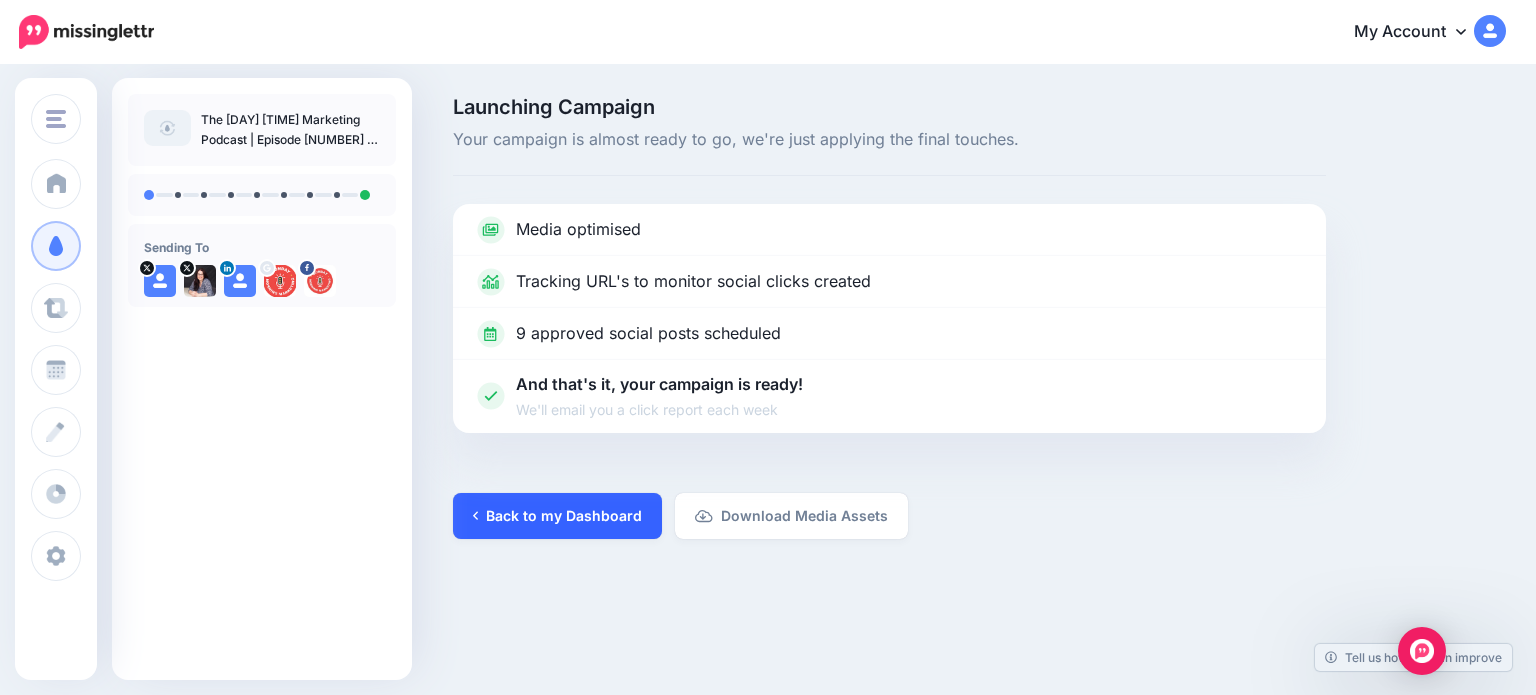 click on "Back to my Dashboard" at bounding box center [557, 516] 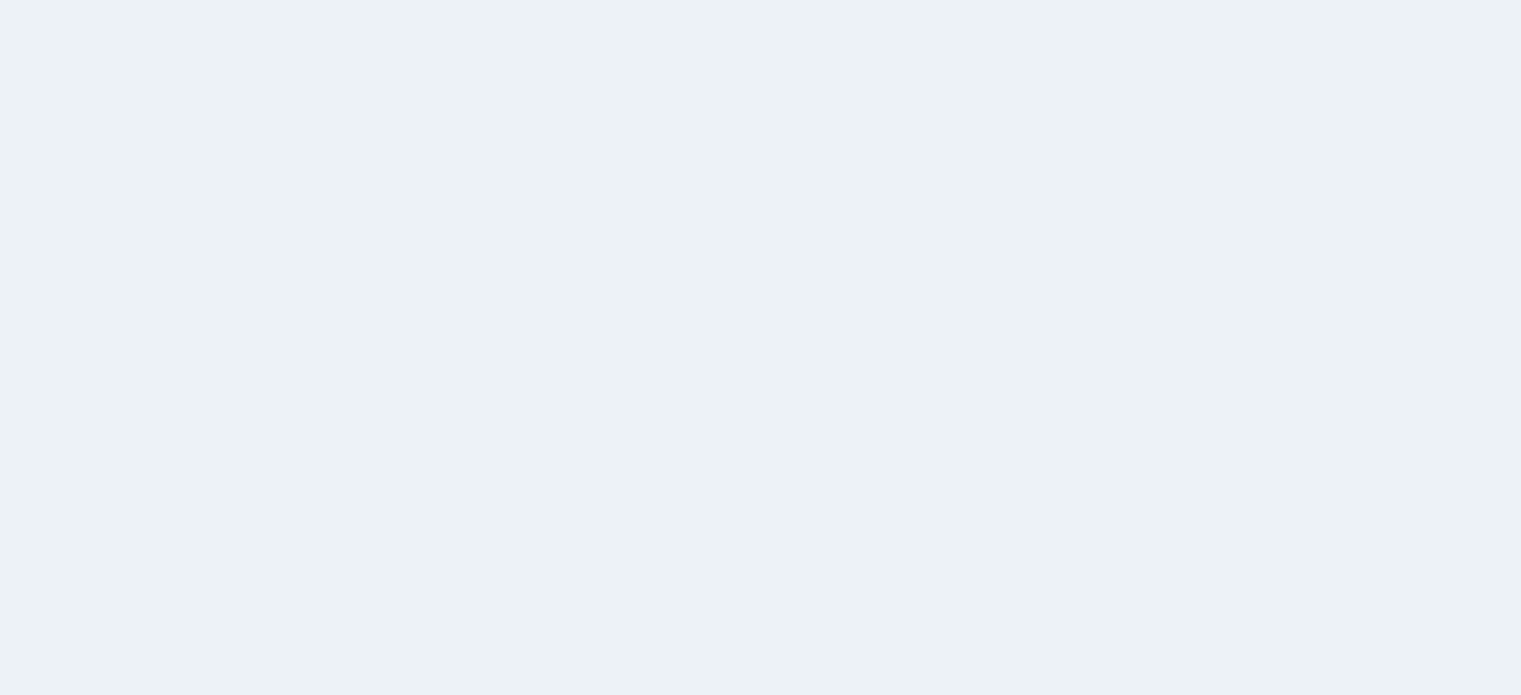 scroll, scrollTop: 0, scrollLeft: 0, axis: both 